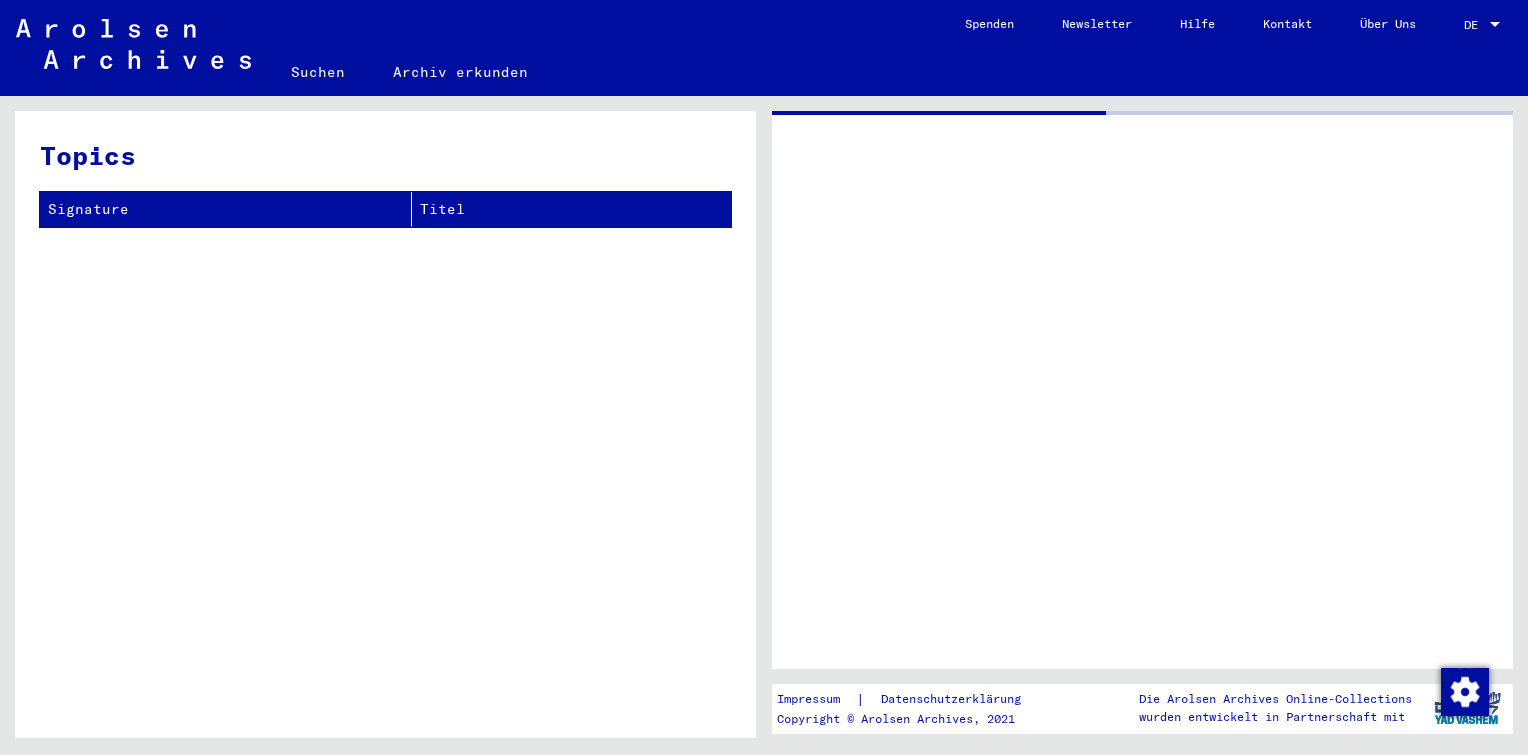 scroll, scrollTop: 0, scrollLeft: 0, axis: both 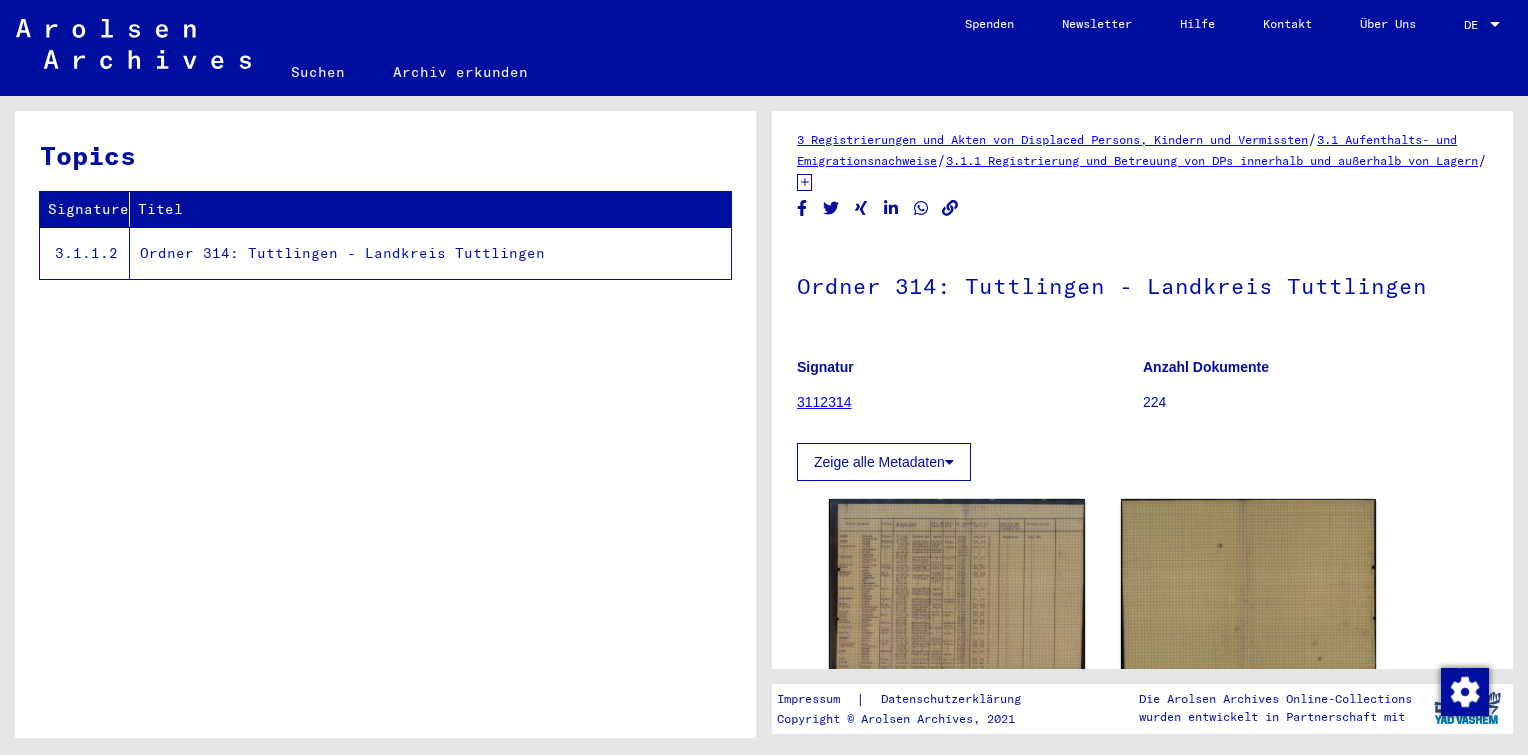 click 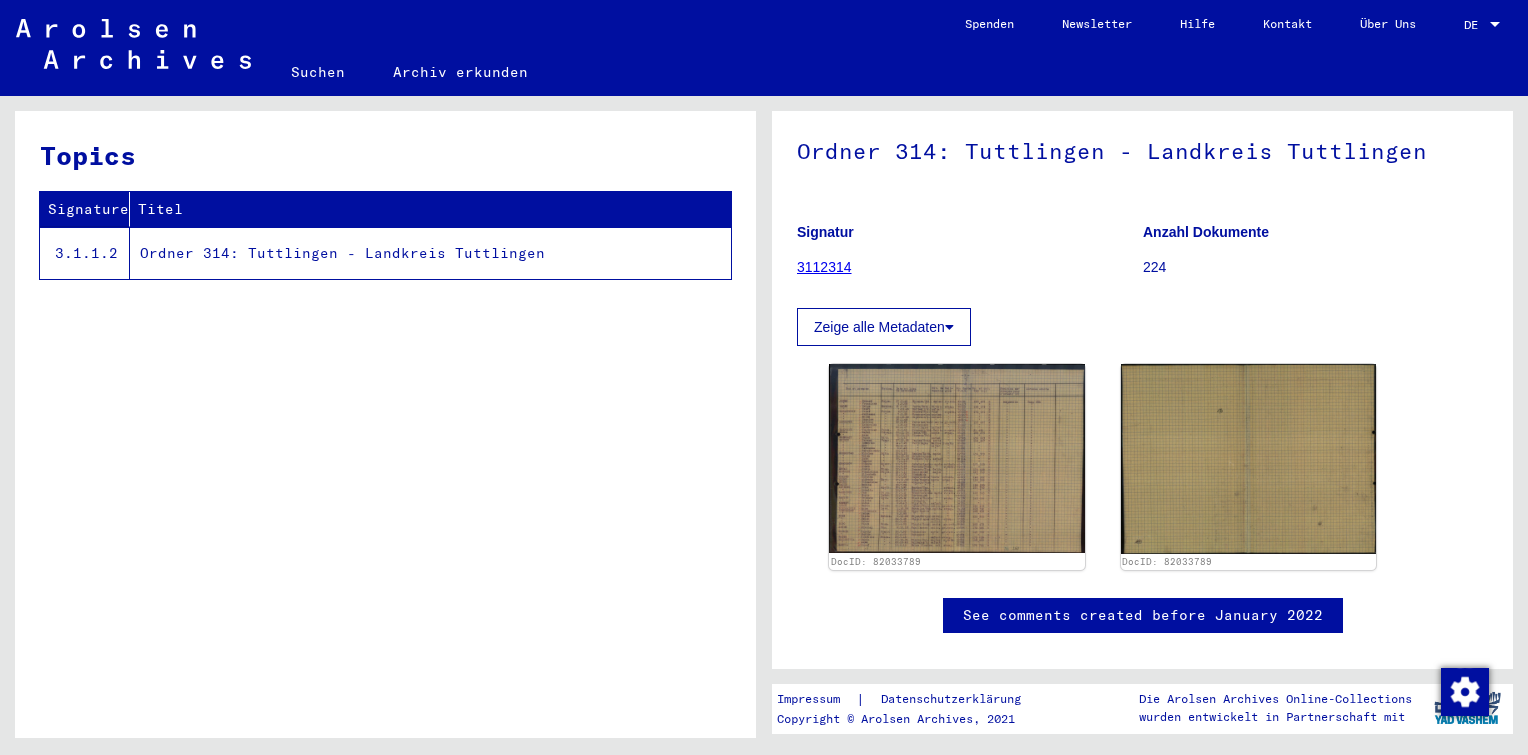 scroll, scrollTop: 216, scrollLeft: 0, axis: vertical 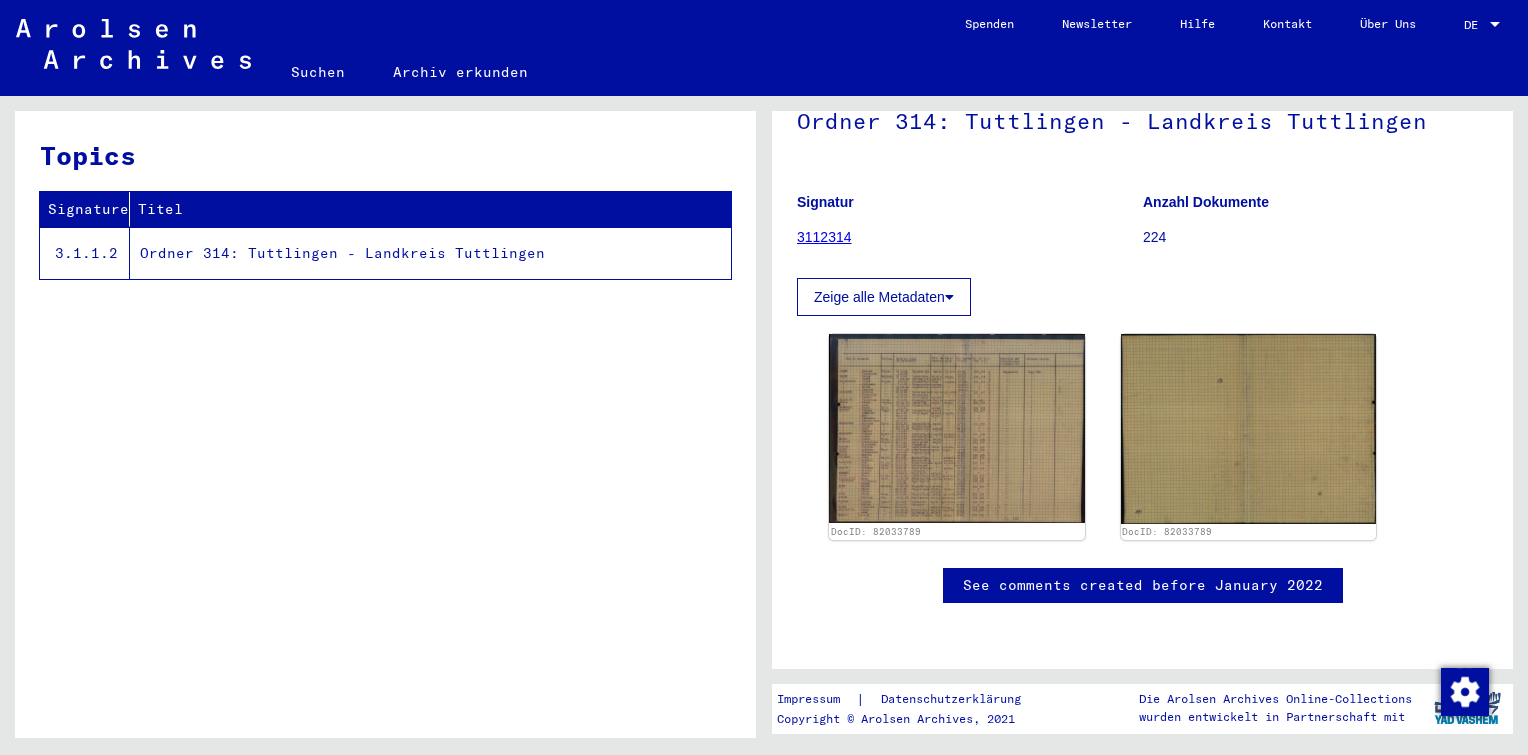 click on "3112314" 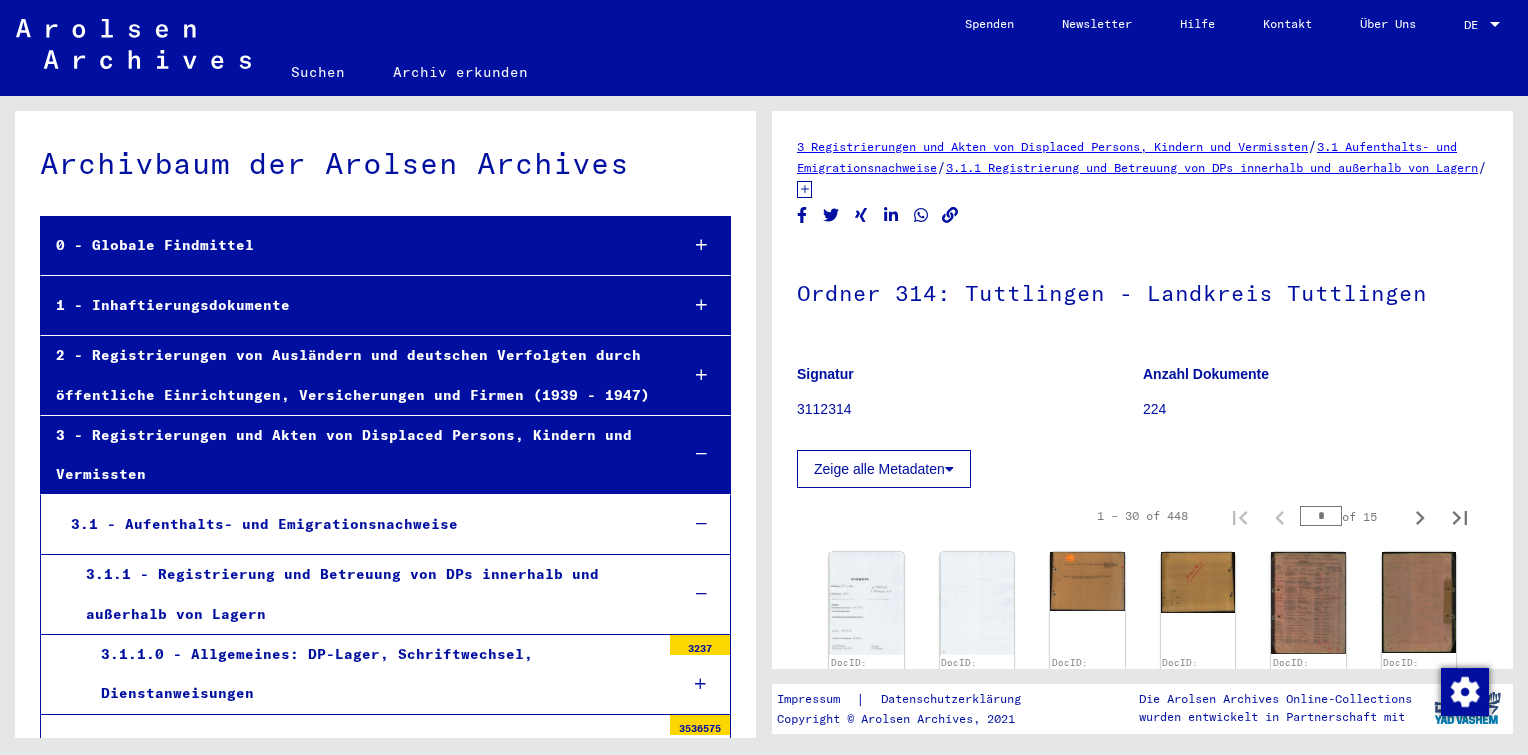 scroll, scrollTop: 103, scrollLeft: 0, axis: vertical 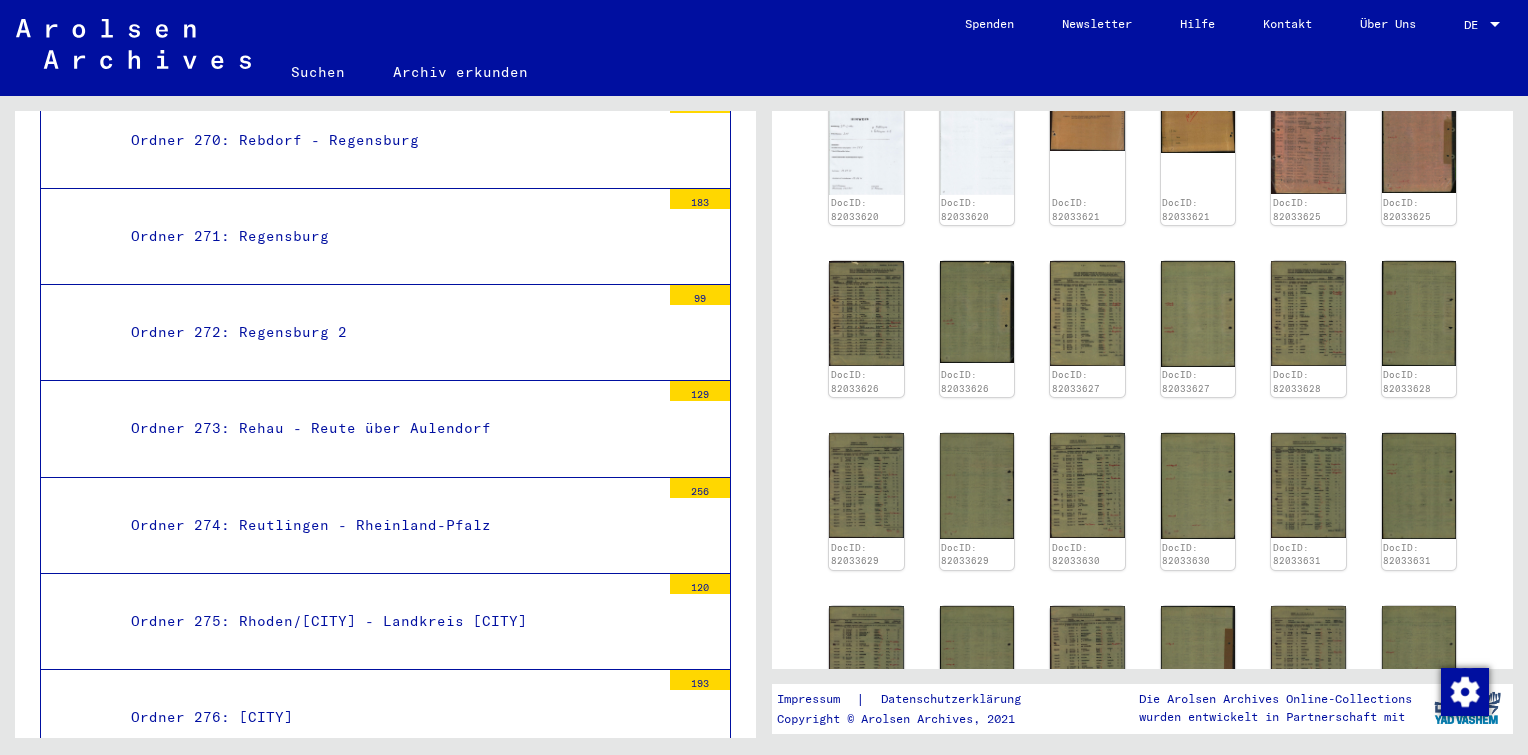click on "Ordner 277: [CITY] - [CITY]" at bounding box center [388, 813] 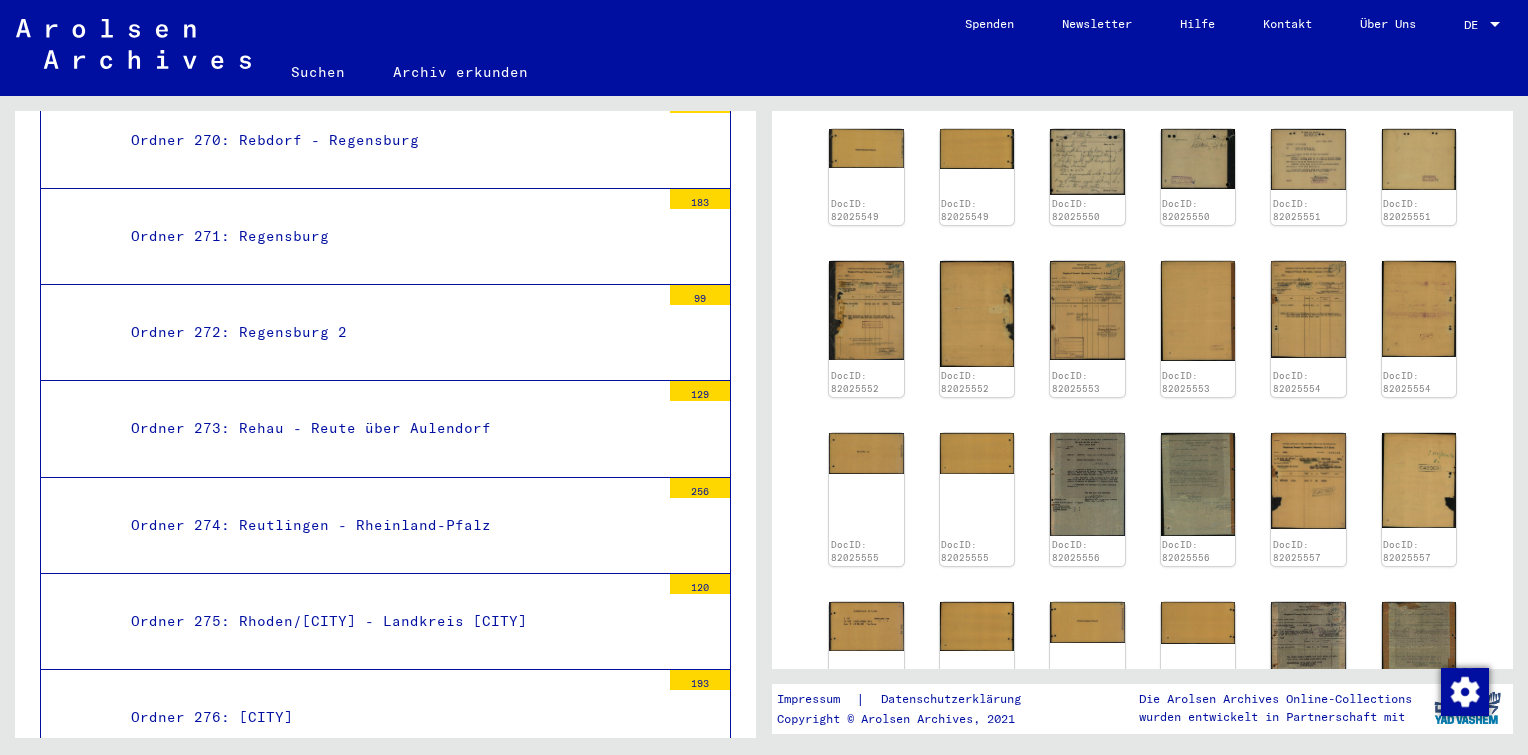 scroll, scrollTop: 602, scrollLeft: 0, axis: vertical 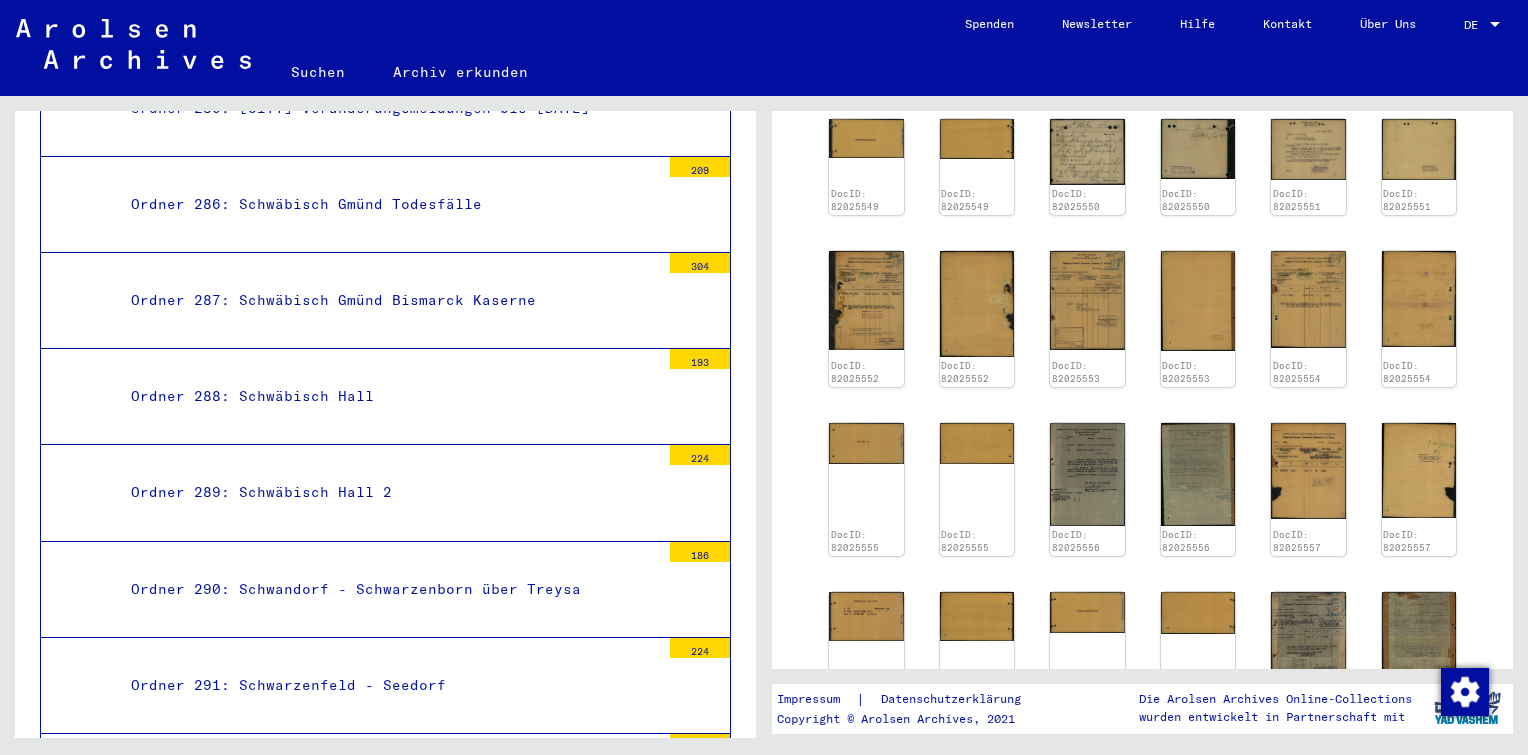 click on "Ordner 291: Schwarzenfeld - Seedorf" at bounding box center [388, 685] 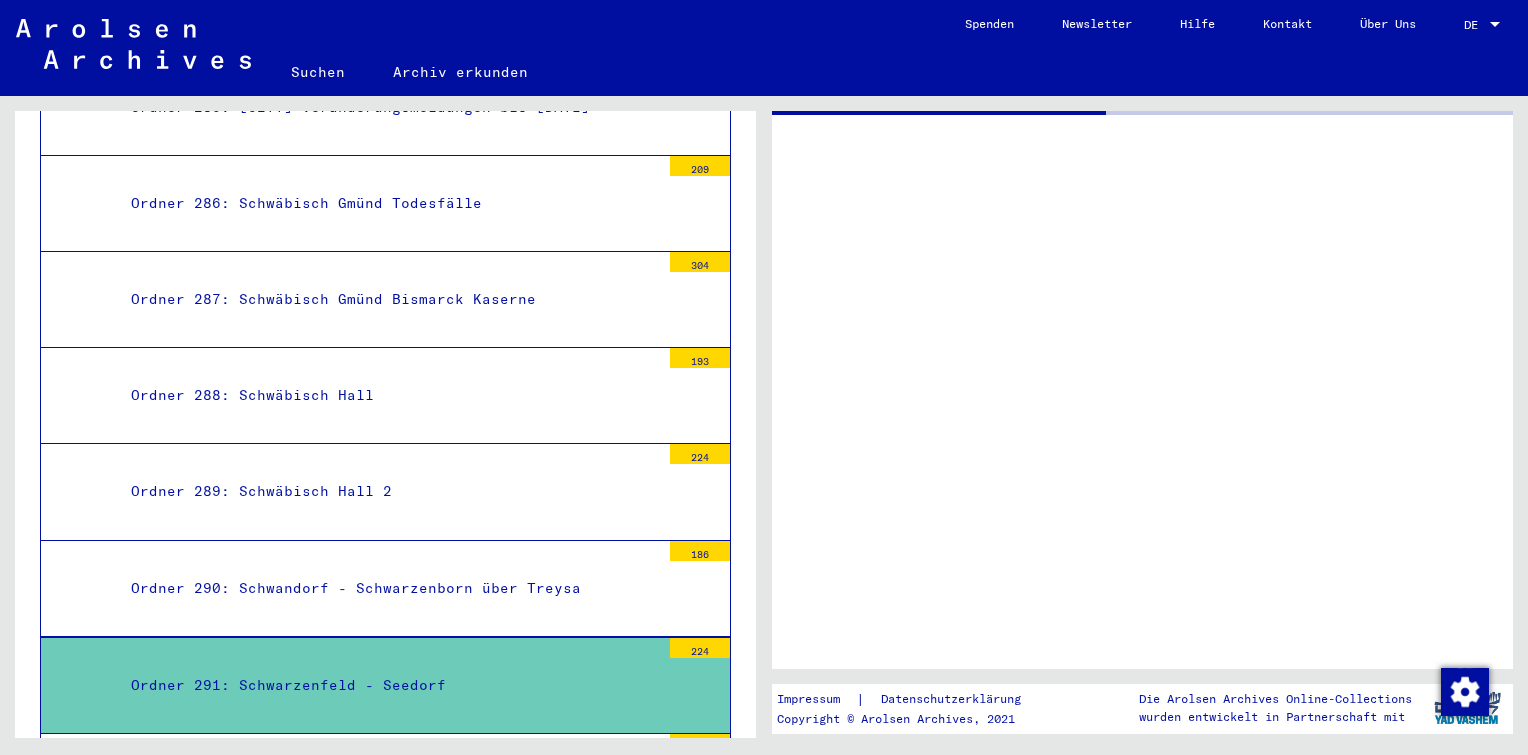 scroll, scrollTop: 0, scrollLeft: 0, axis: both 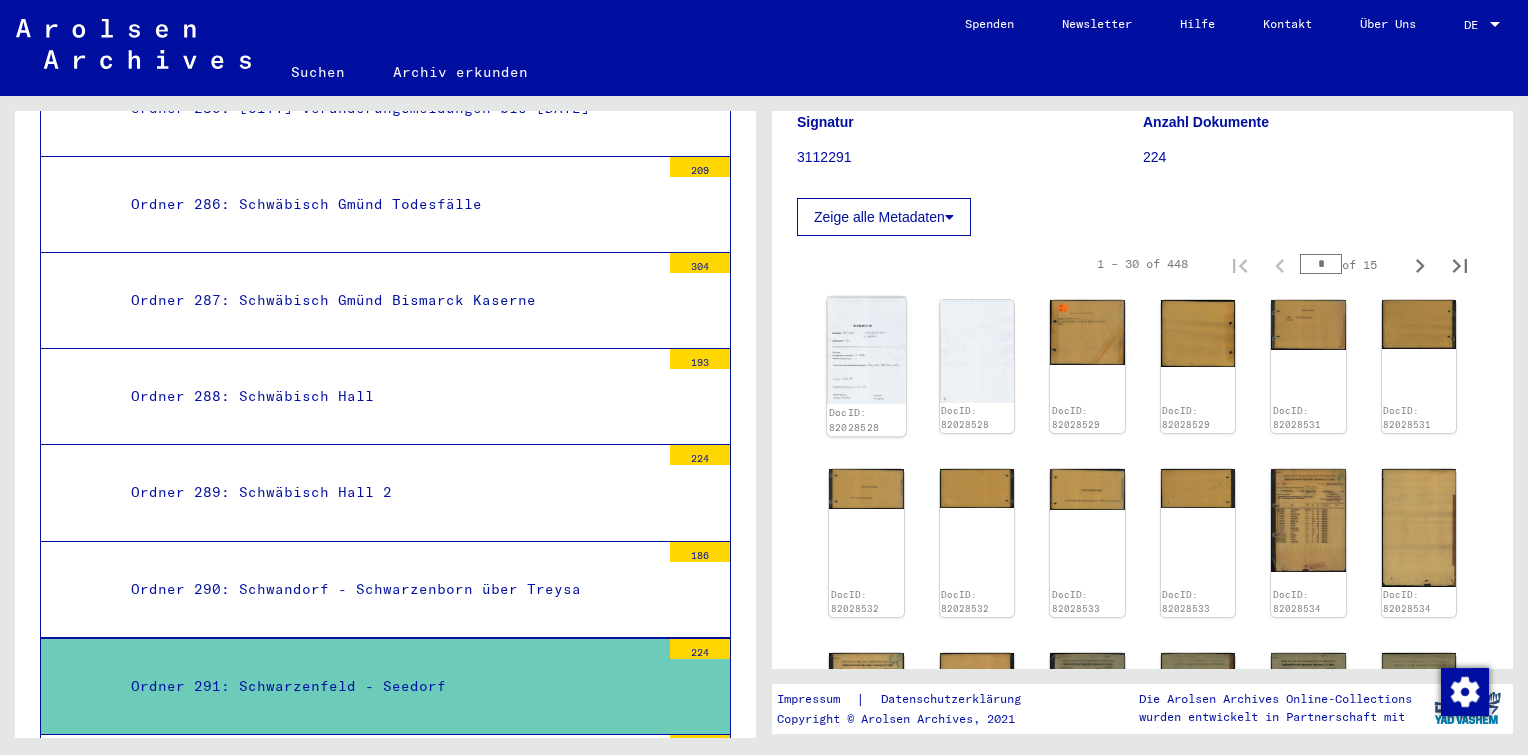 click 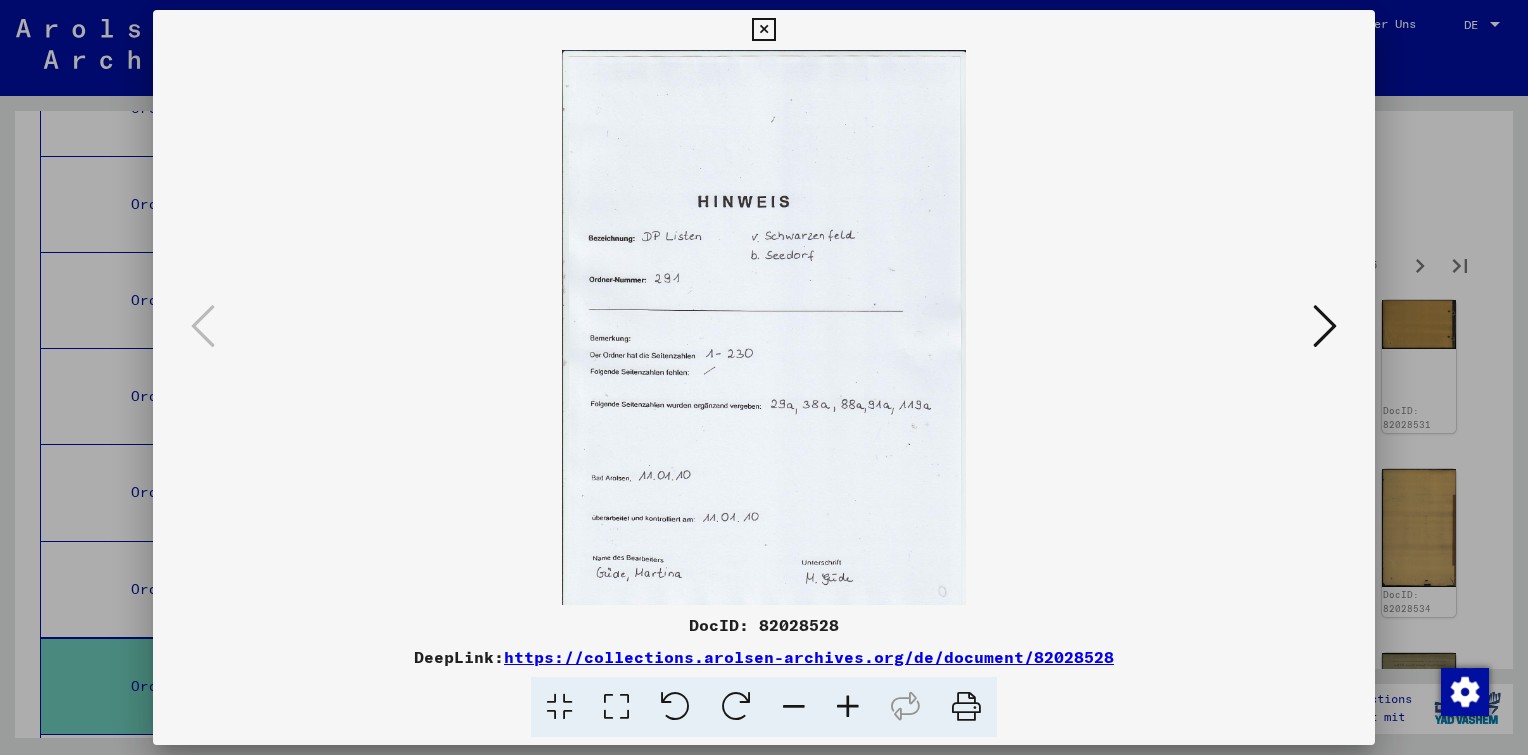 click at bounding box center (1325, 326) 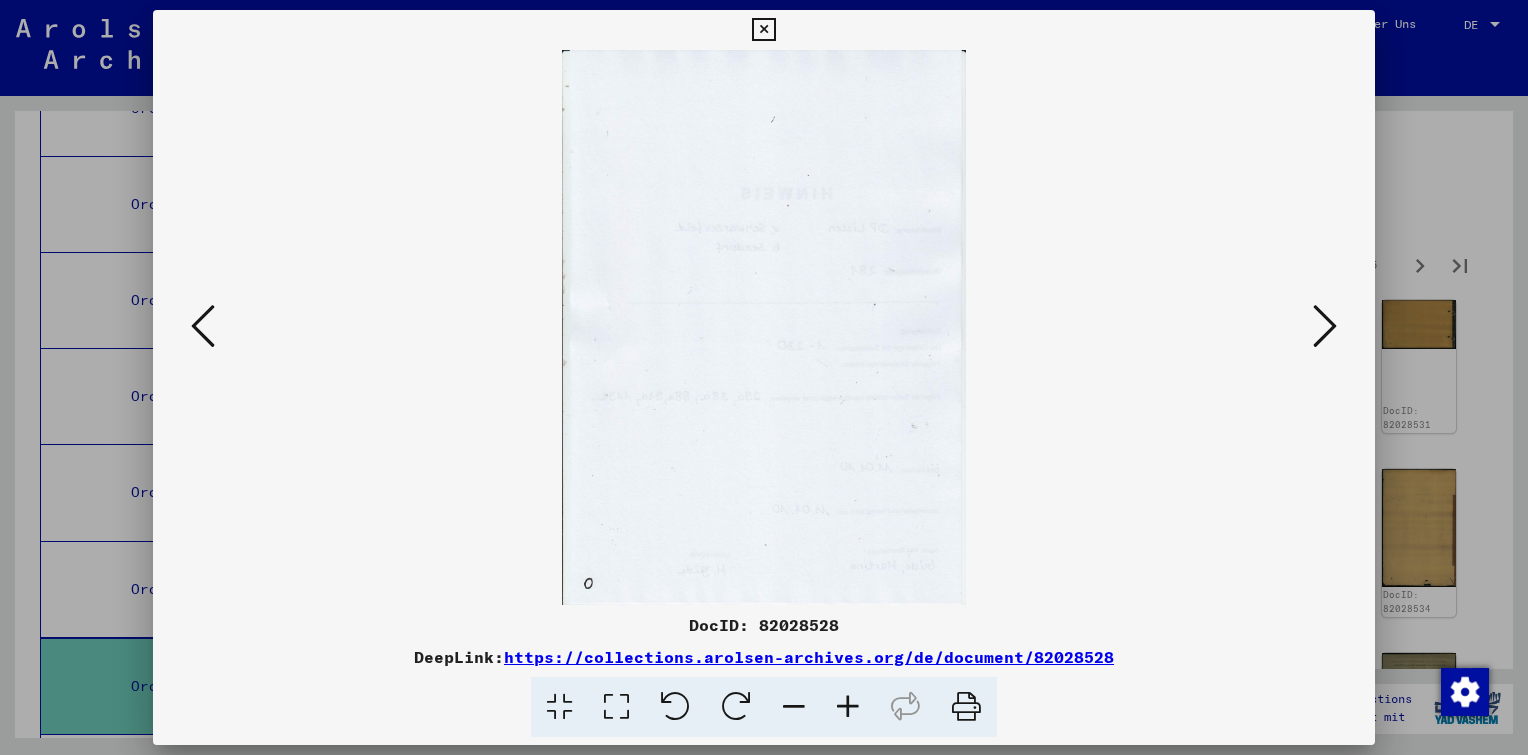 click at bounding box center (1325, 326) 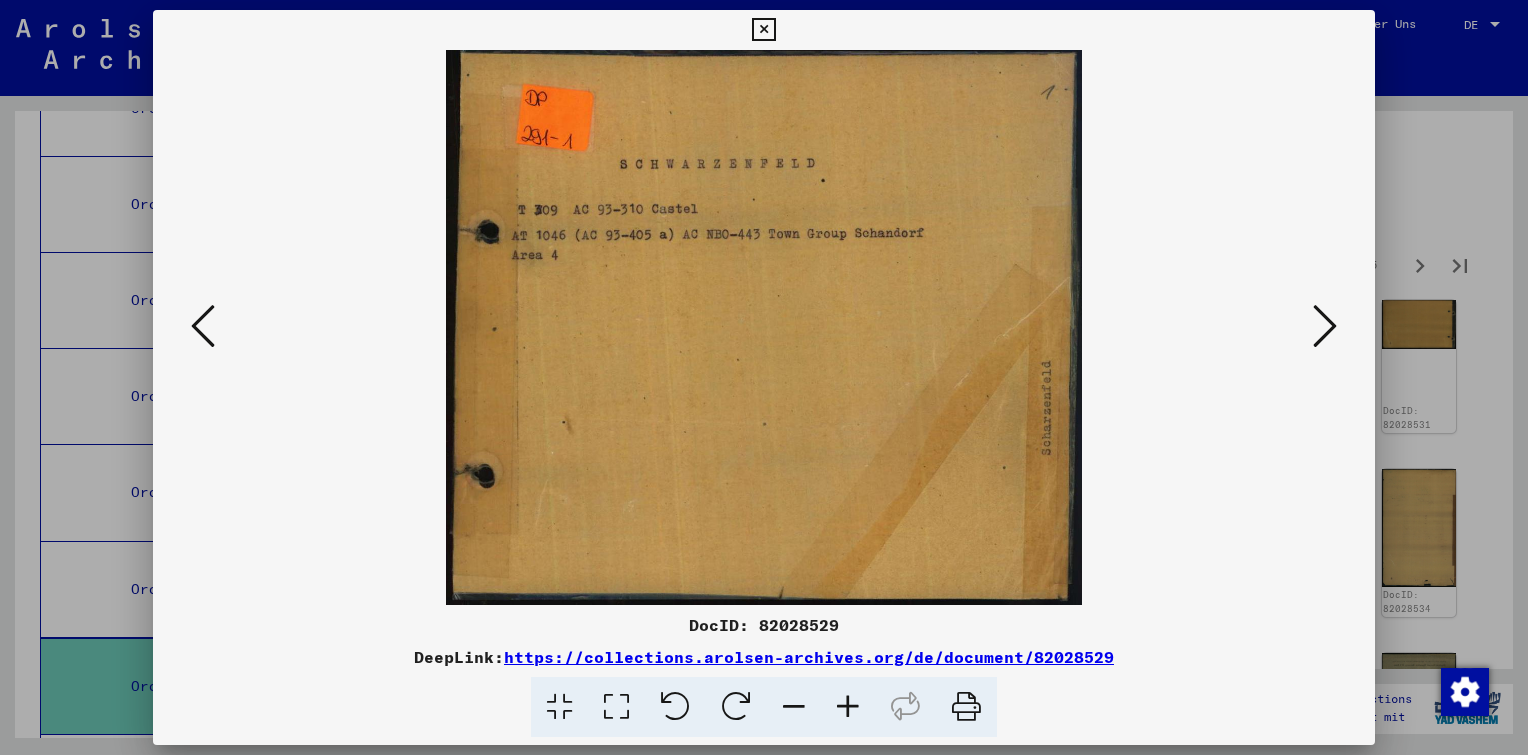 click at bounding box center (1325, 326) 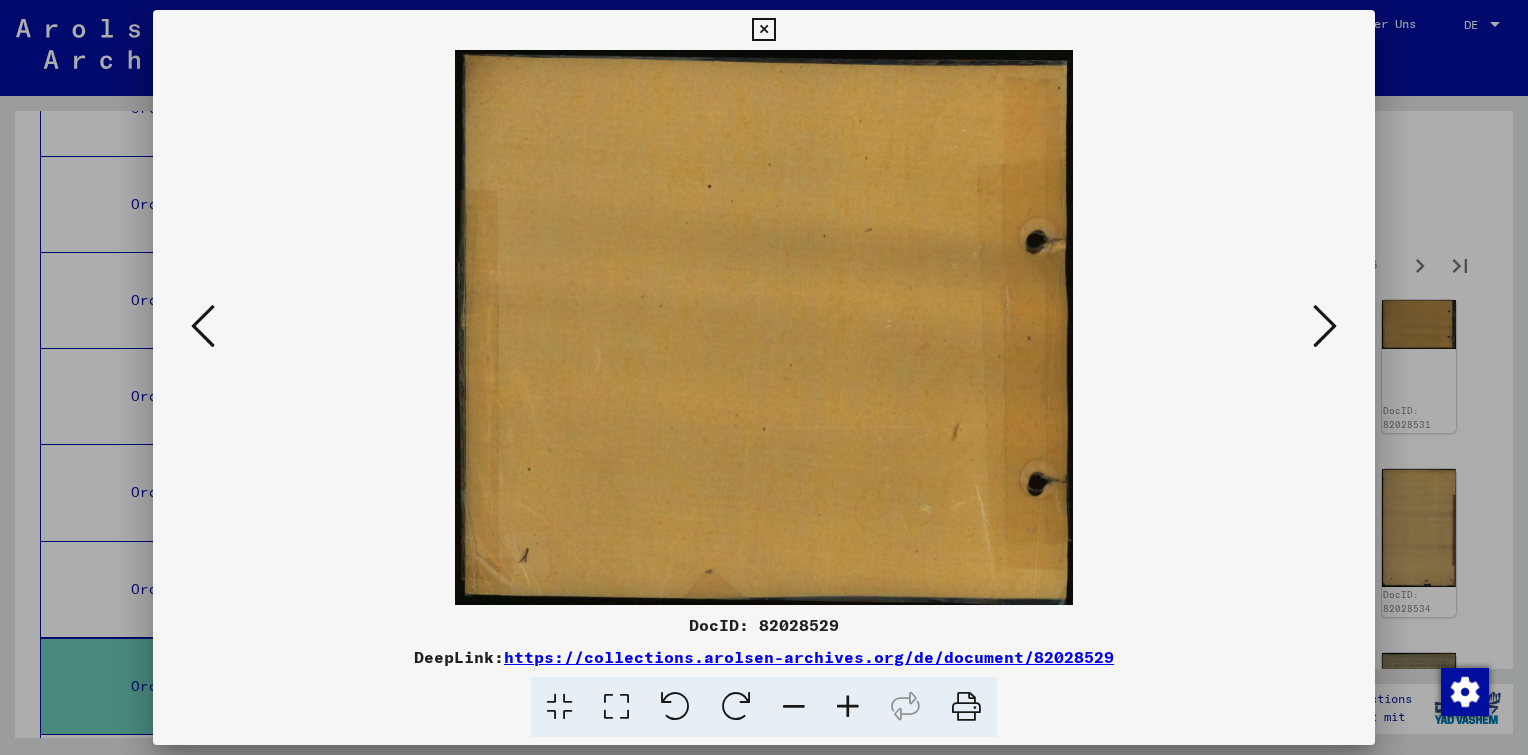 click at bounding box center (1325, 326) 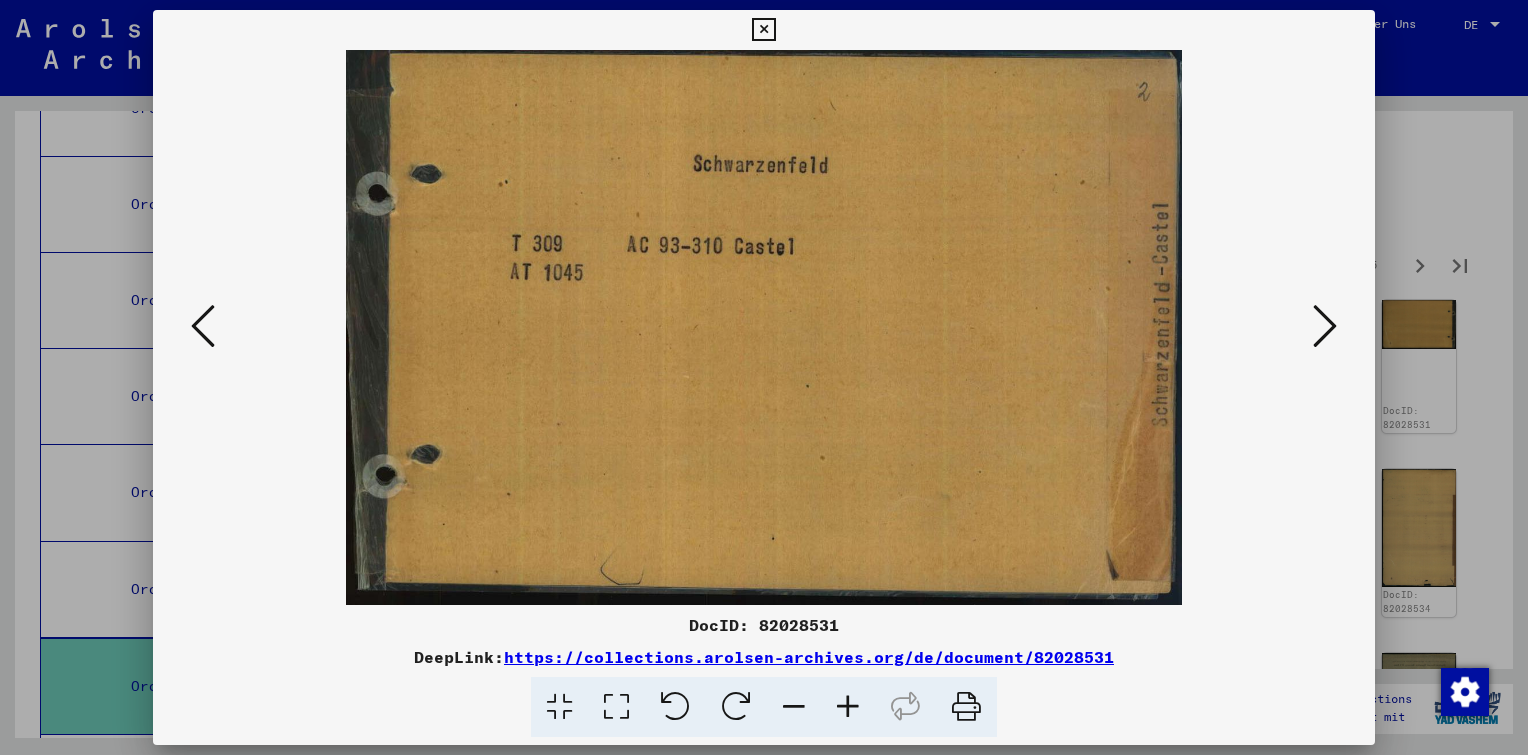 click at bounding box center [1325, 326] 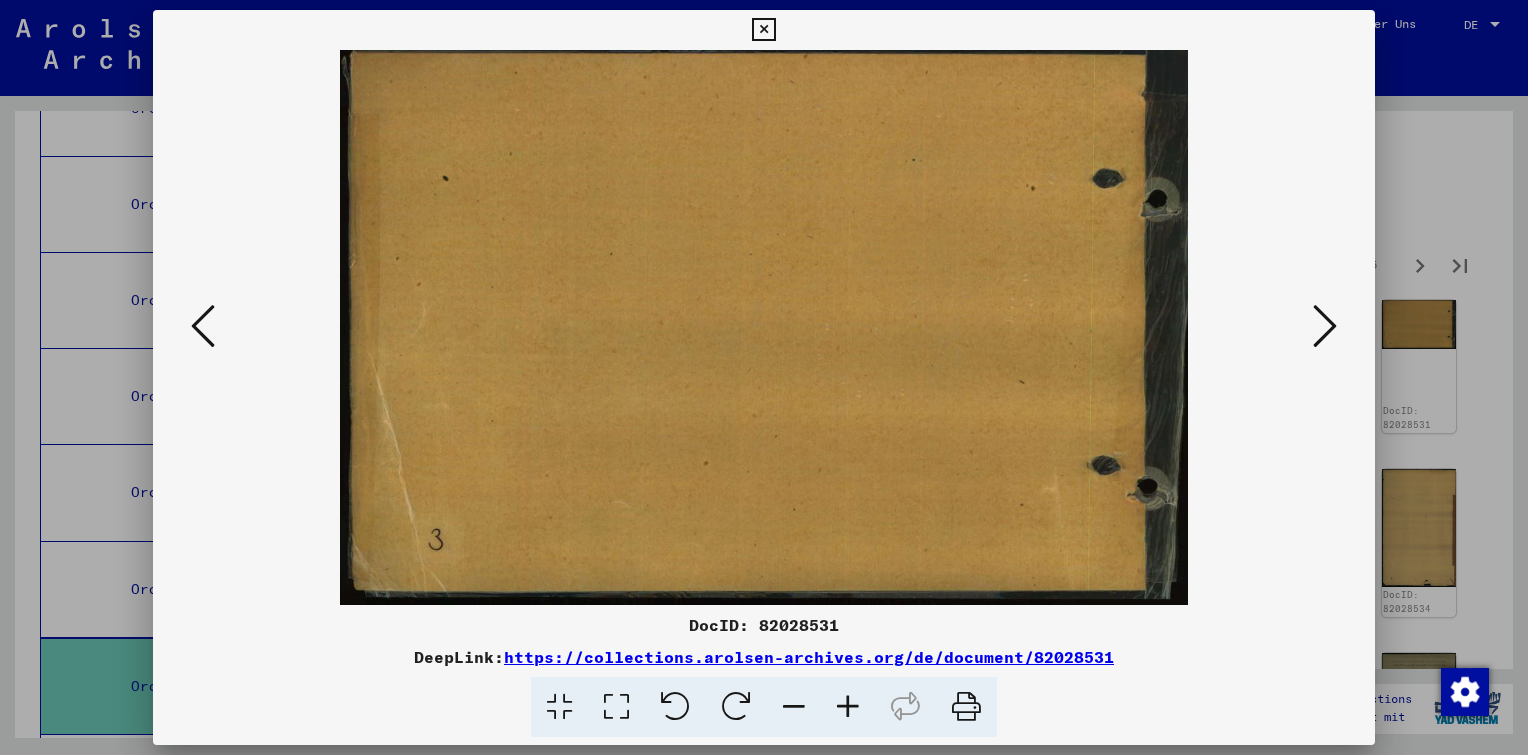 click at bounding box center [1325, 326] 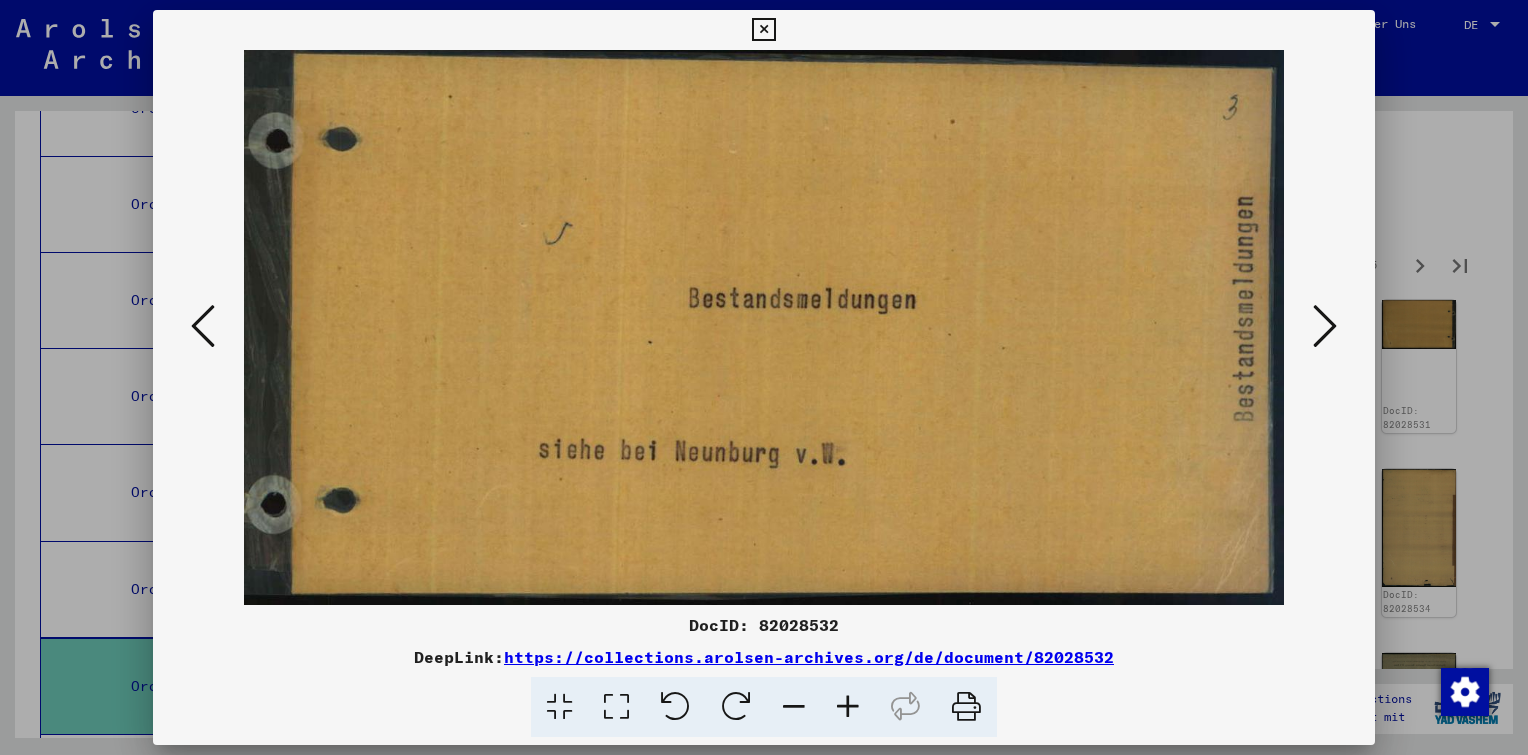 click at bounding box center [1325, 326] 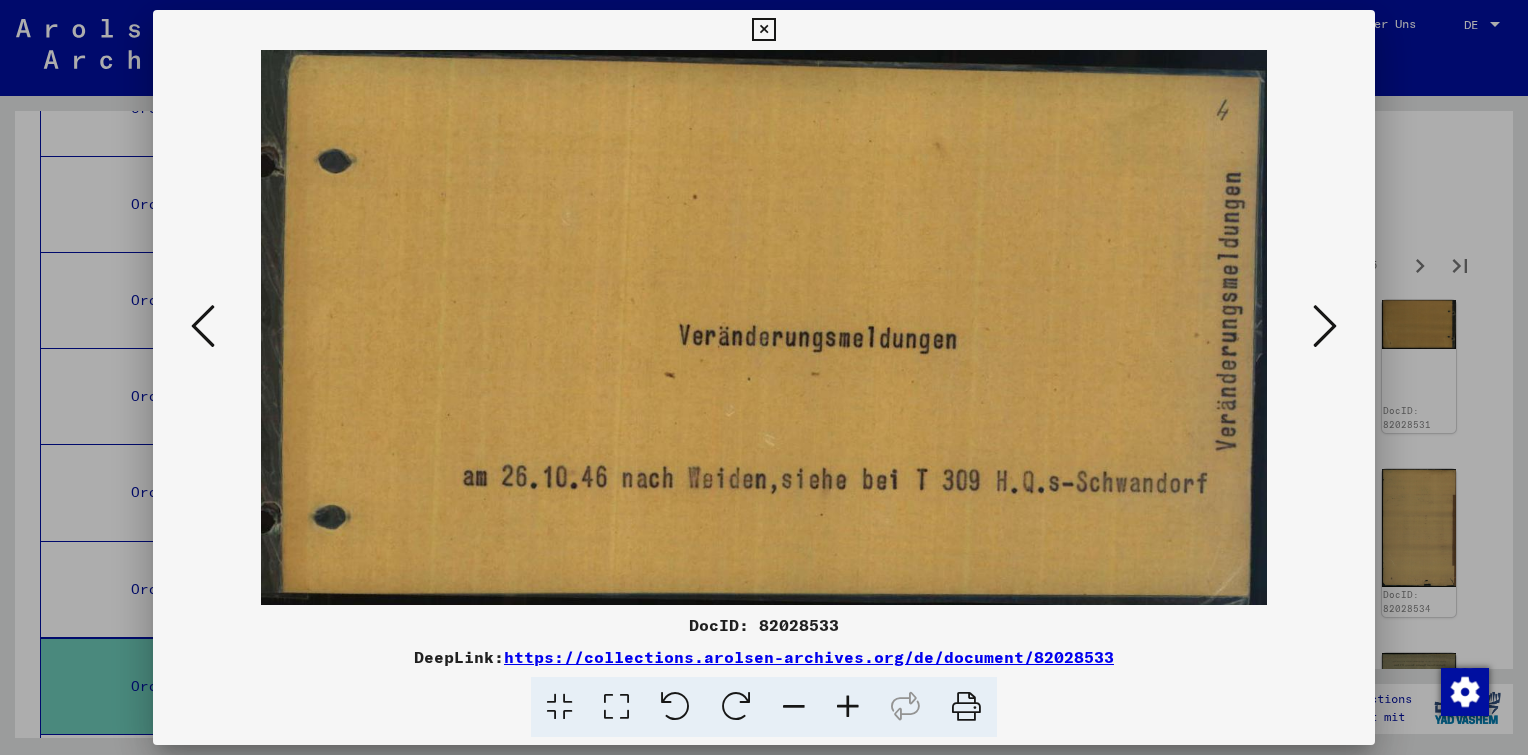 click at bounding box center (1325, 326) 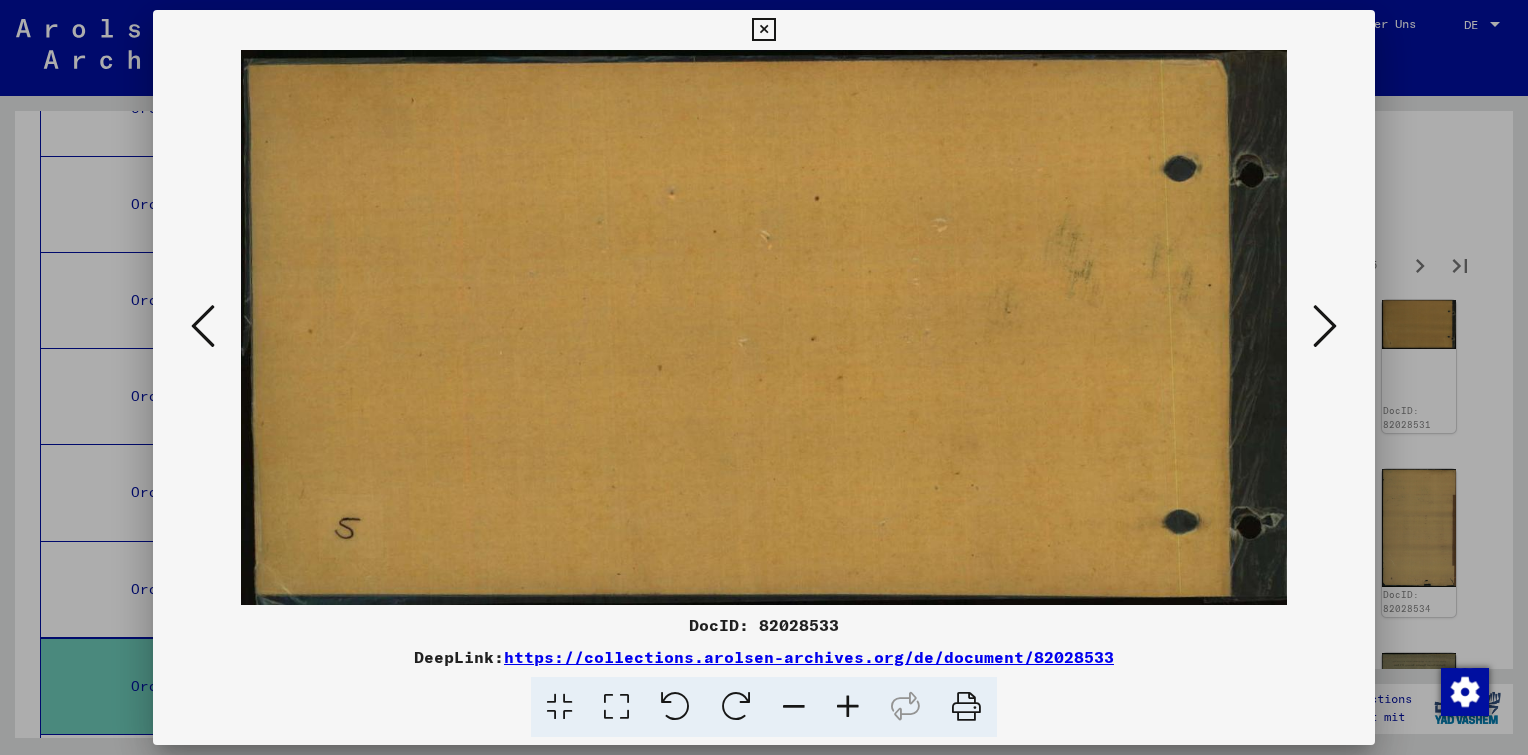 click at bounding box center (1325, 326) 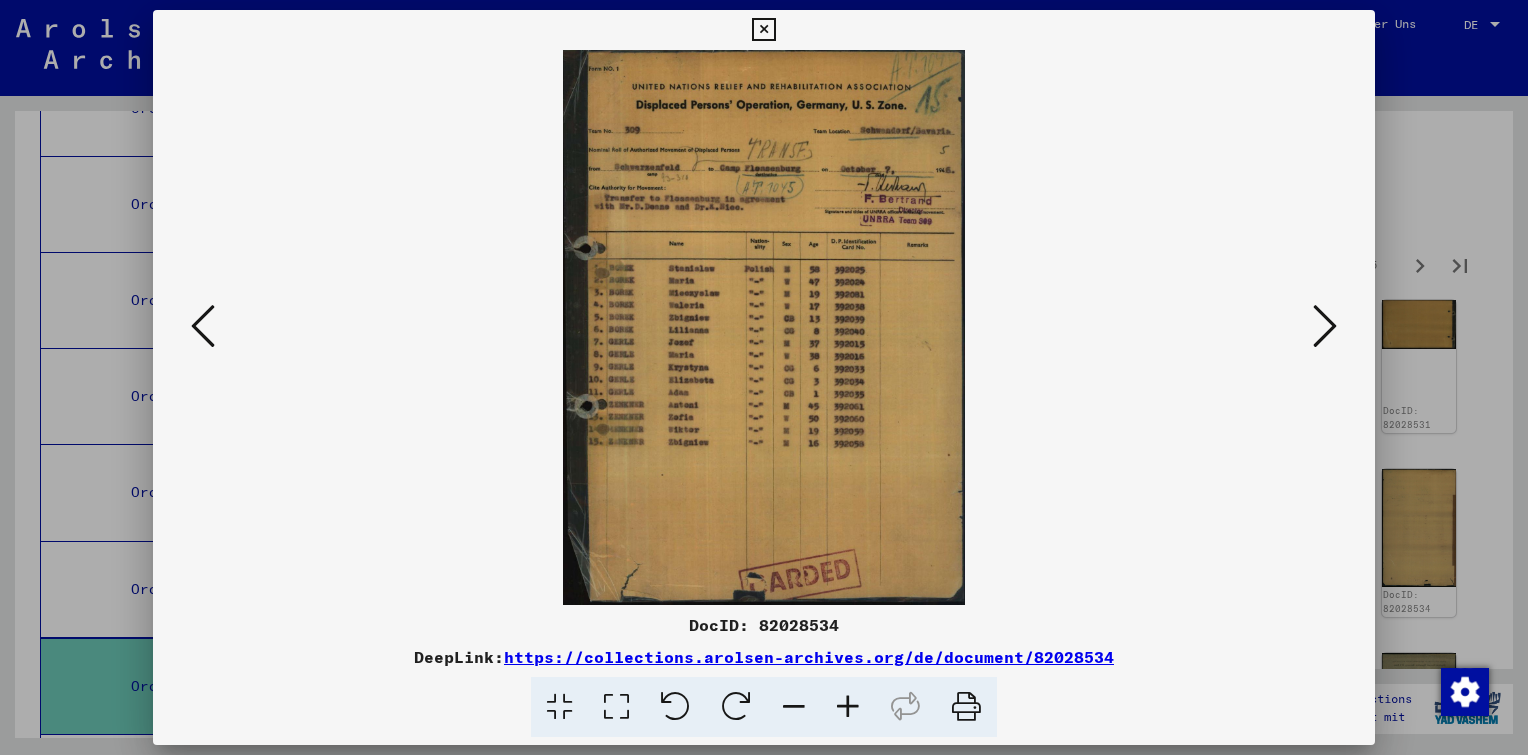 click at bounding box center (1325, 326) 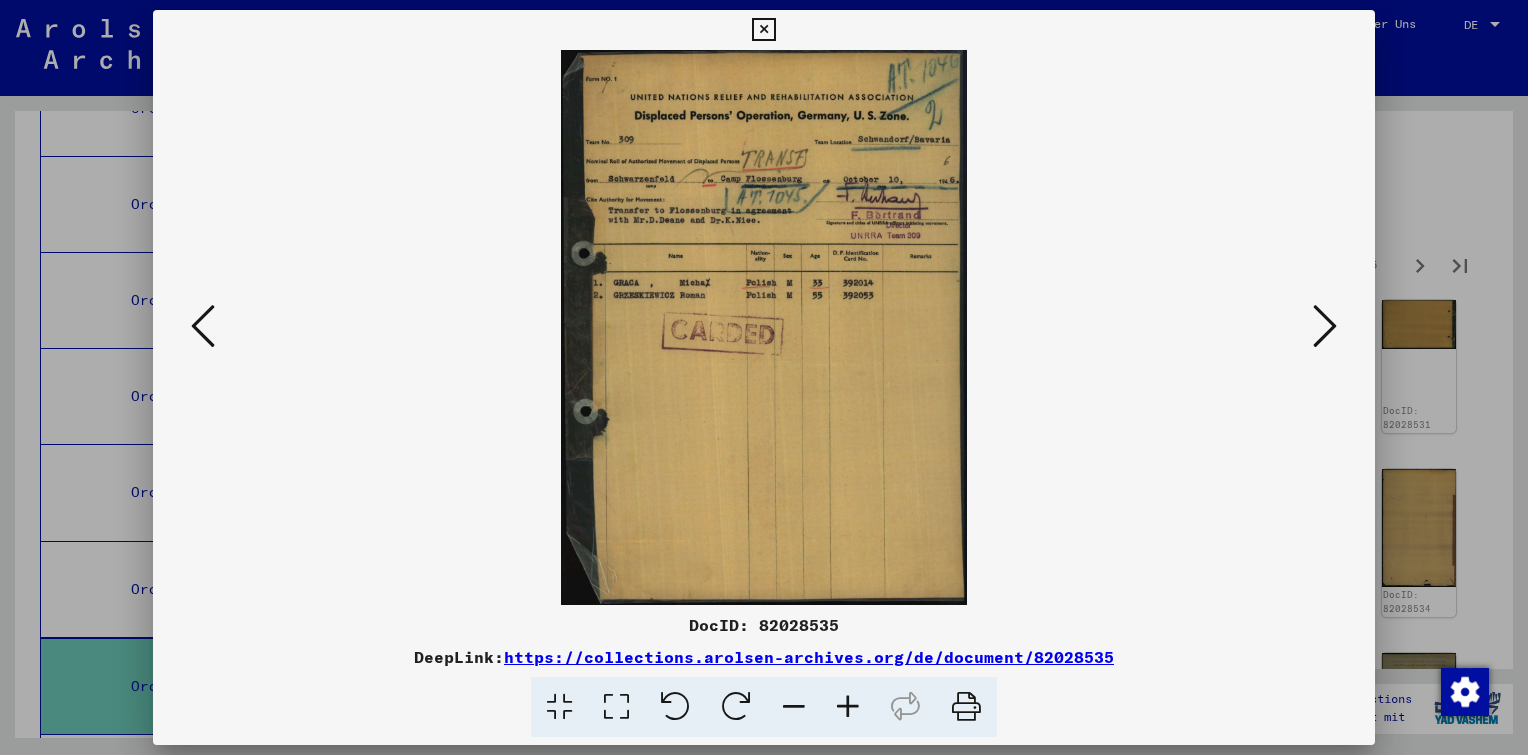 click at bounding box center [1325, 326] 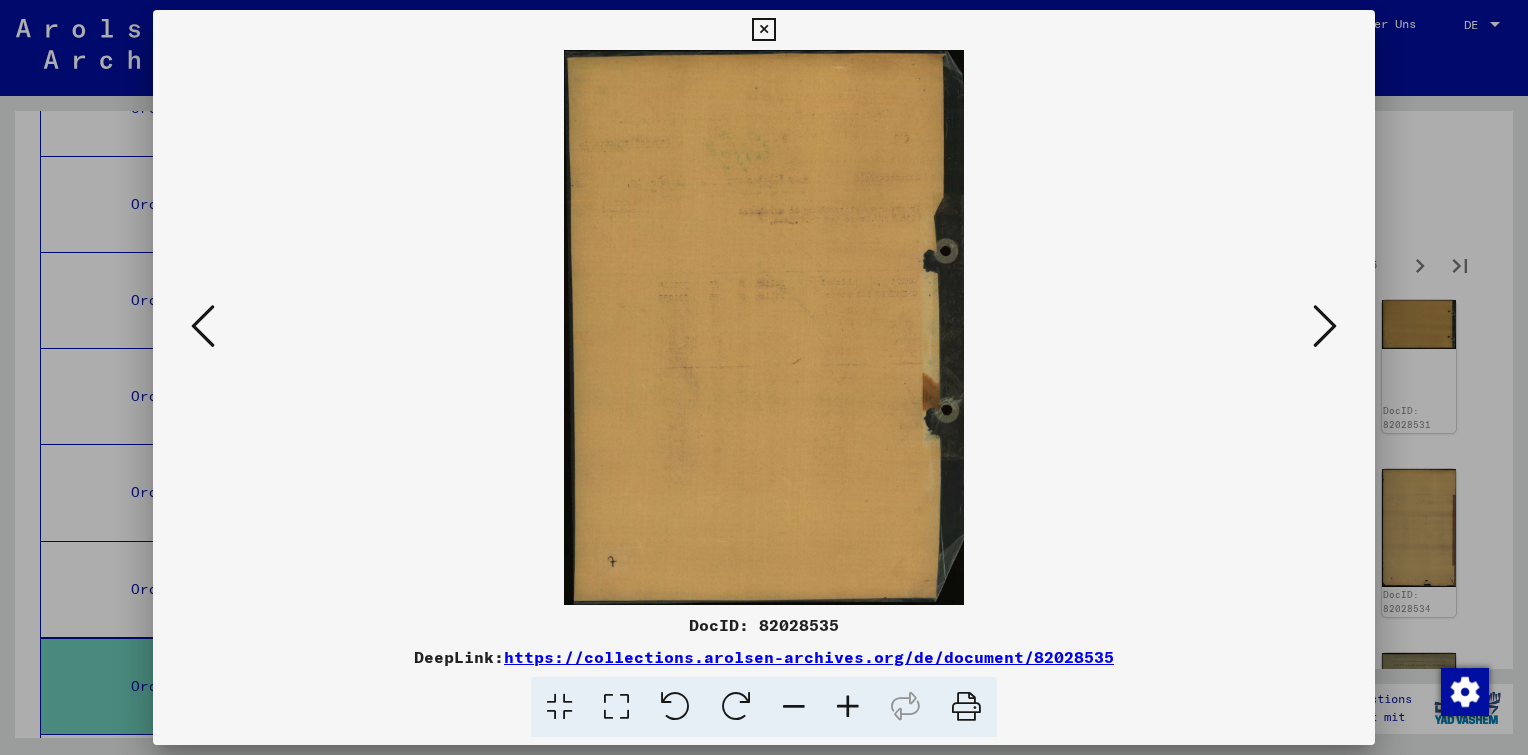 click at bounding box center [1325, 326] 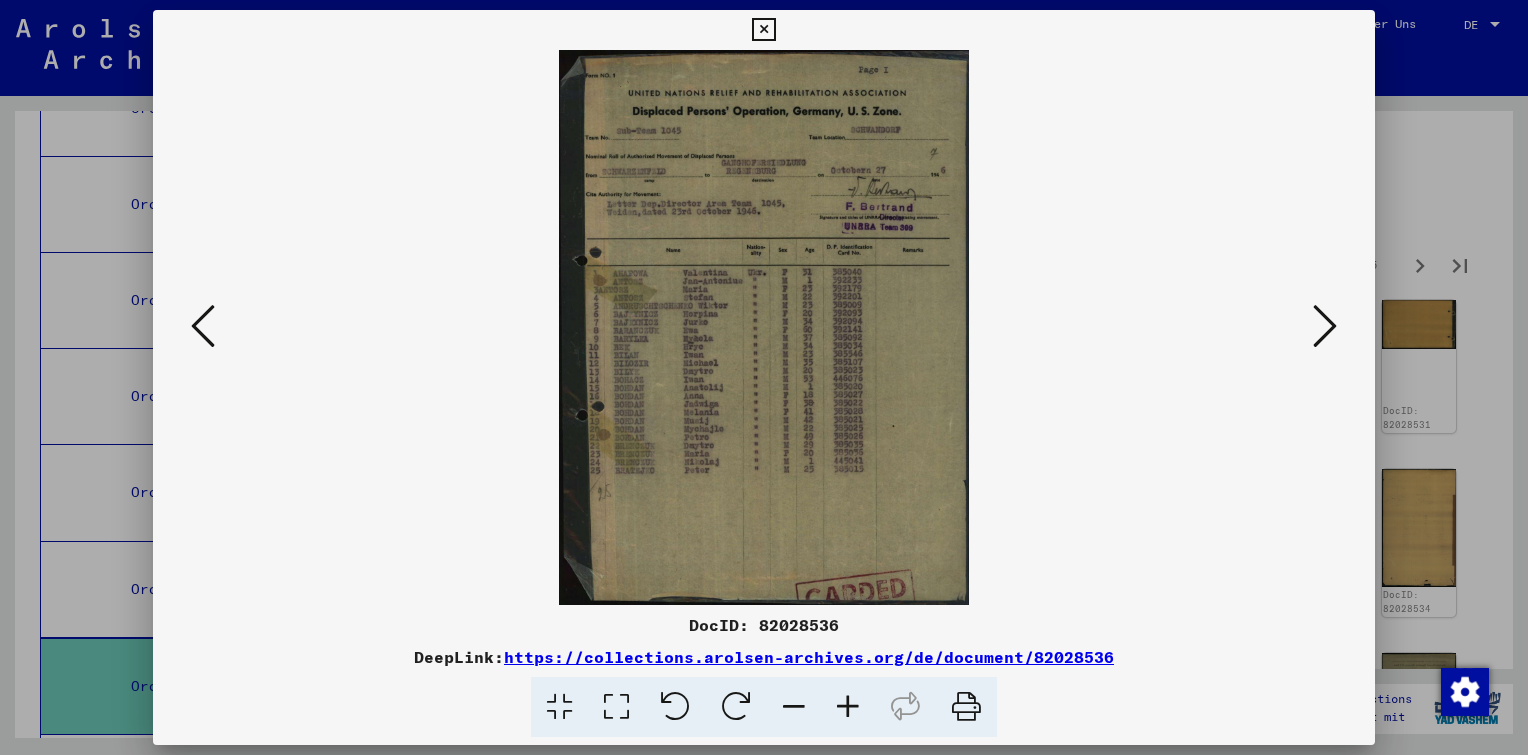 click at bounding box center [1325, 326] 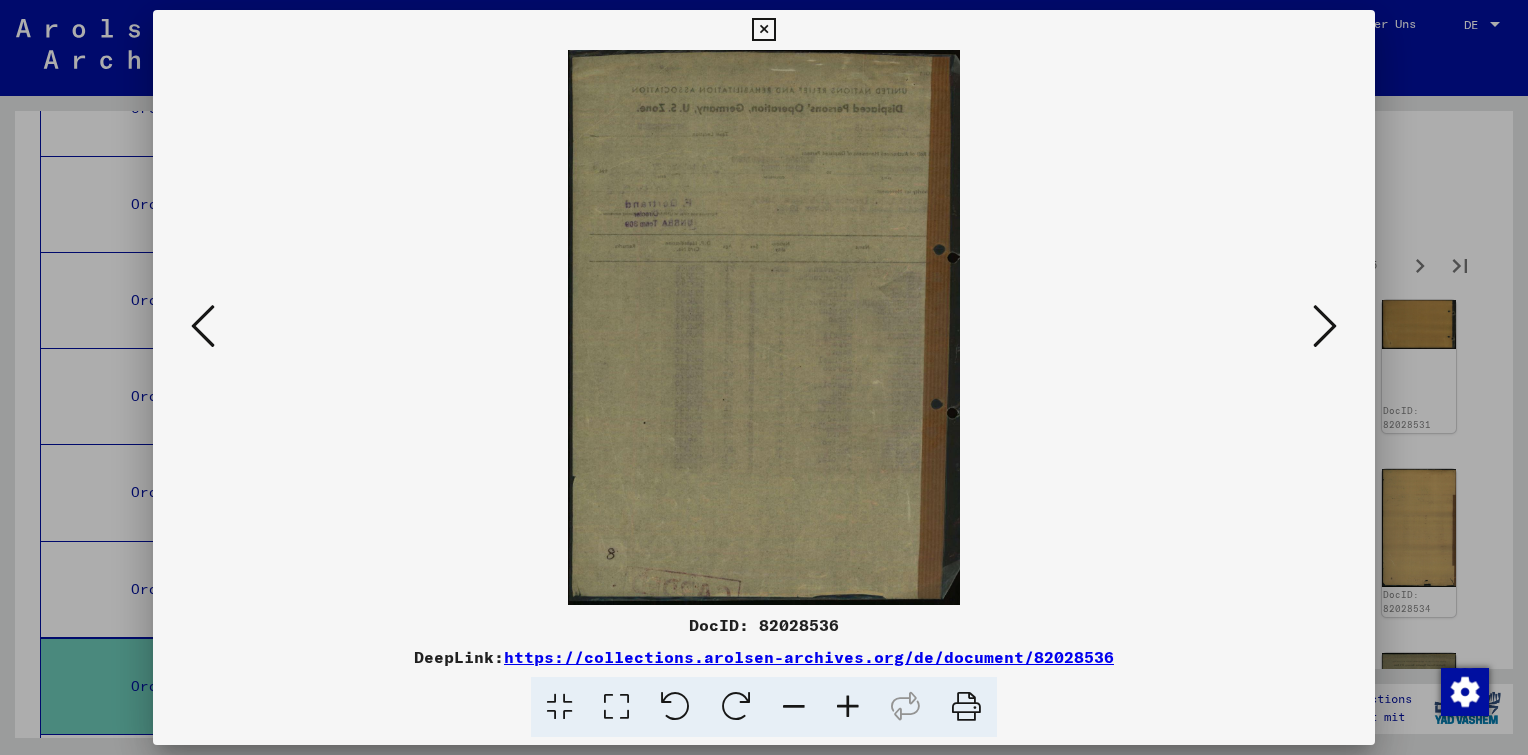 click at bounding box center [1325, 326] 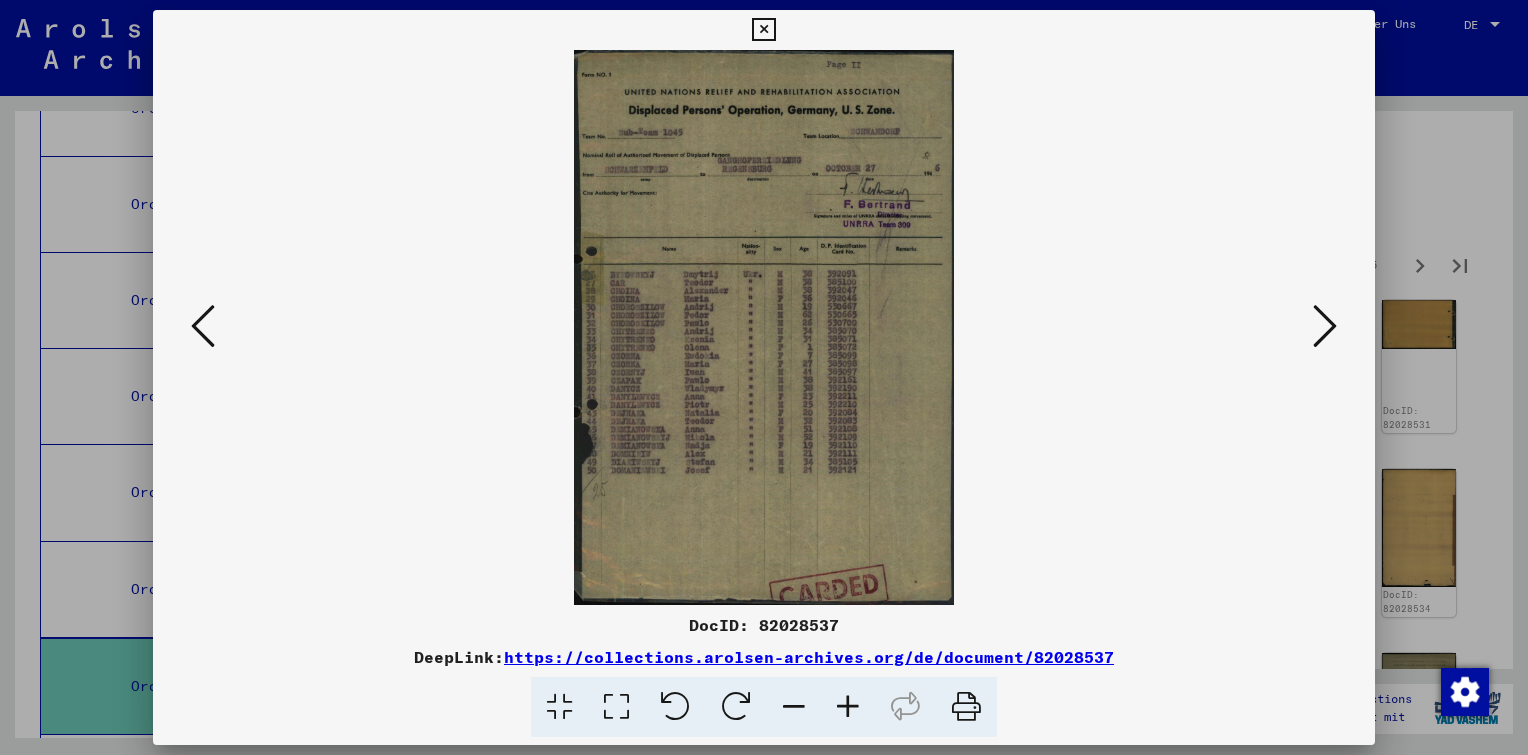 click at bounding box center [1325, 326] 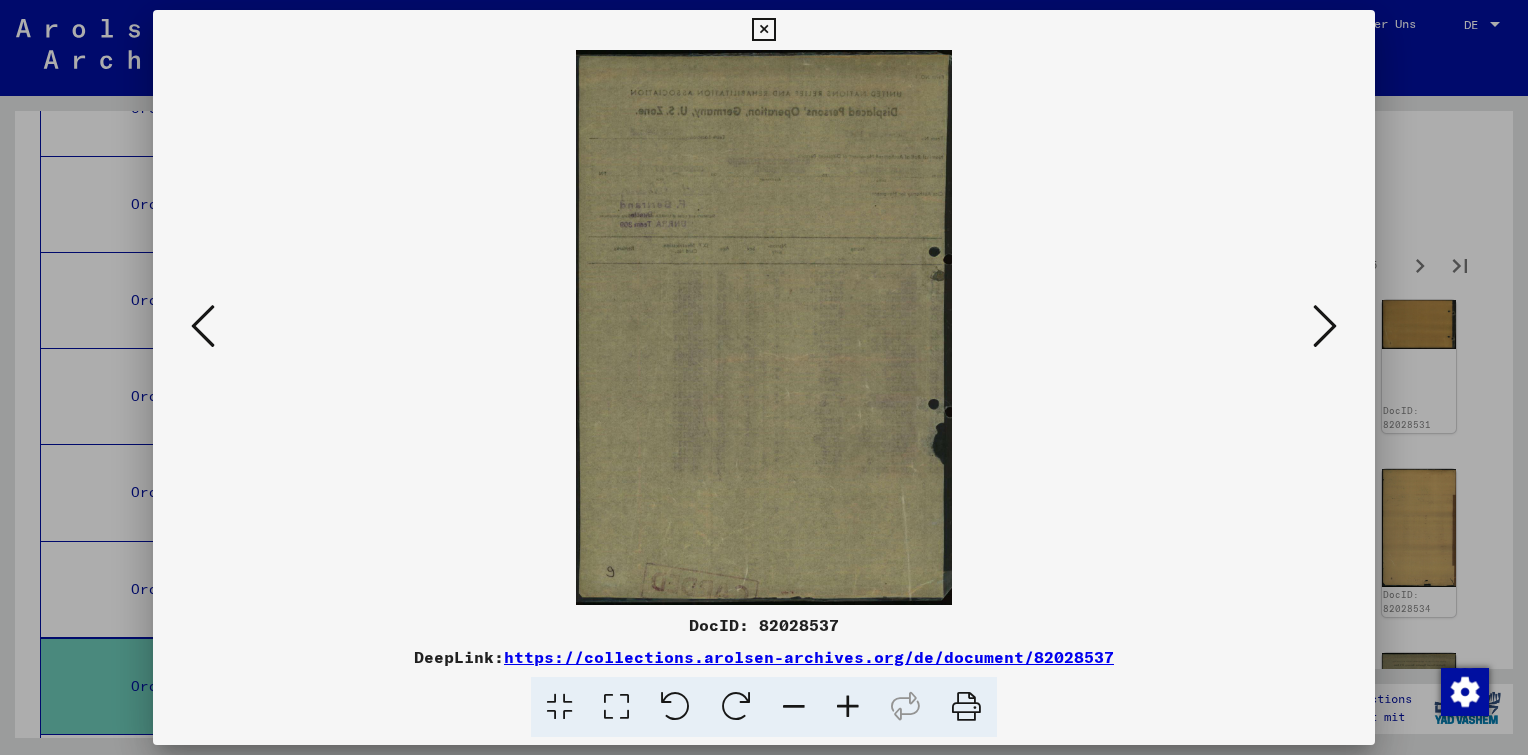 click at bounding box center (1325, 326) 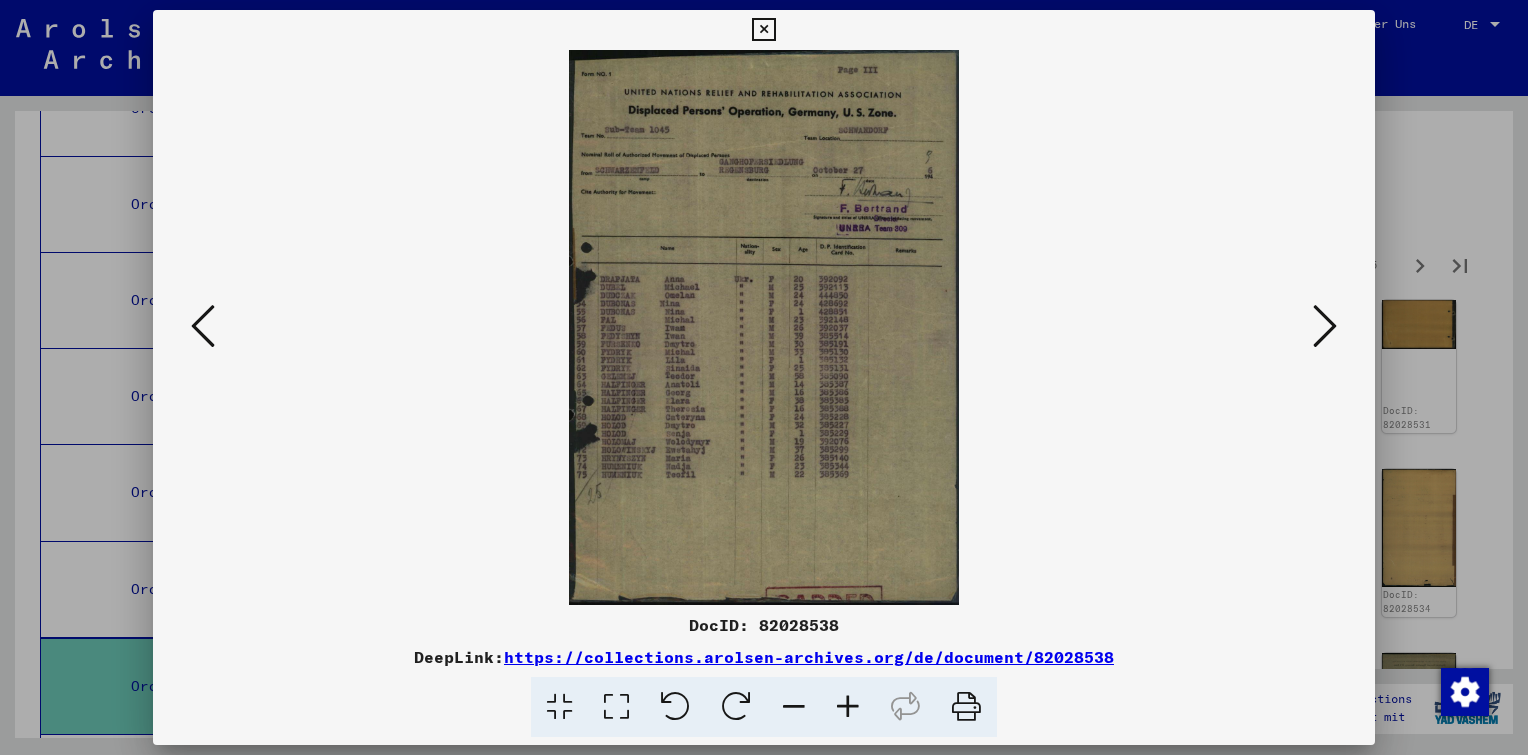 click at bounding box center [1325, 326] 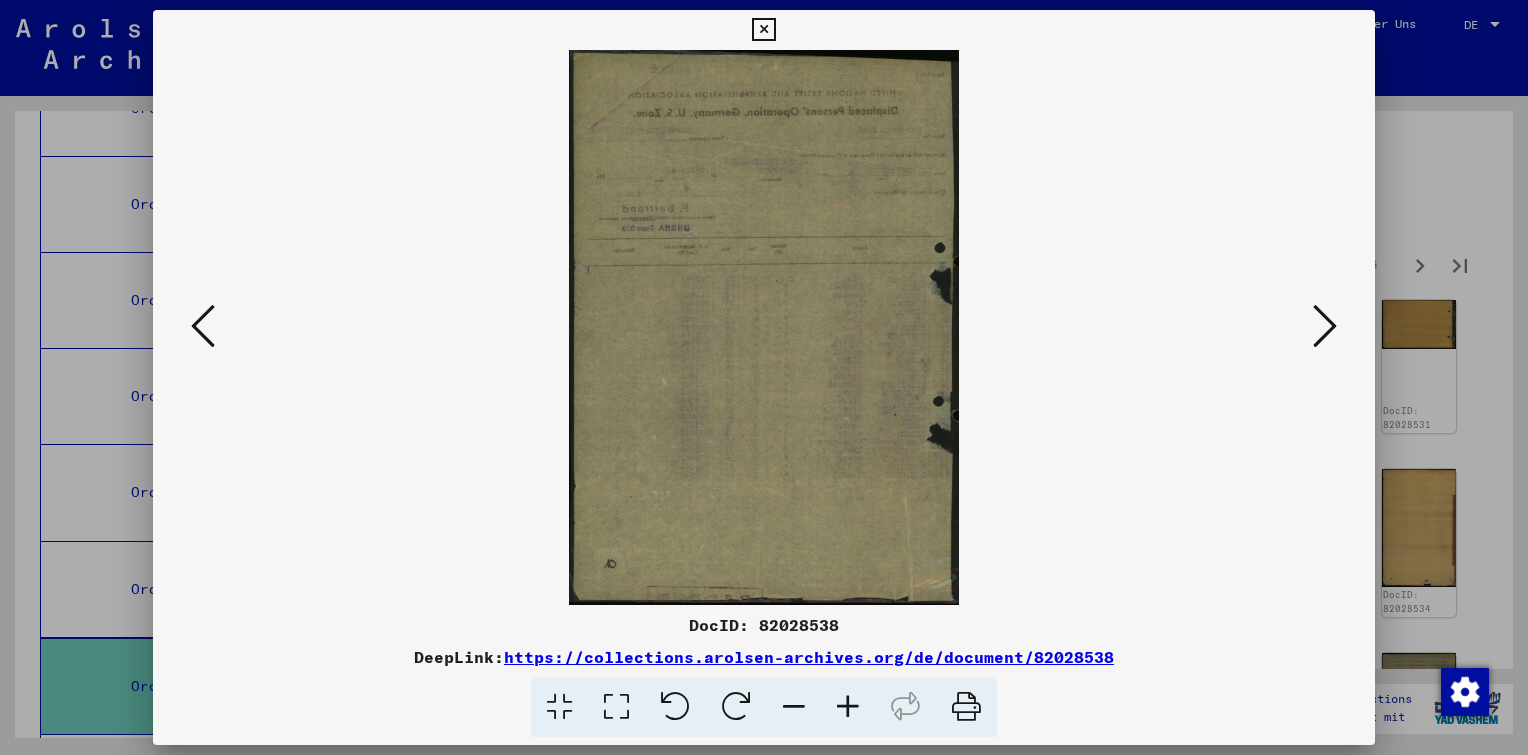 click at bounding box center (1325, 326) 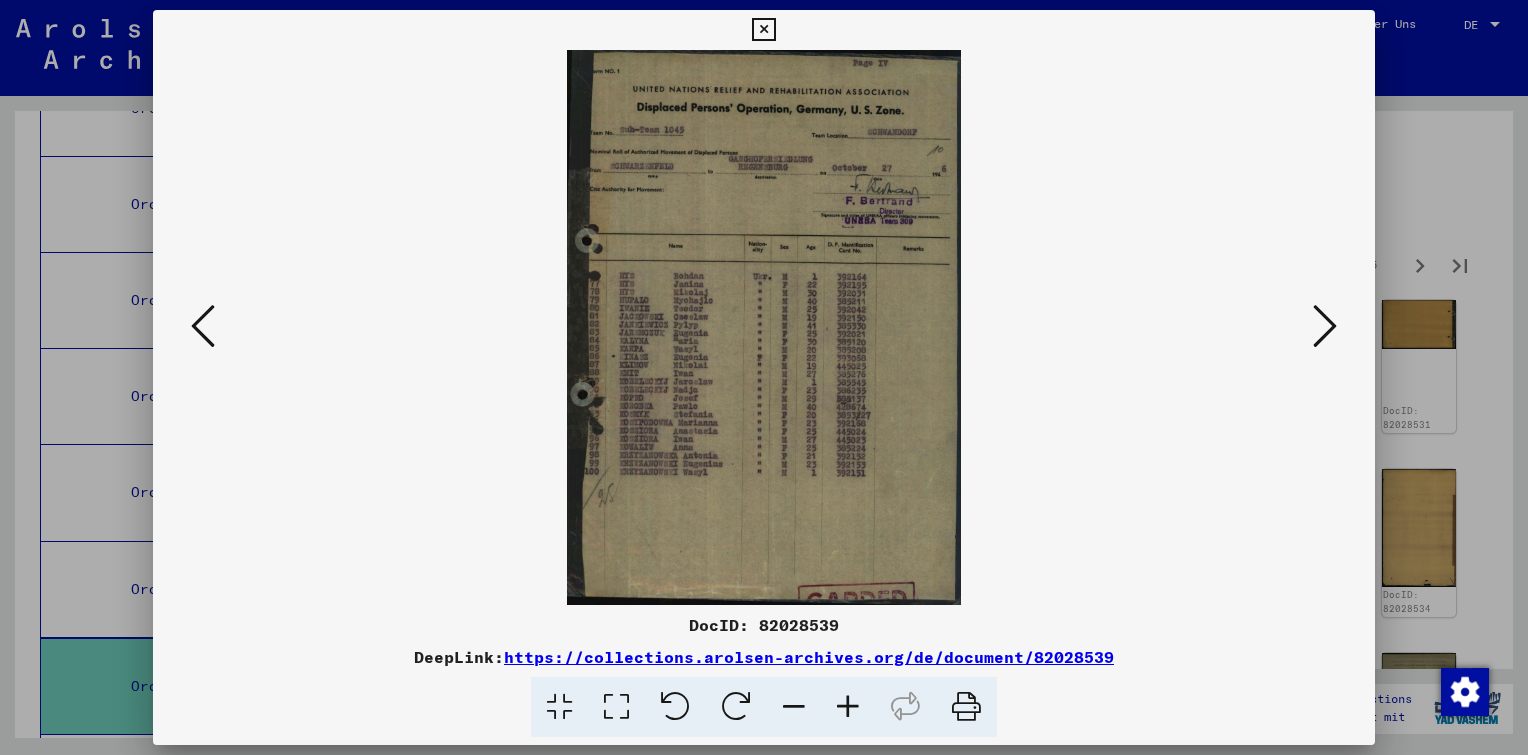 click at bounding box center (1325, 326) 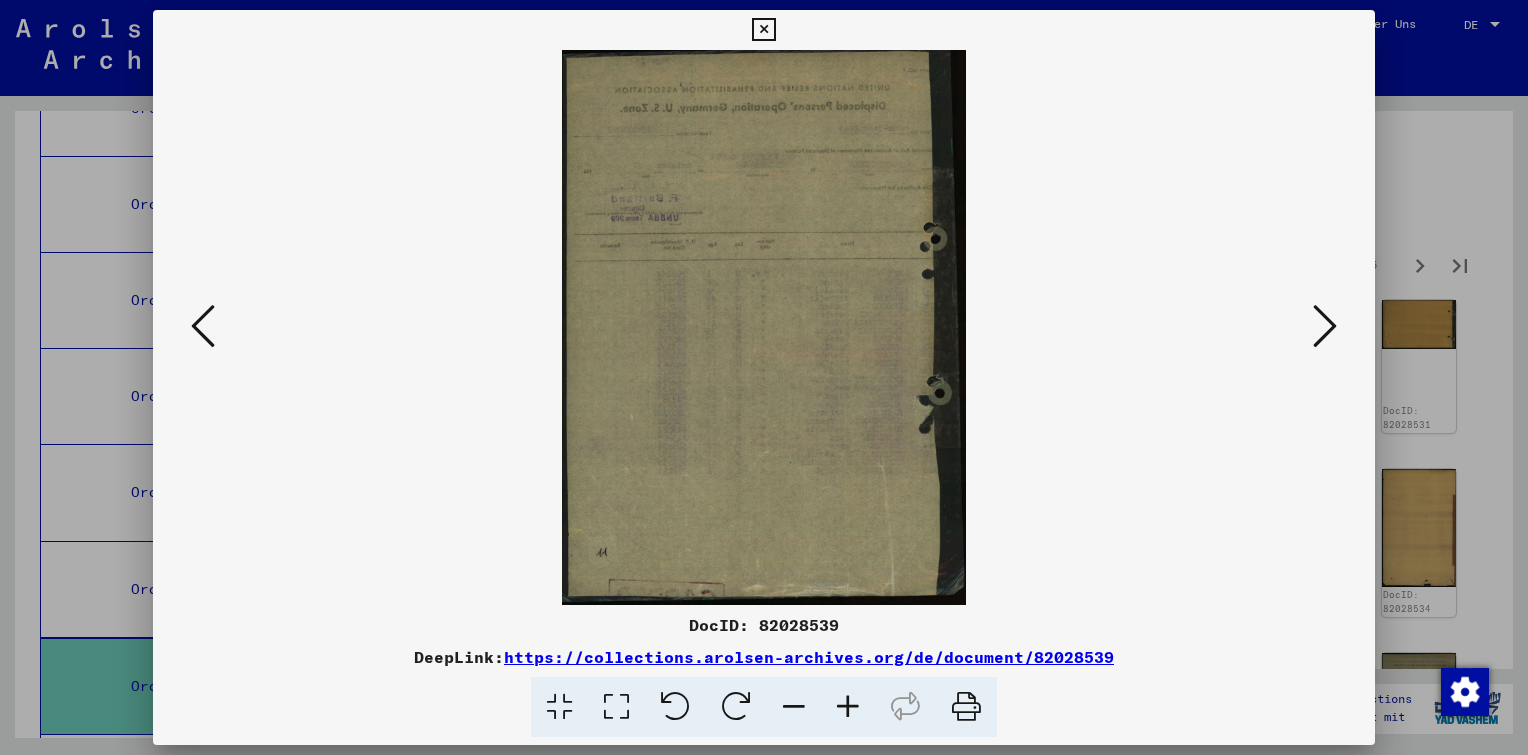 click at bounding box center (1325, 326) 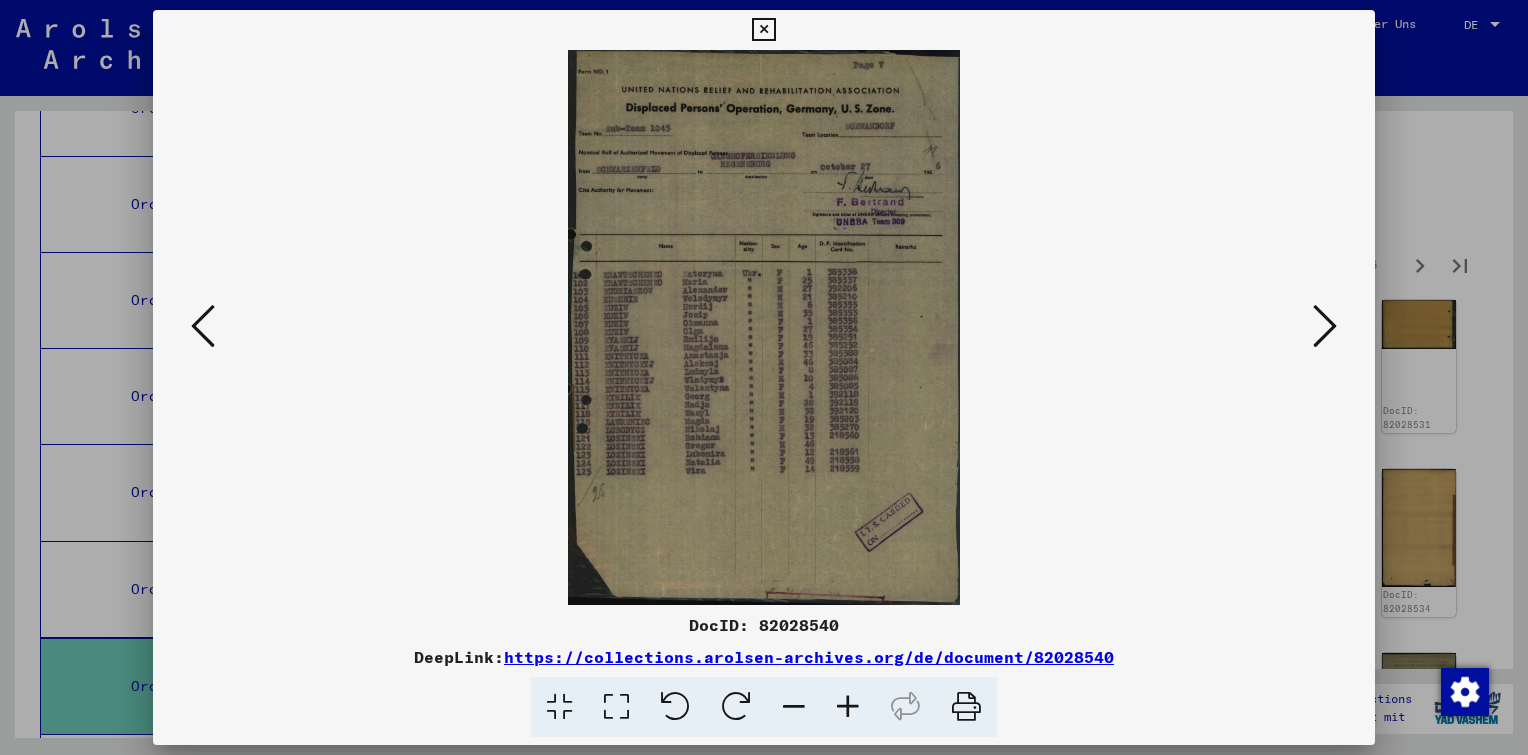 click at bounding box center (1325, 326) 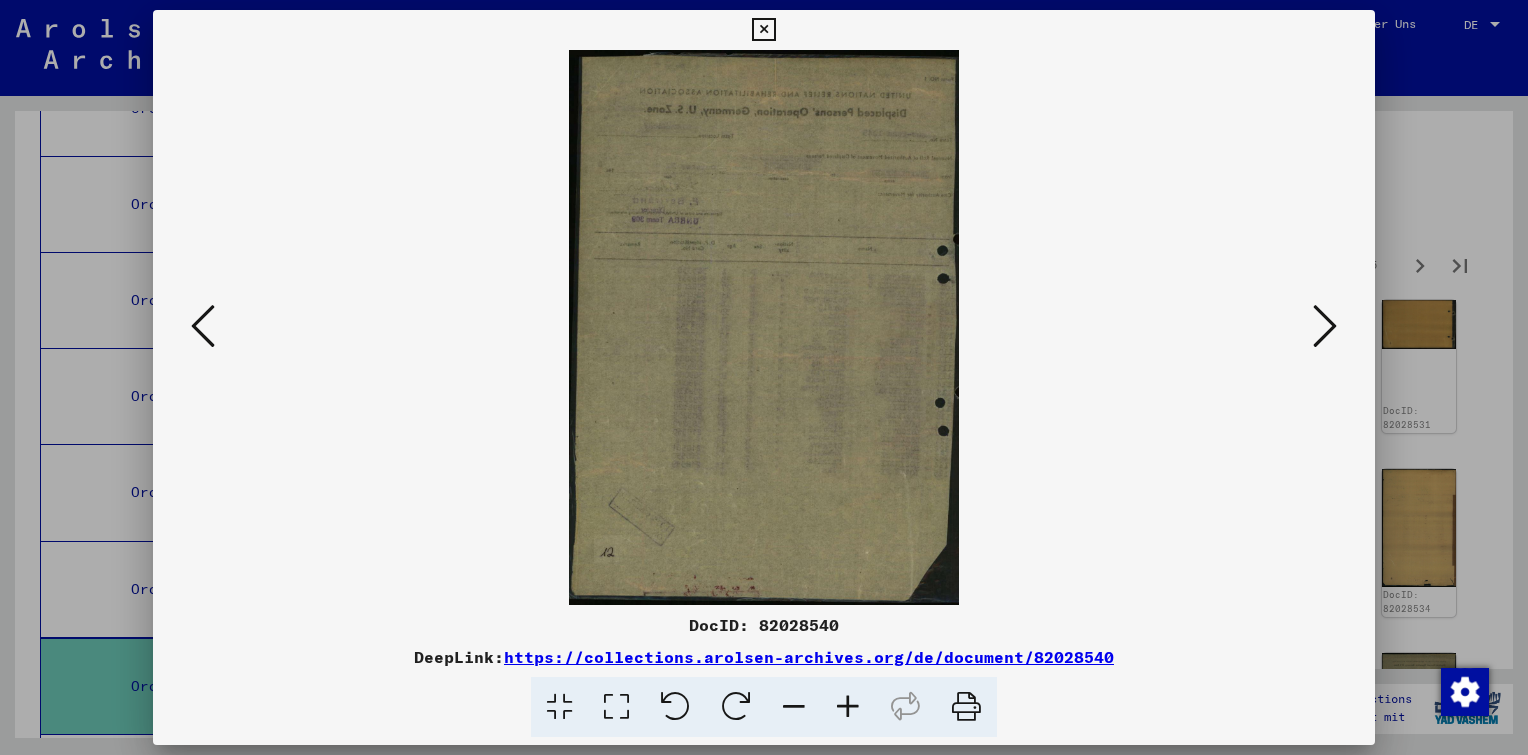 click at bounding box center [1325, 326] 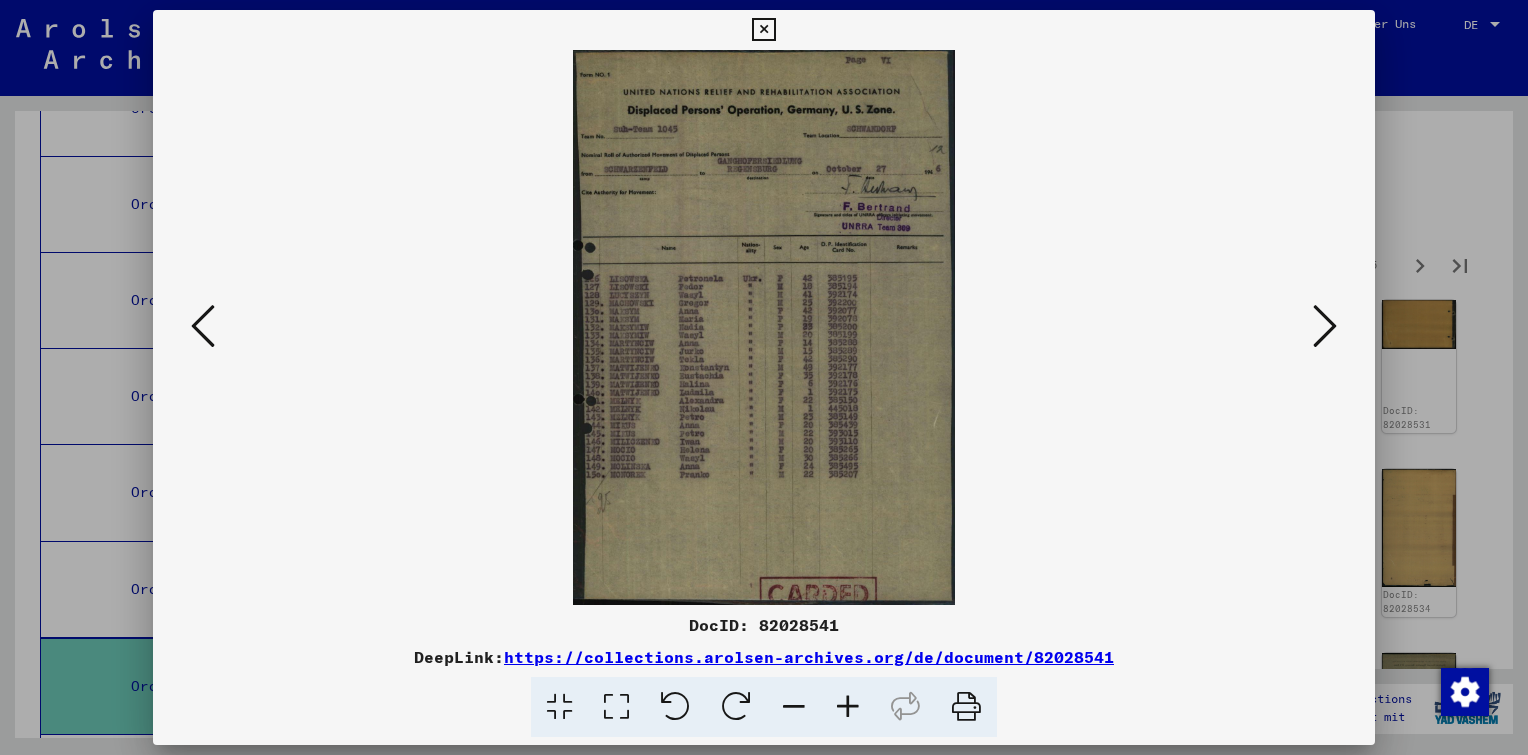 click at bounding box center (848, 707) 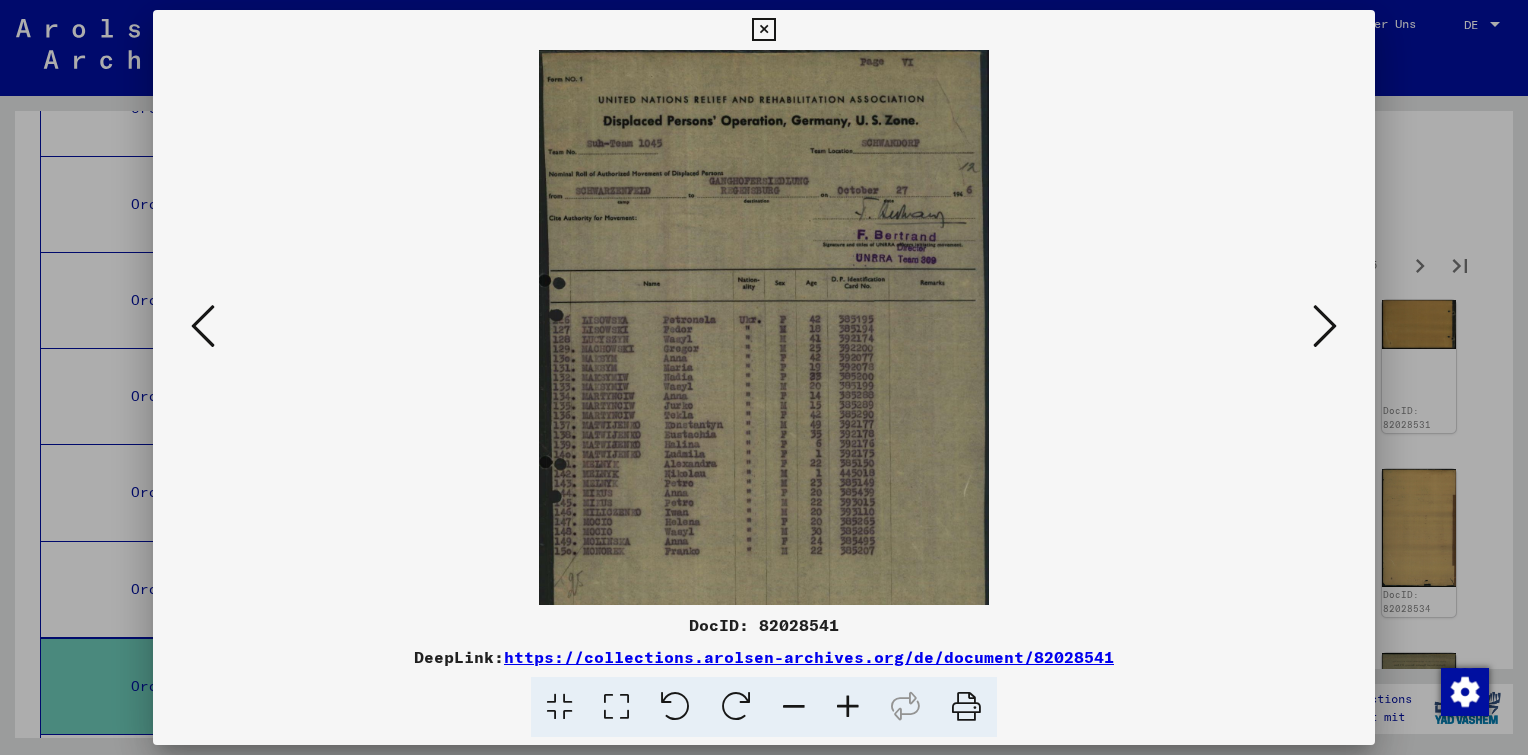 click at bounding box center [848, 707] 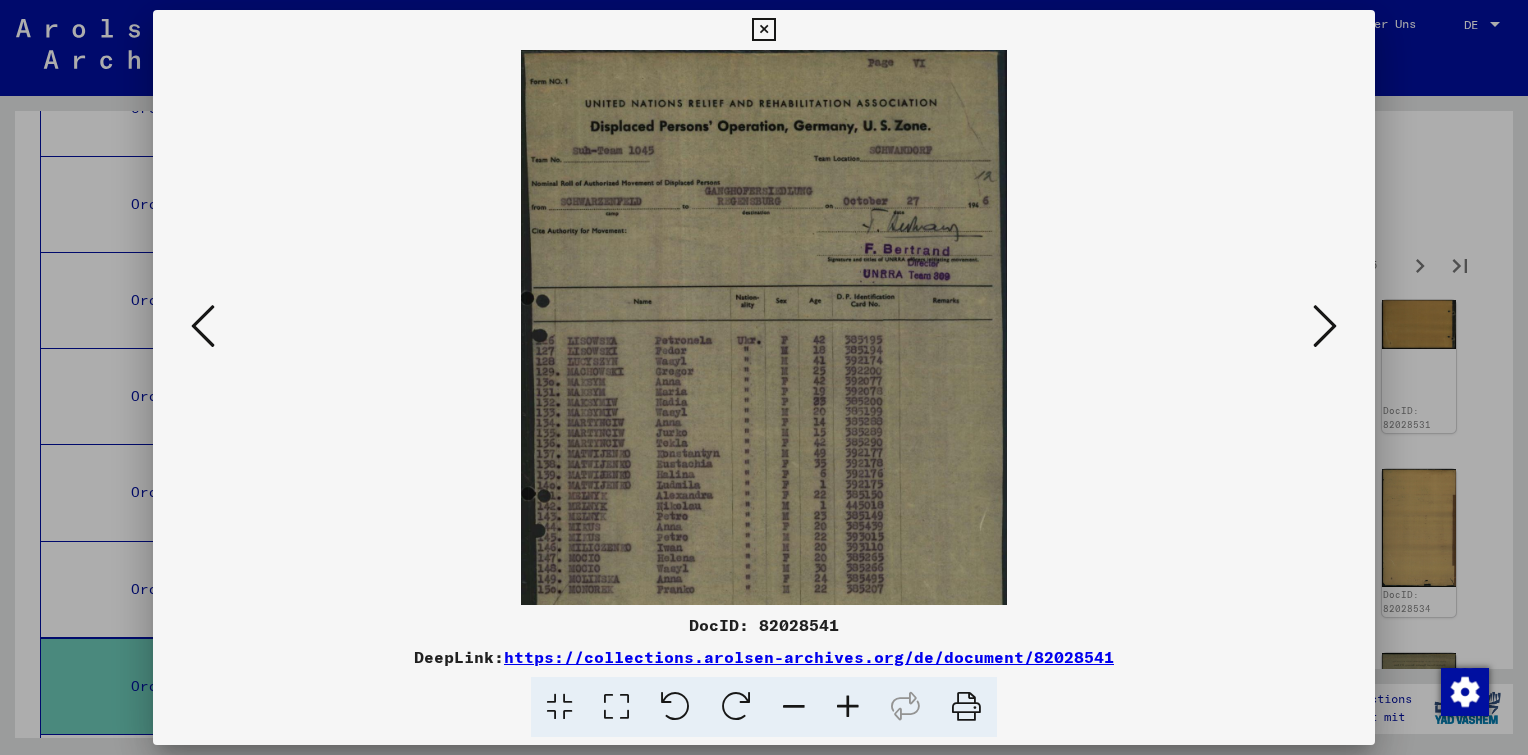 click at bounding box center [848, 707] 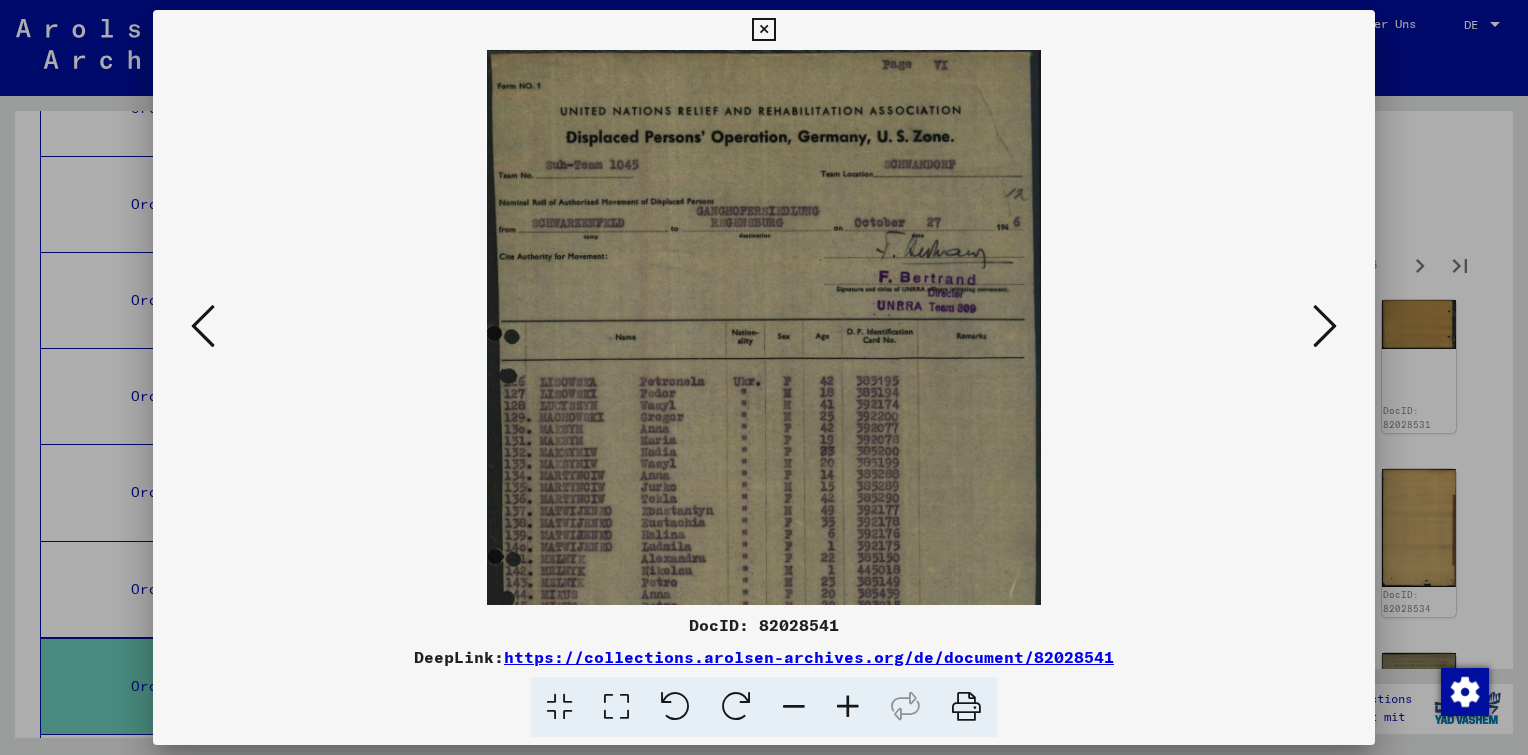 click at bounding box center [848, 707] 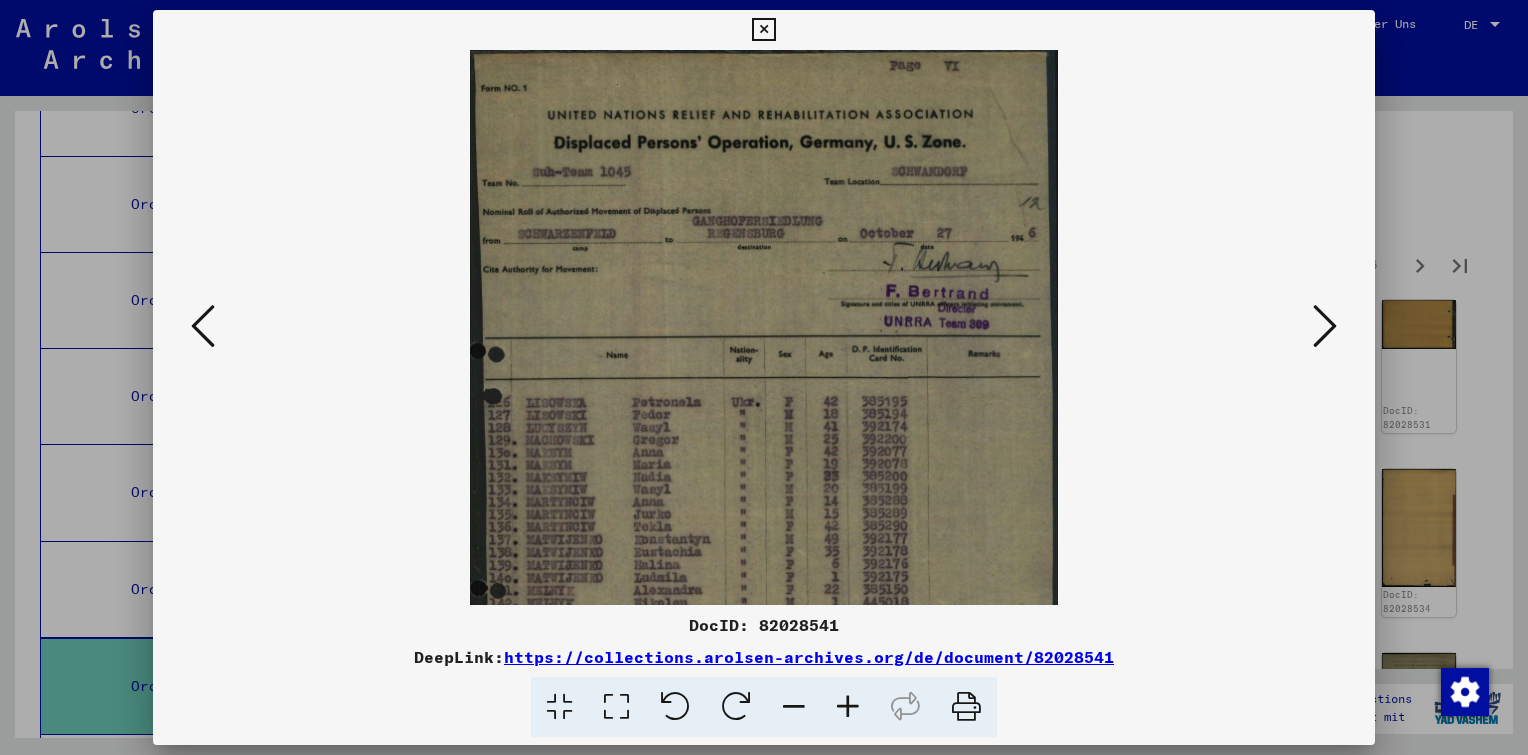 click at bounding box center [848, 707] 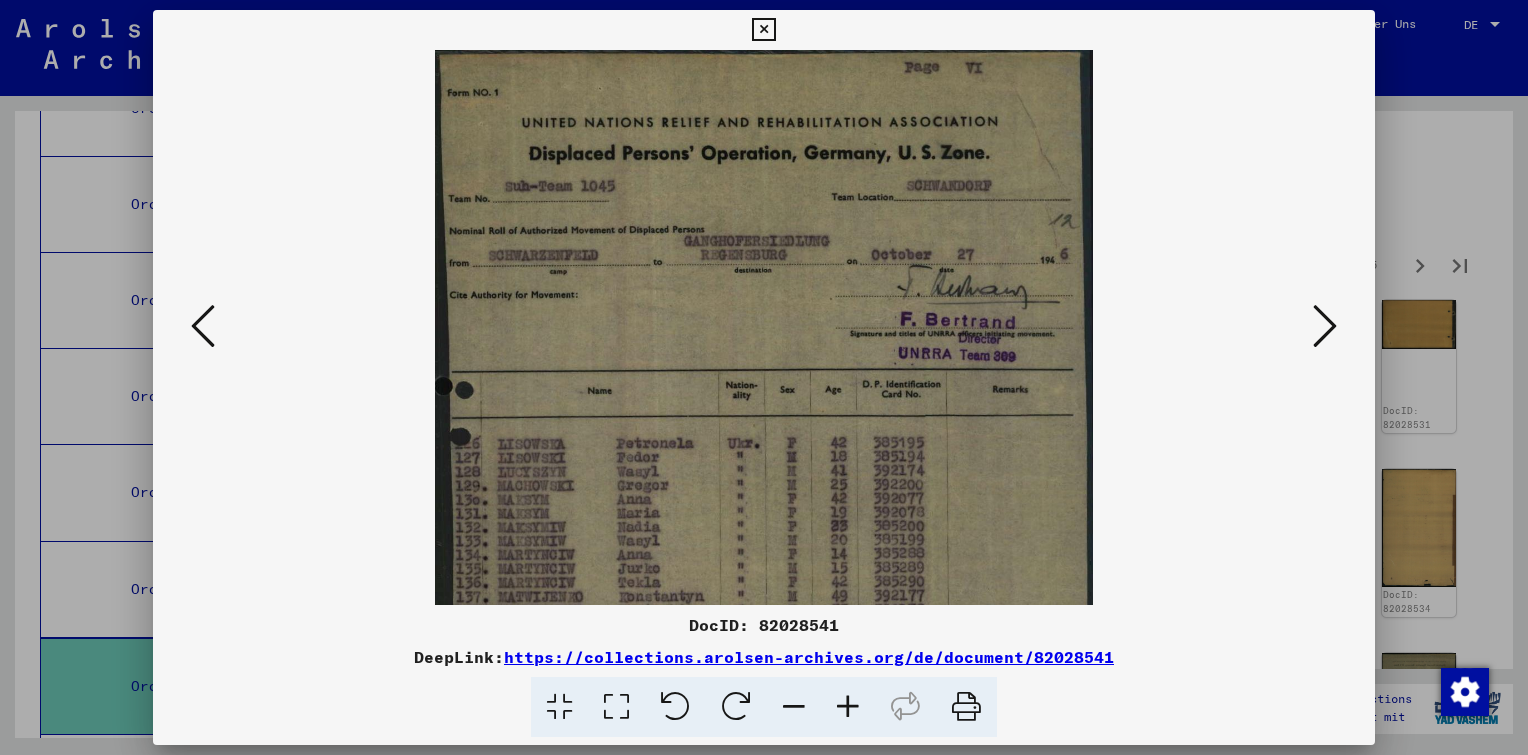 click at bounding box center [848, 707] 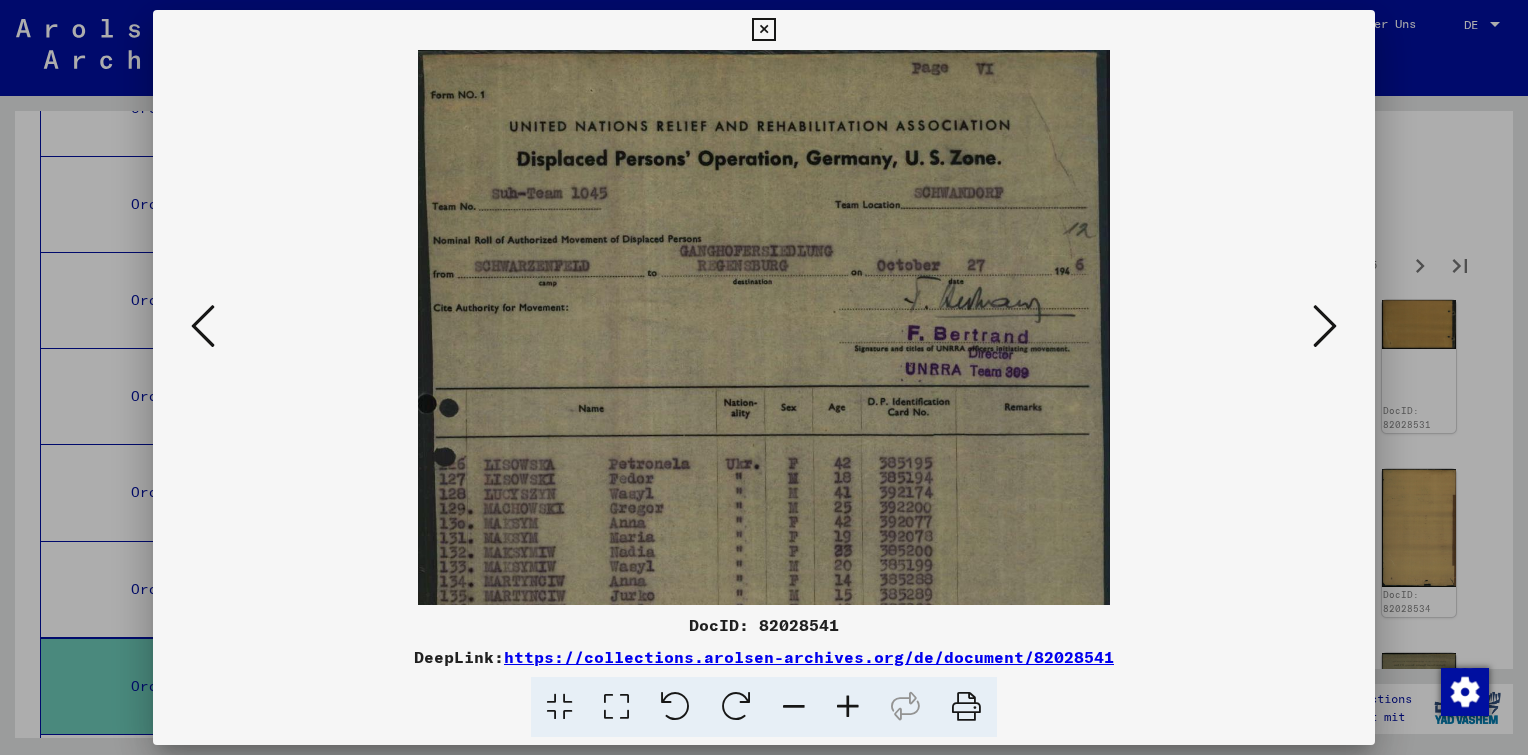 click at bounding box center [848, 707] 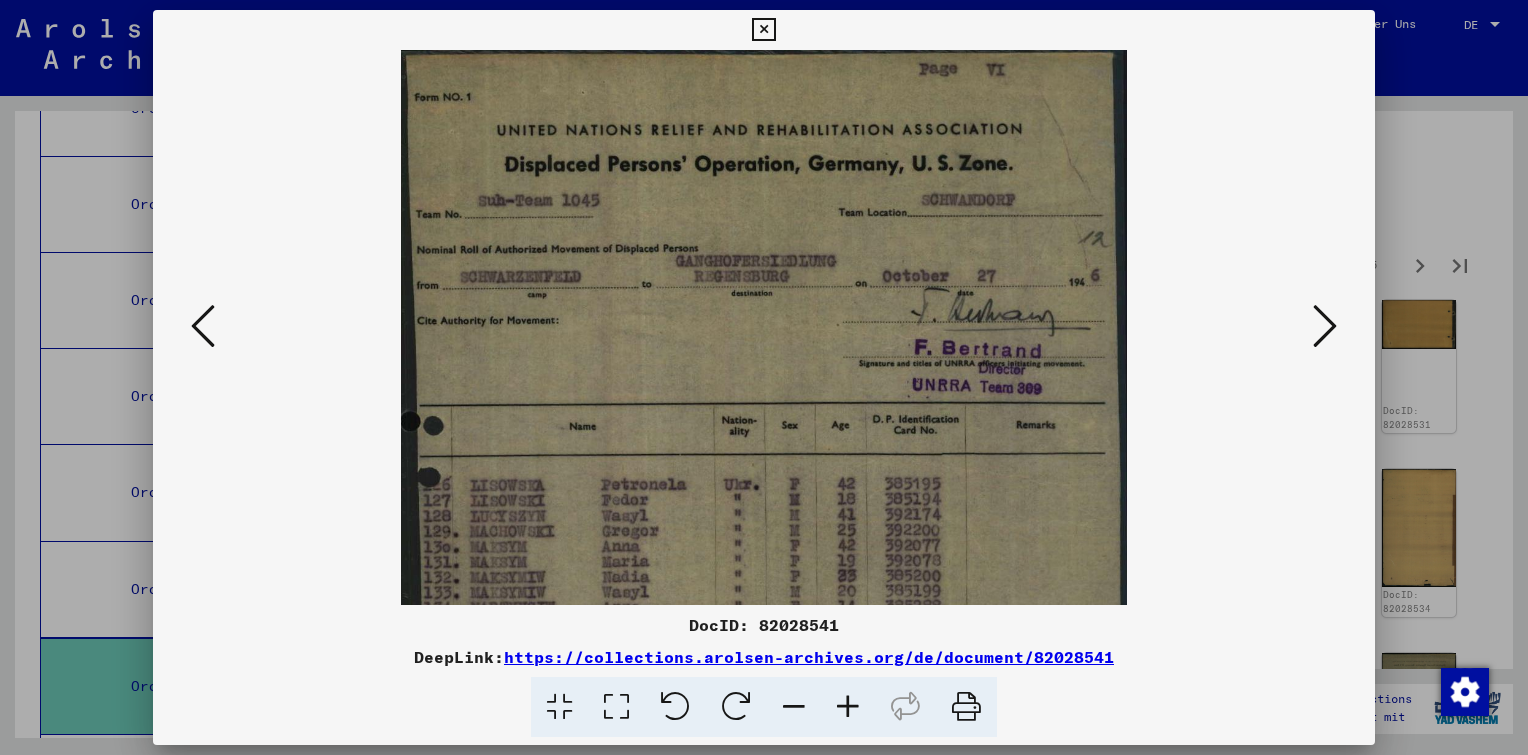 click at bounding box center [848, 707] 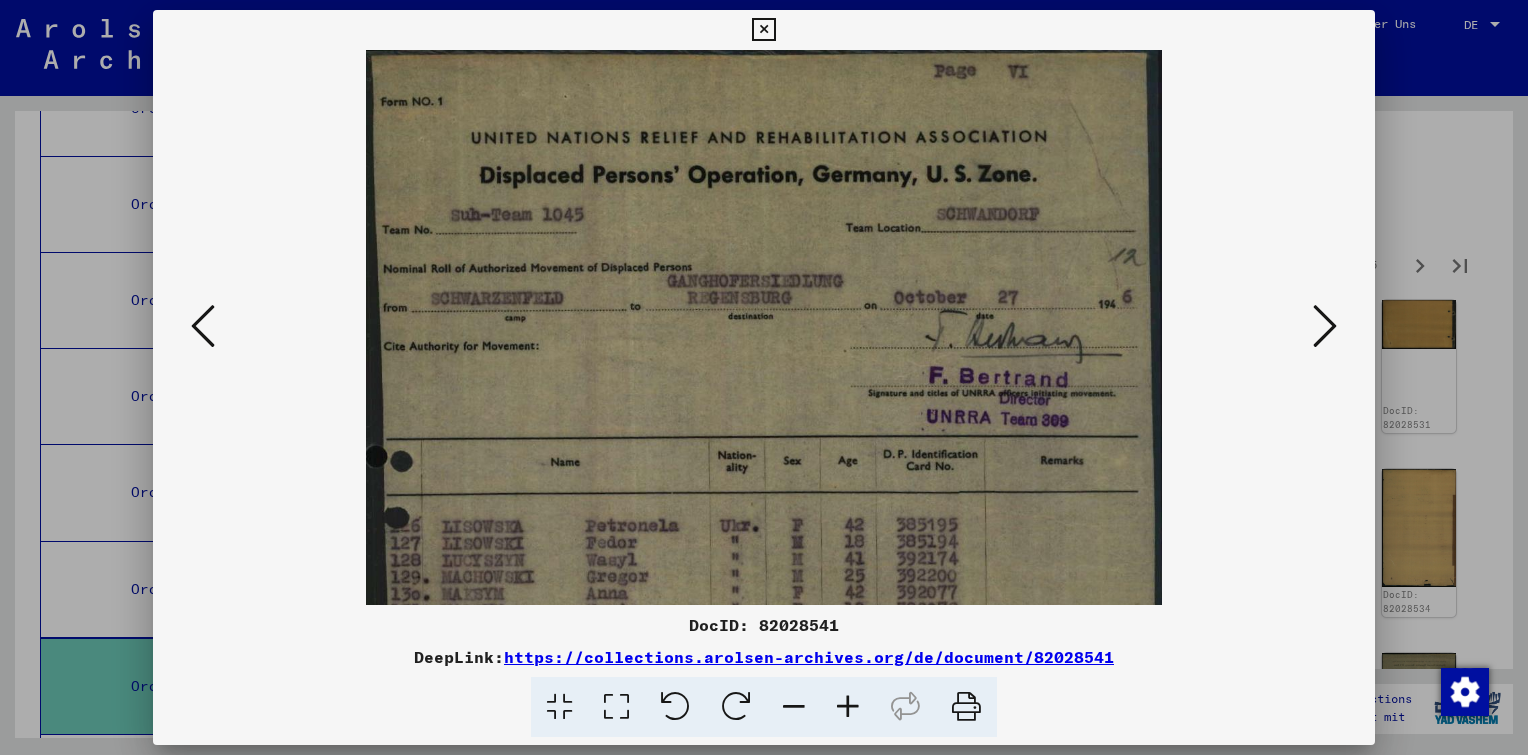 click at bounding box center (1325, 326) 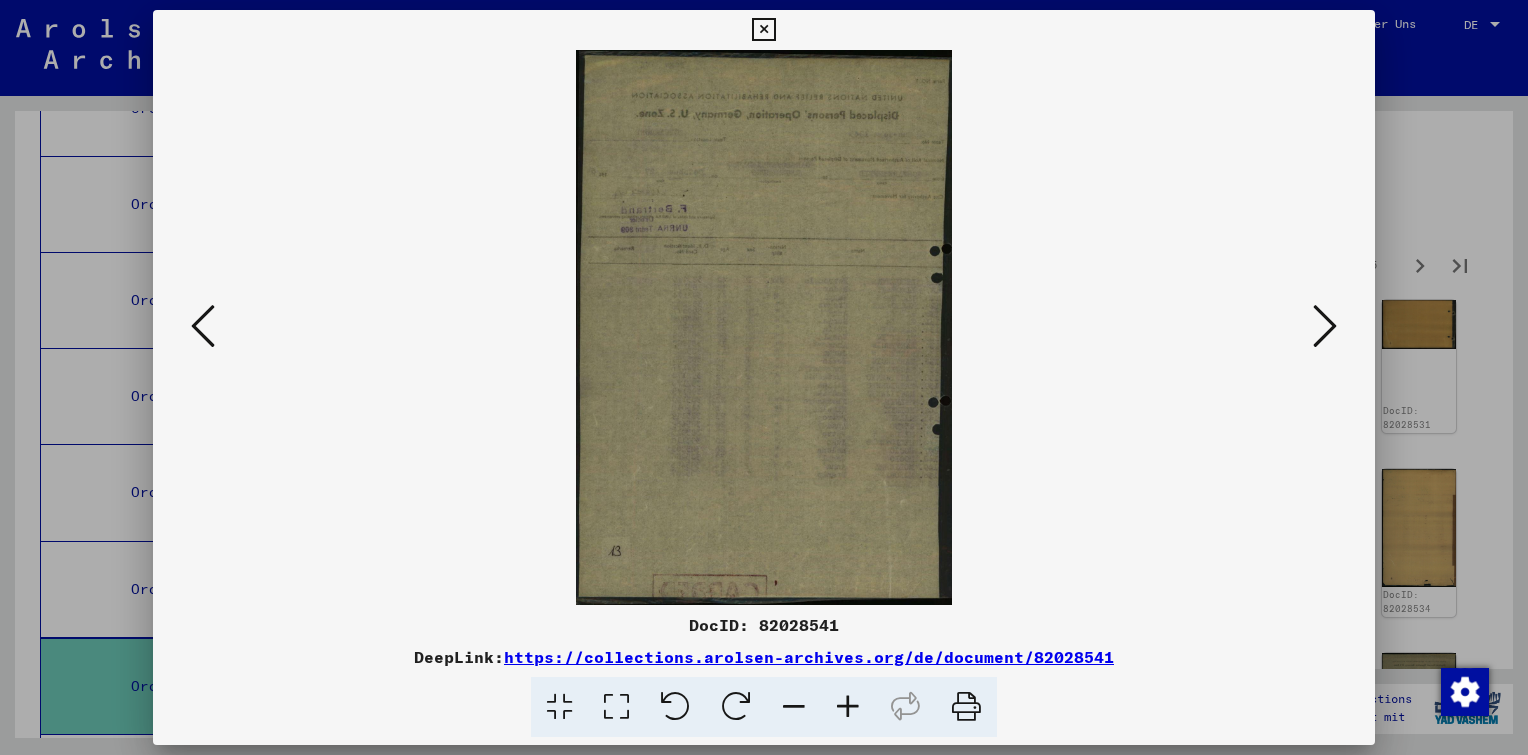 click at bounding box center [1325, 326] 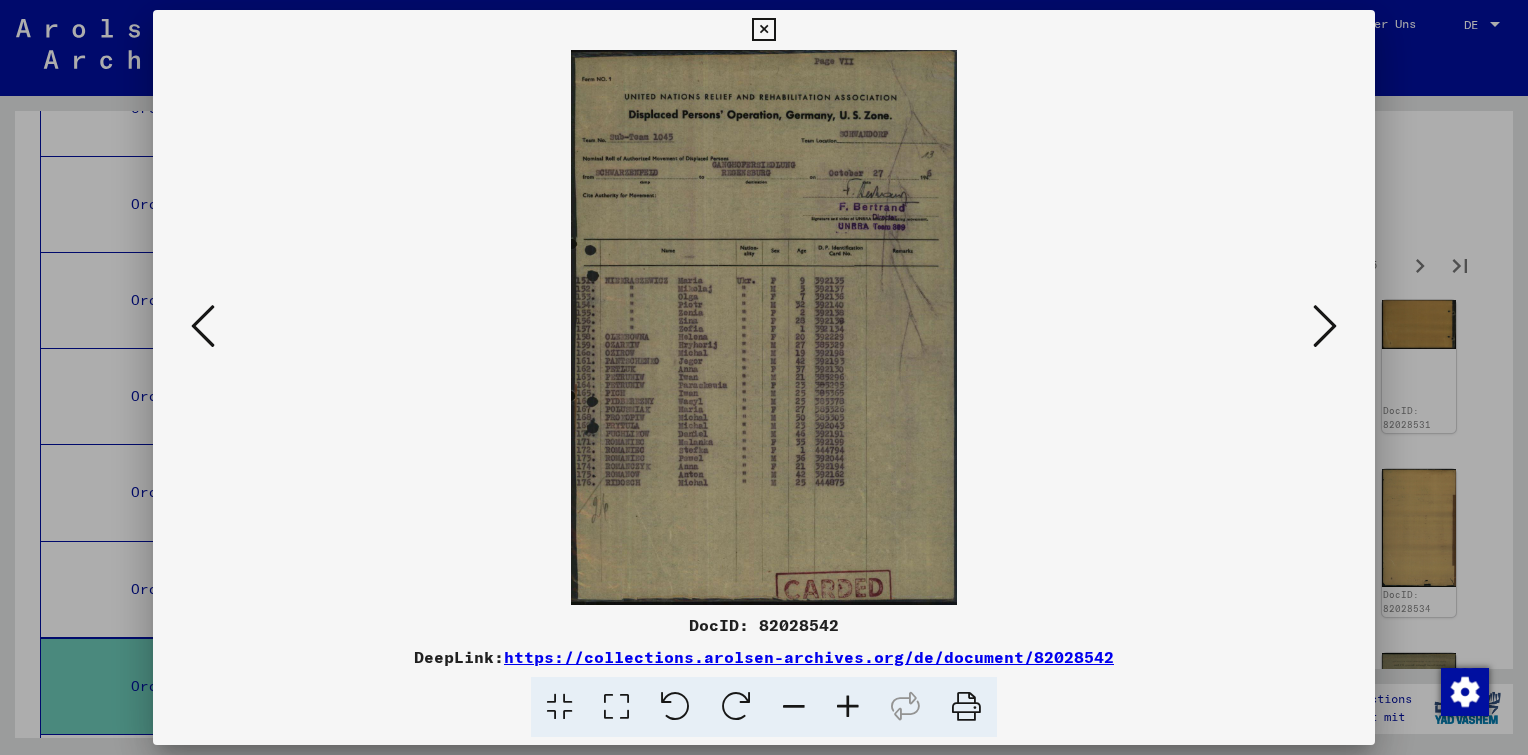 click at bounding box center [763, 30] 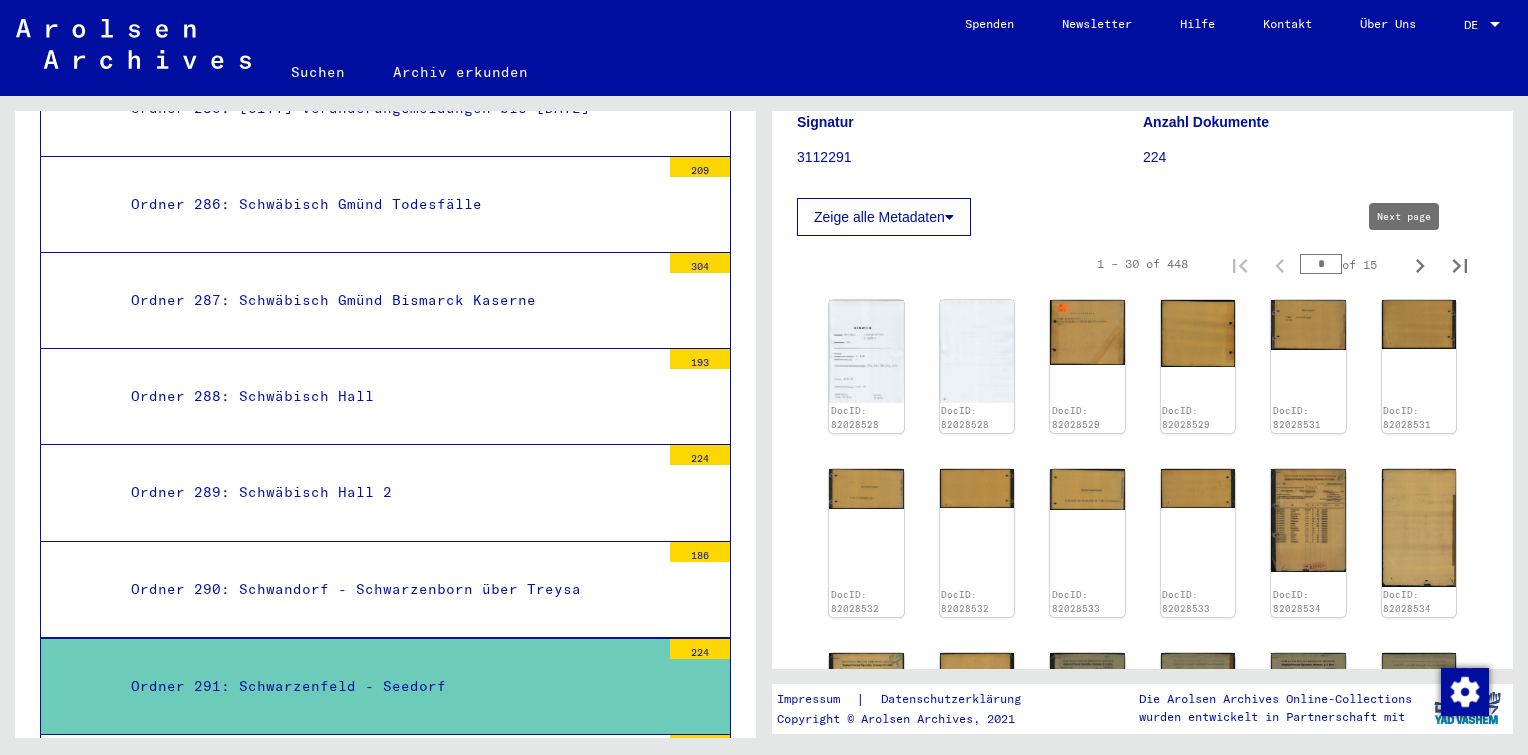 click 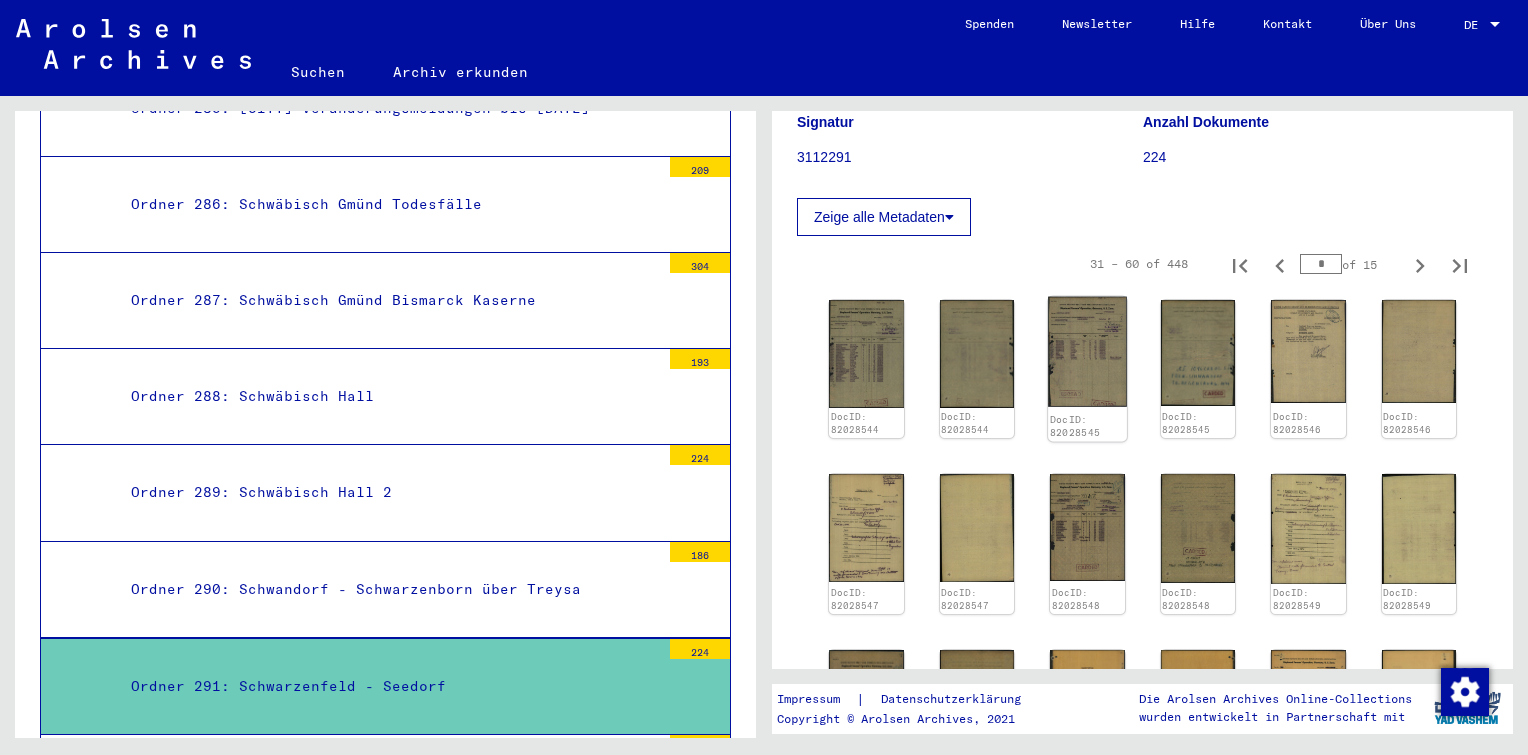 click 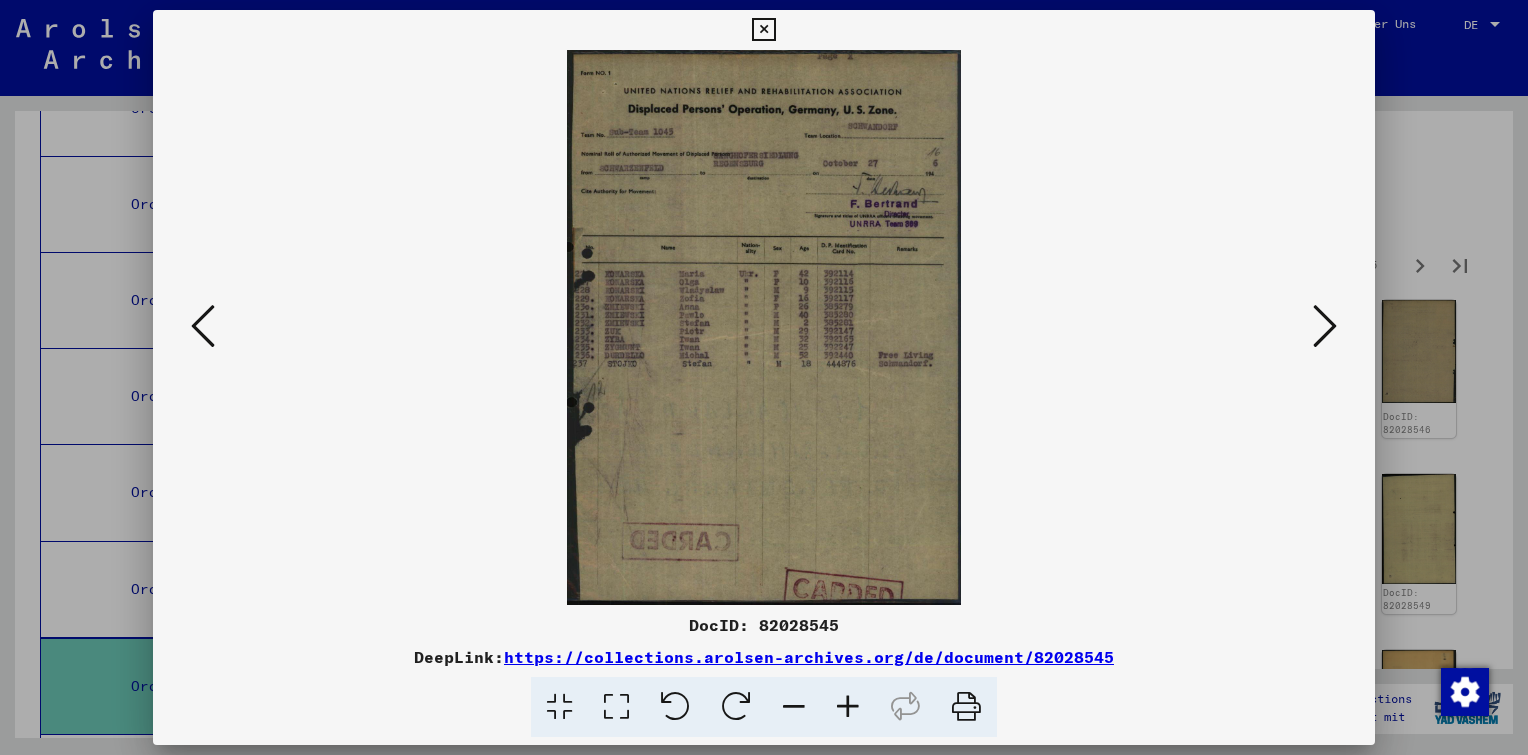 click at bounding box center [763, 30] 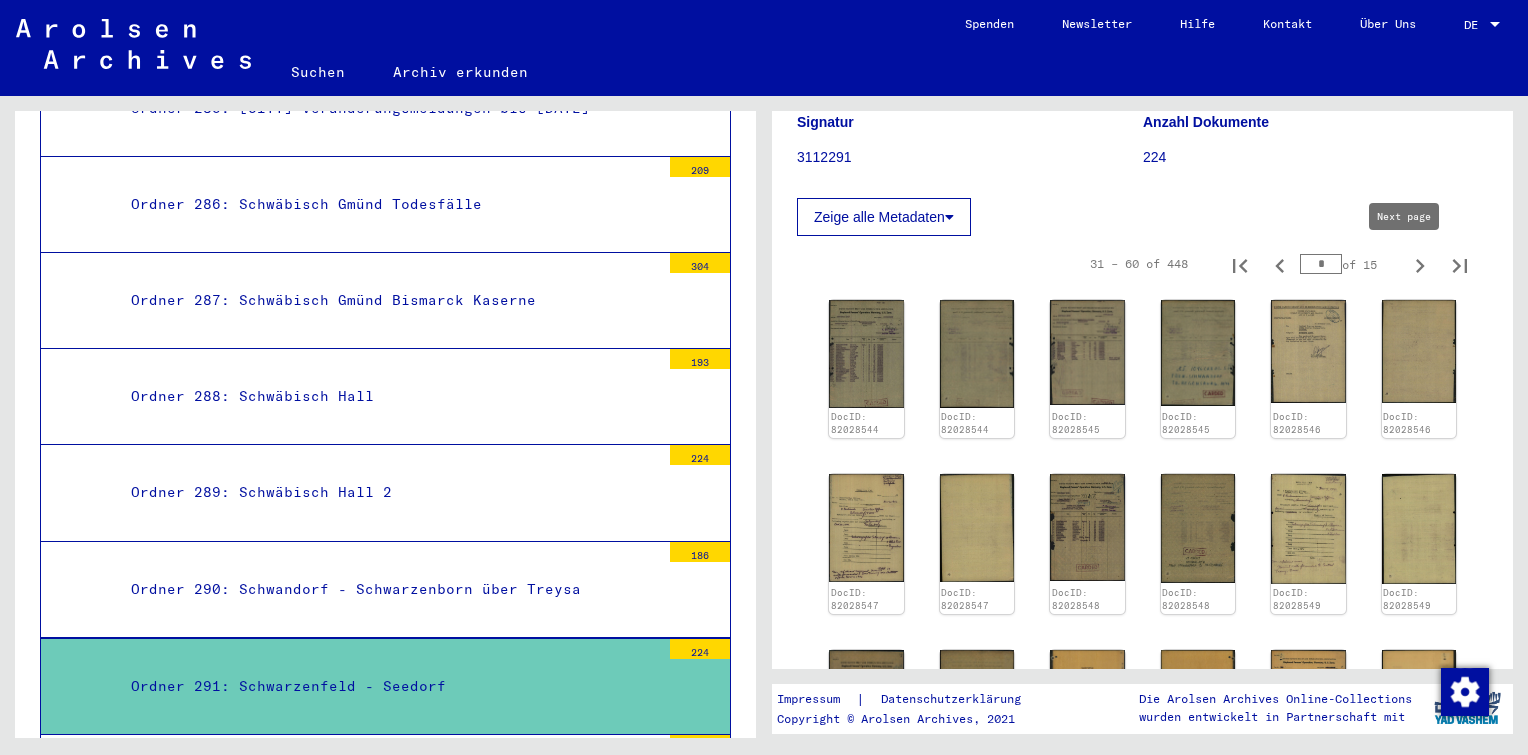 click 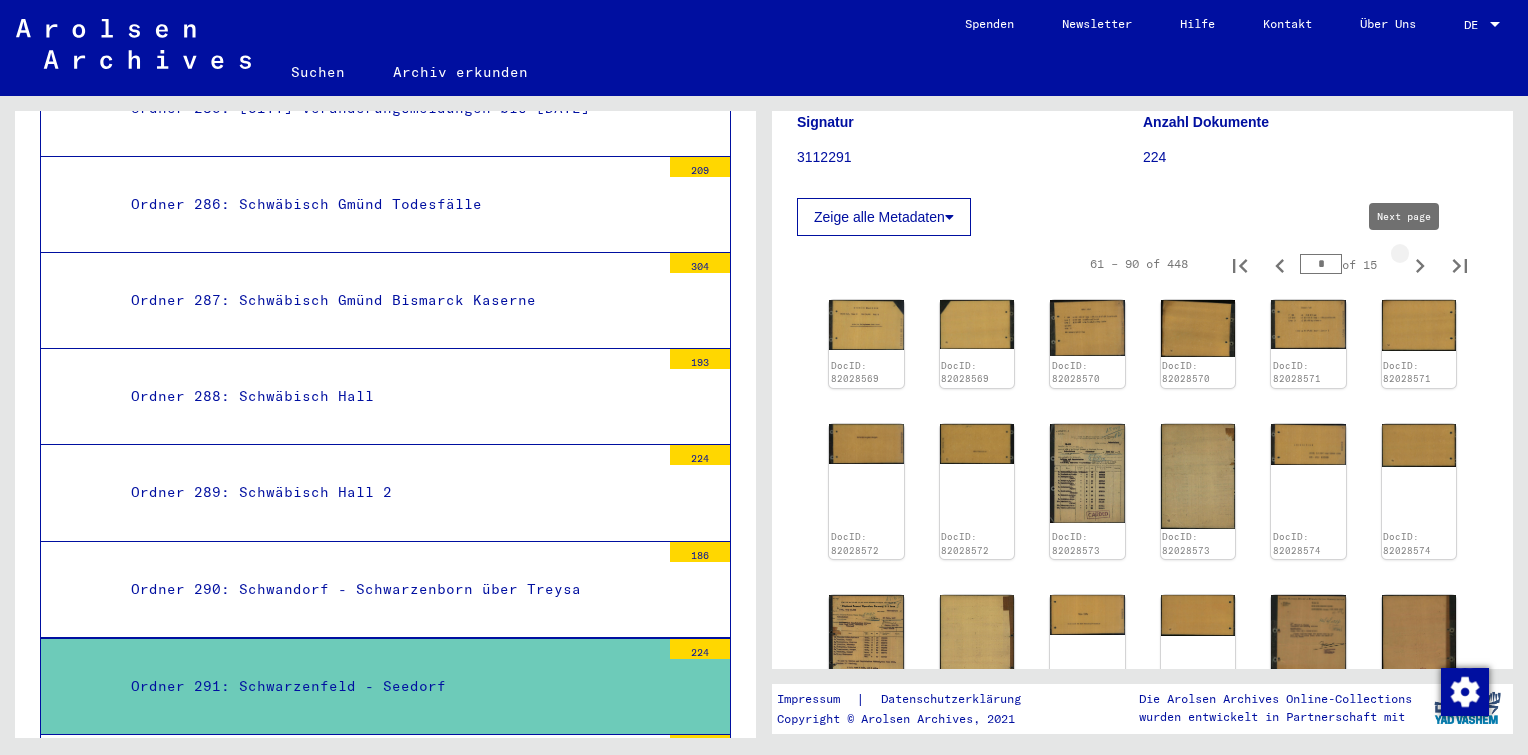 click 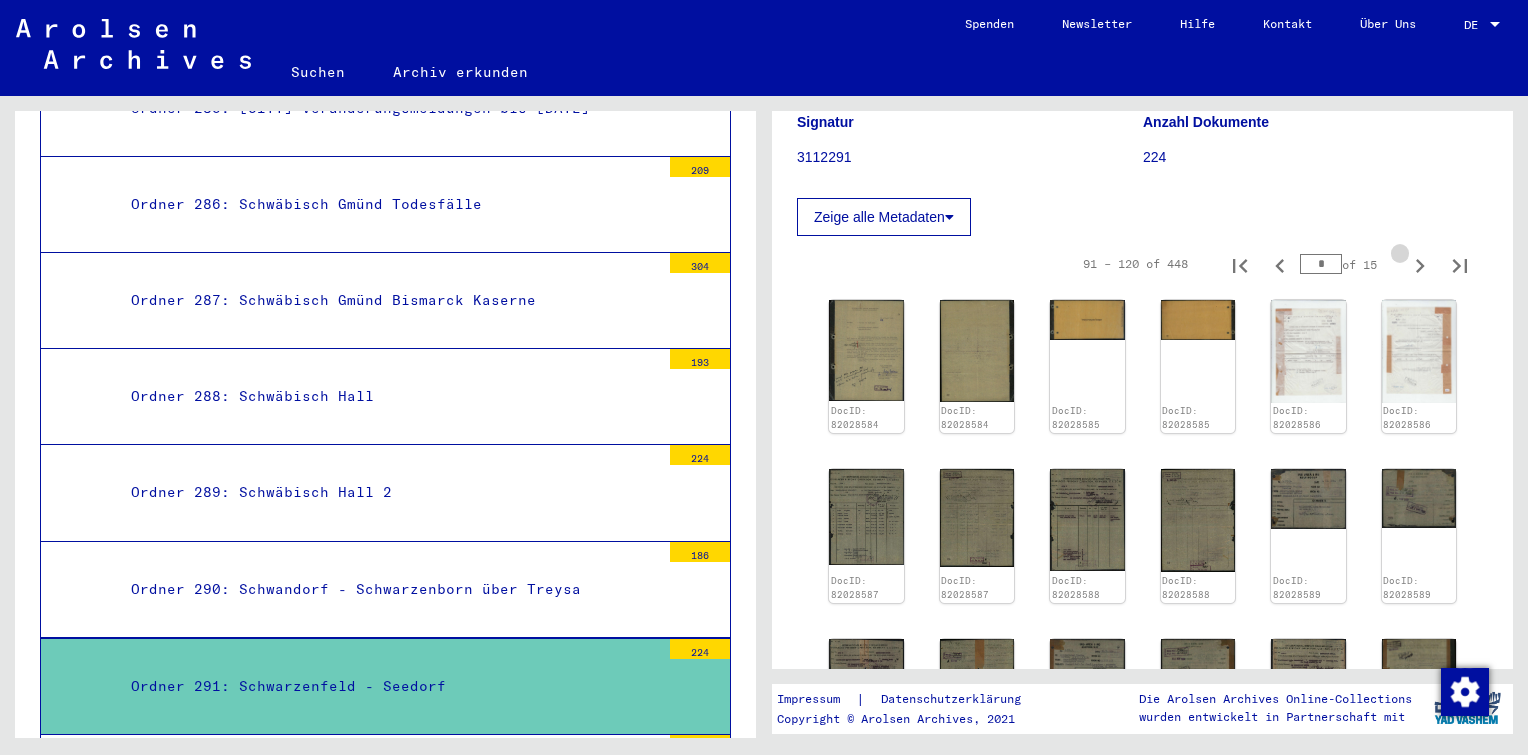 click 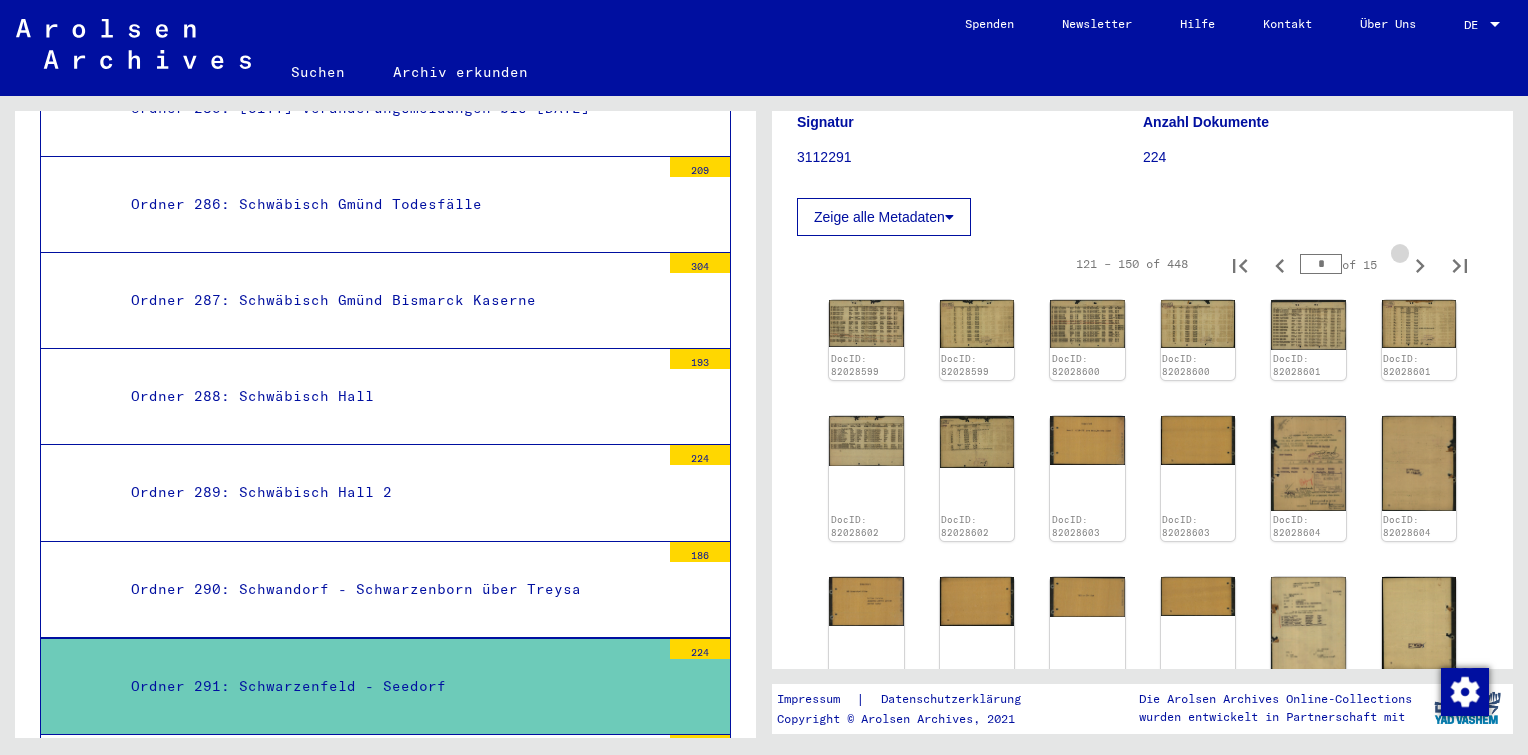 click 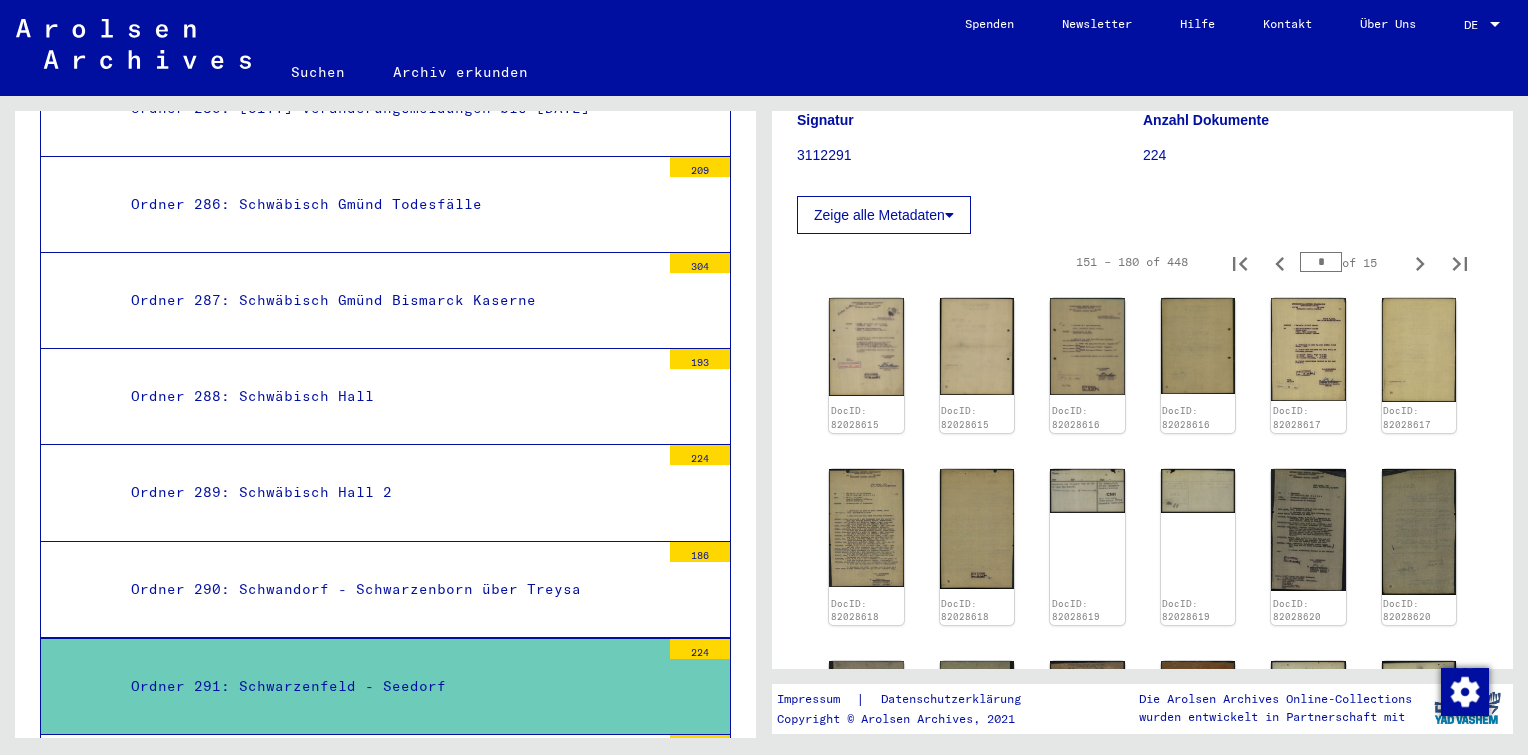scroll, scrollTop: 239, scrollLeft: 0, axis: vertical 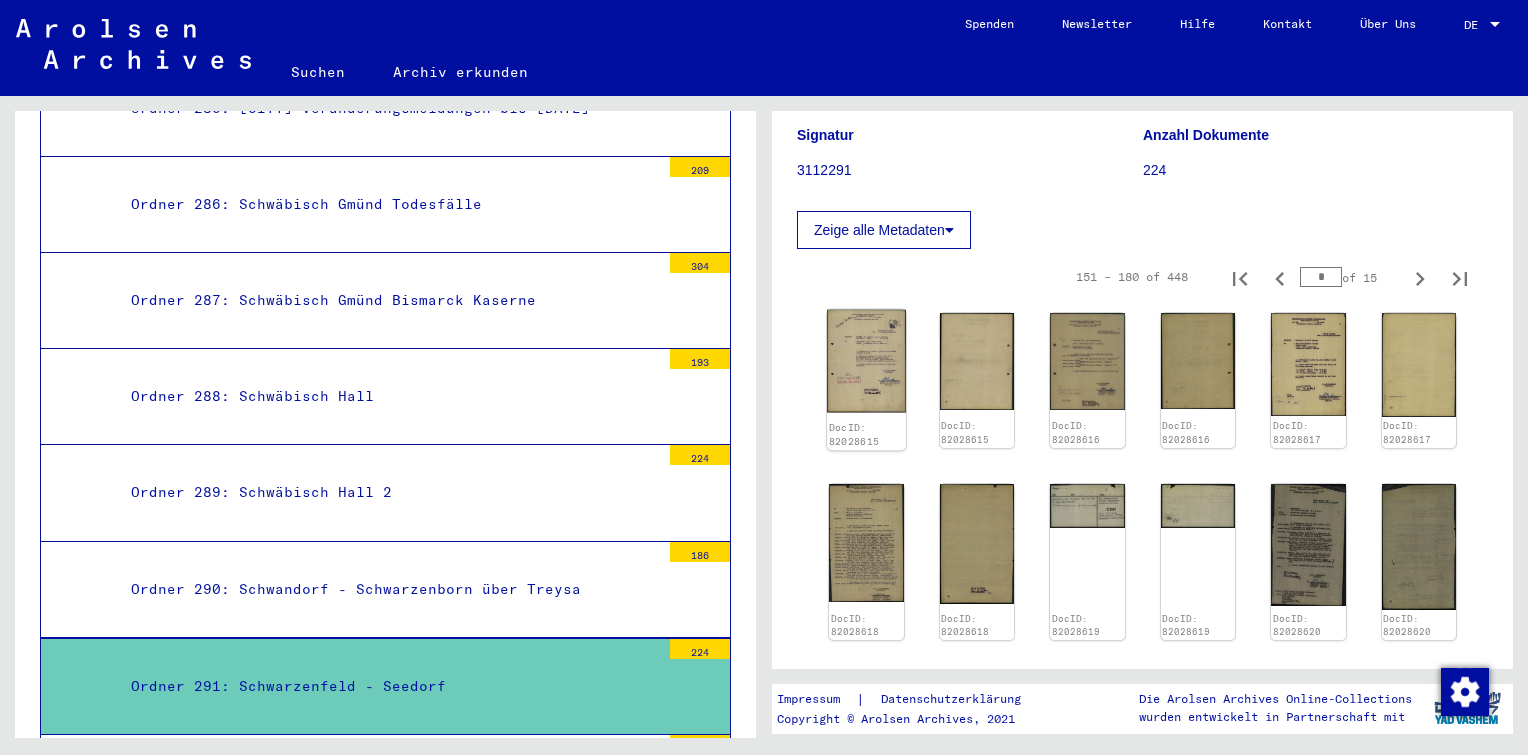 click 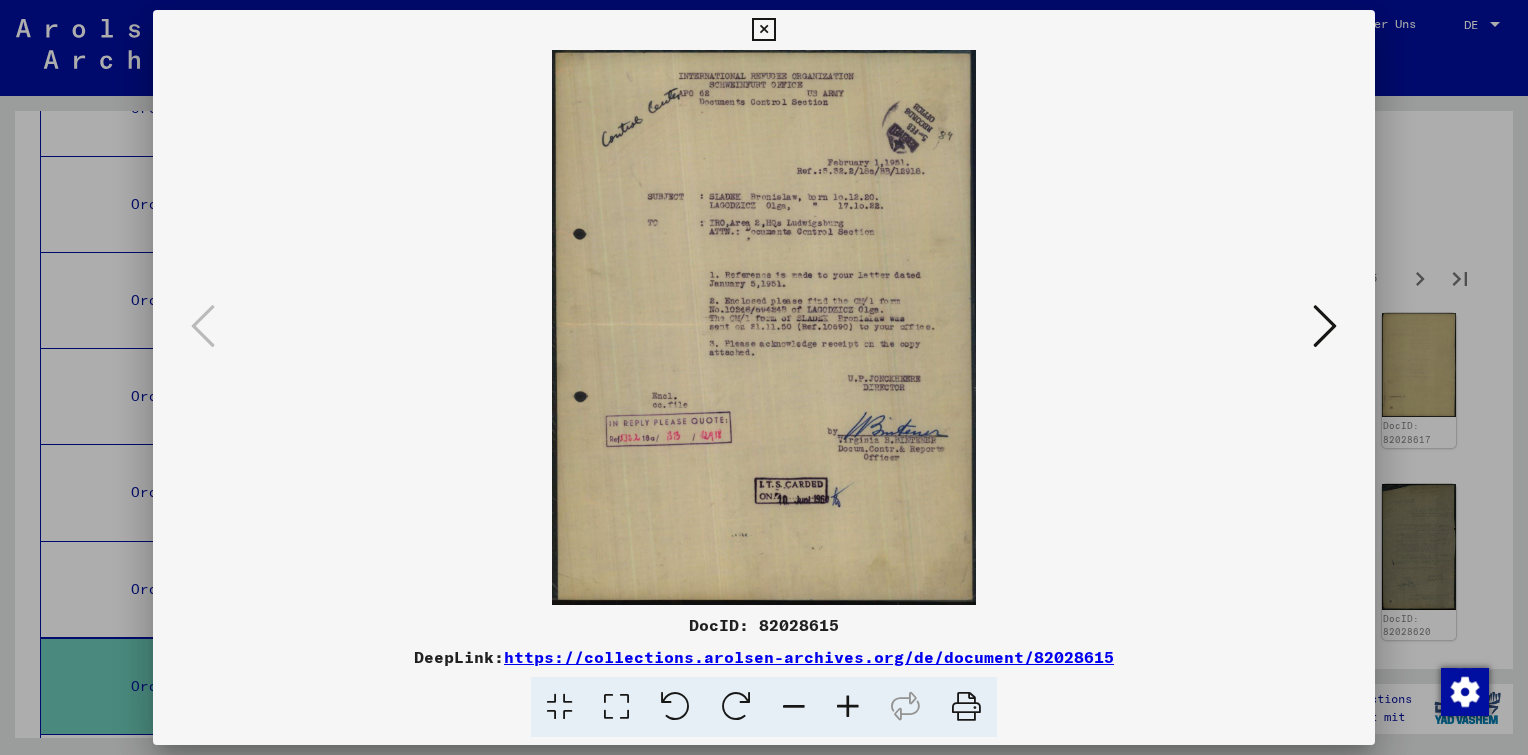 click at bounding box center (848, 707) 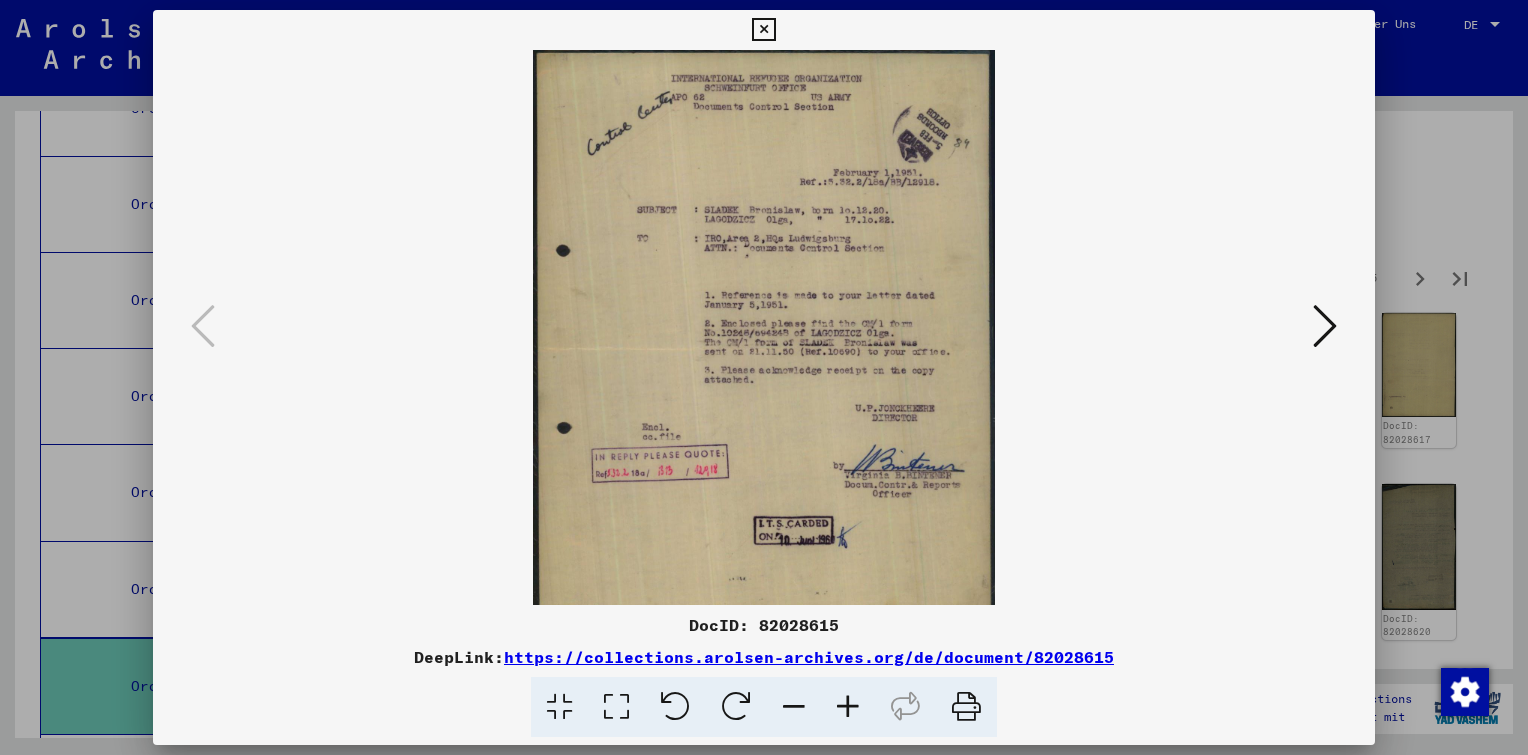 click at bounding box center [848, 707] 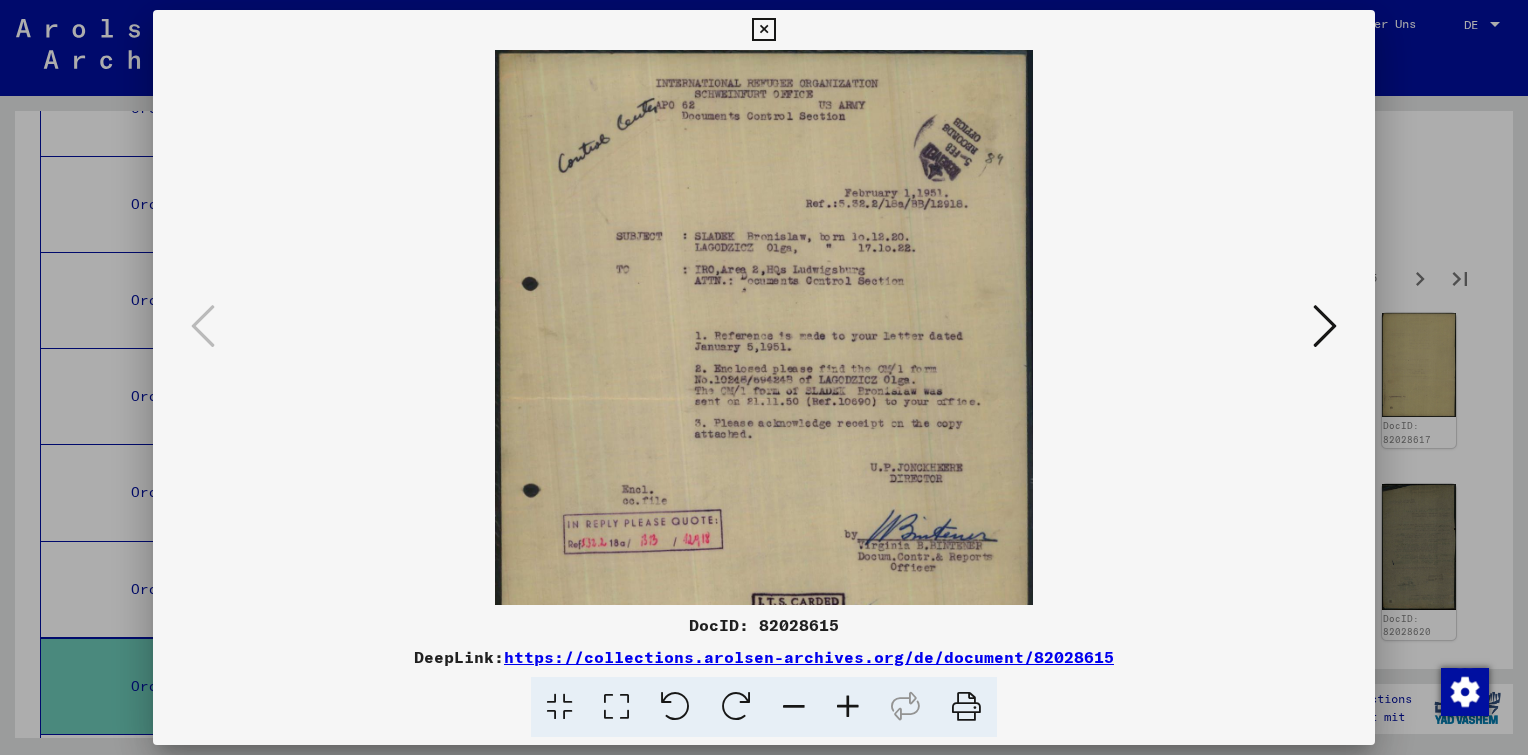 click at bounding box center [848, 707] 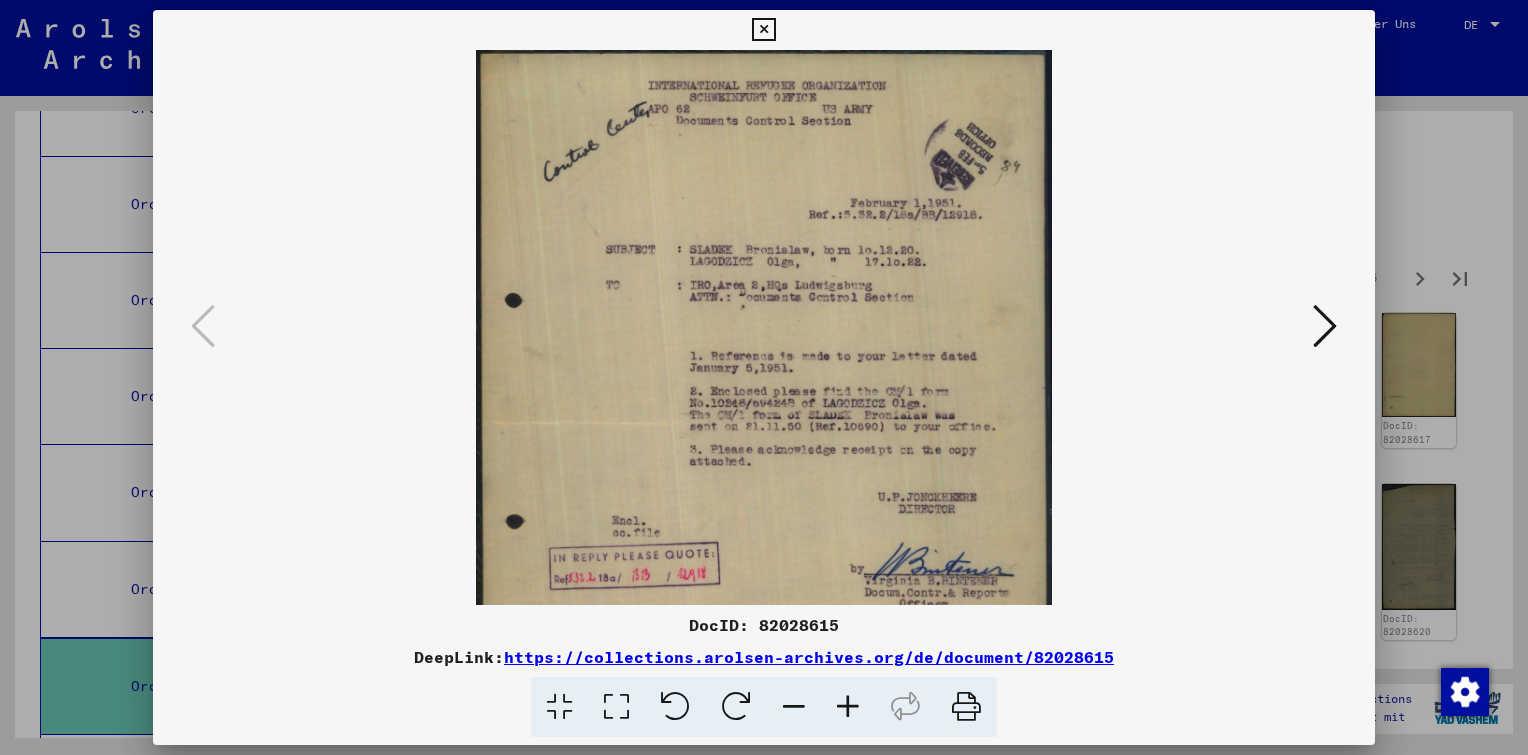 click at bounding box center (848, 707) 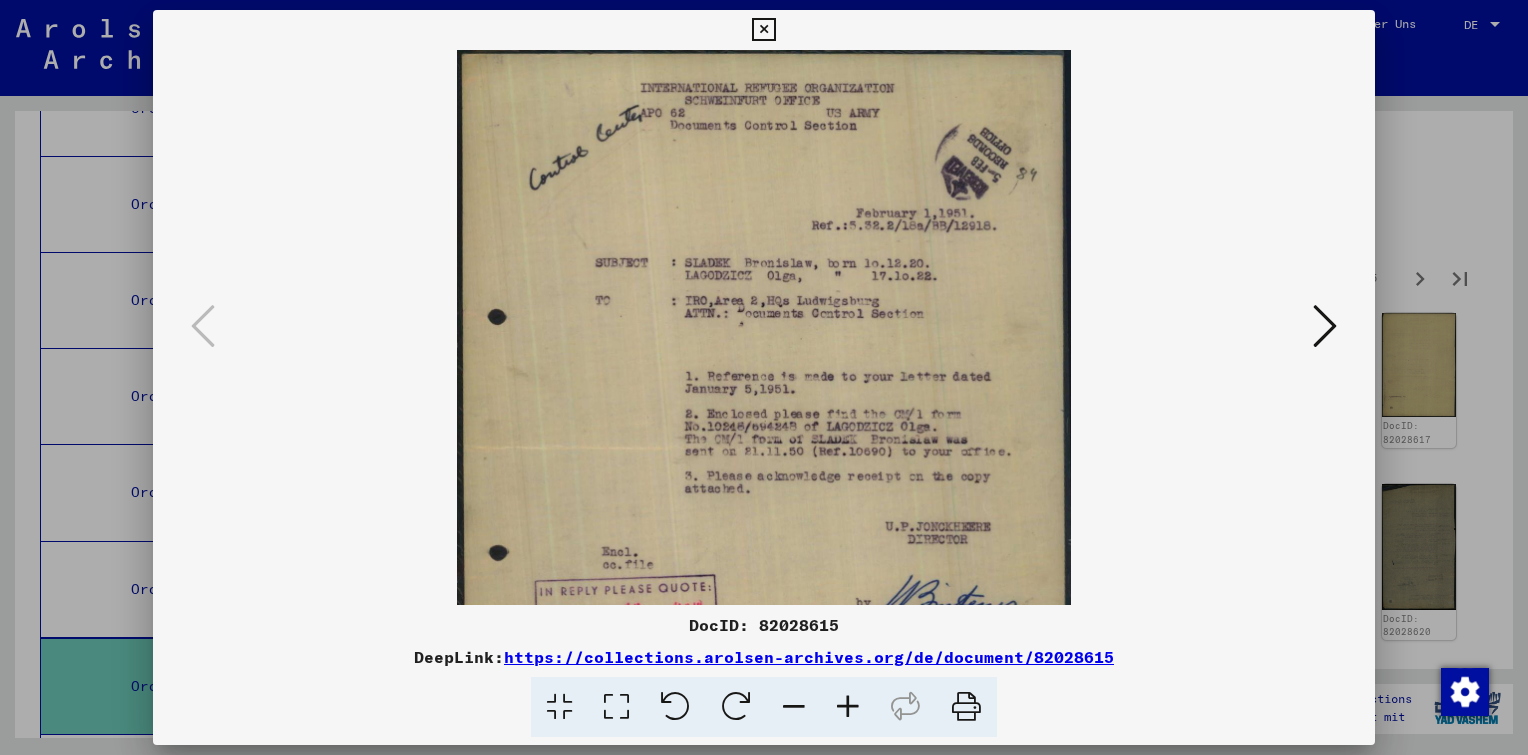 click at bounding box center [848, 707] 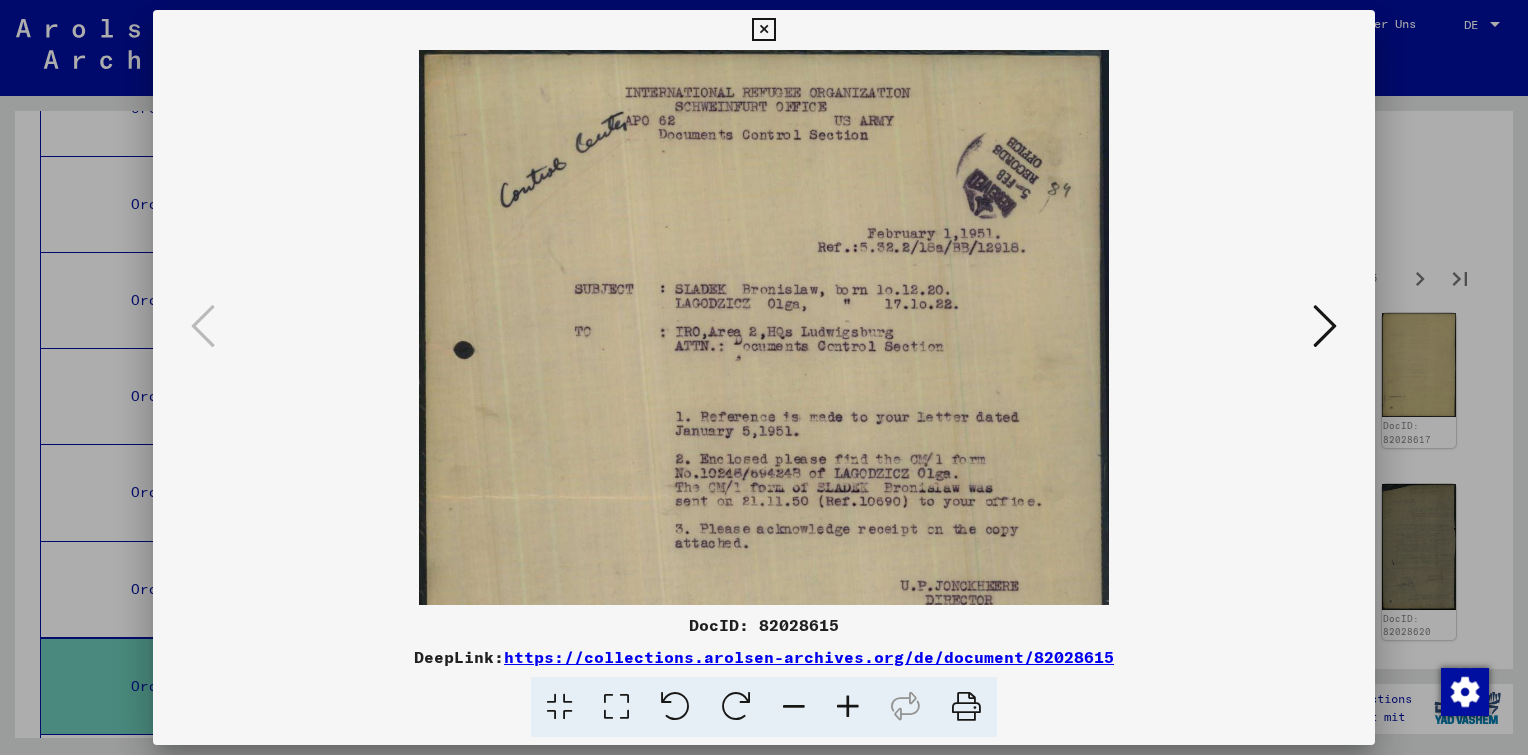 click at bounding box center (848, 707) 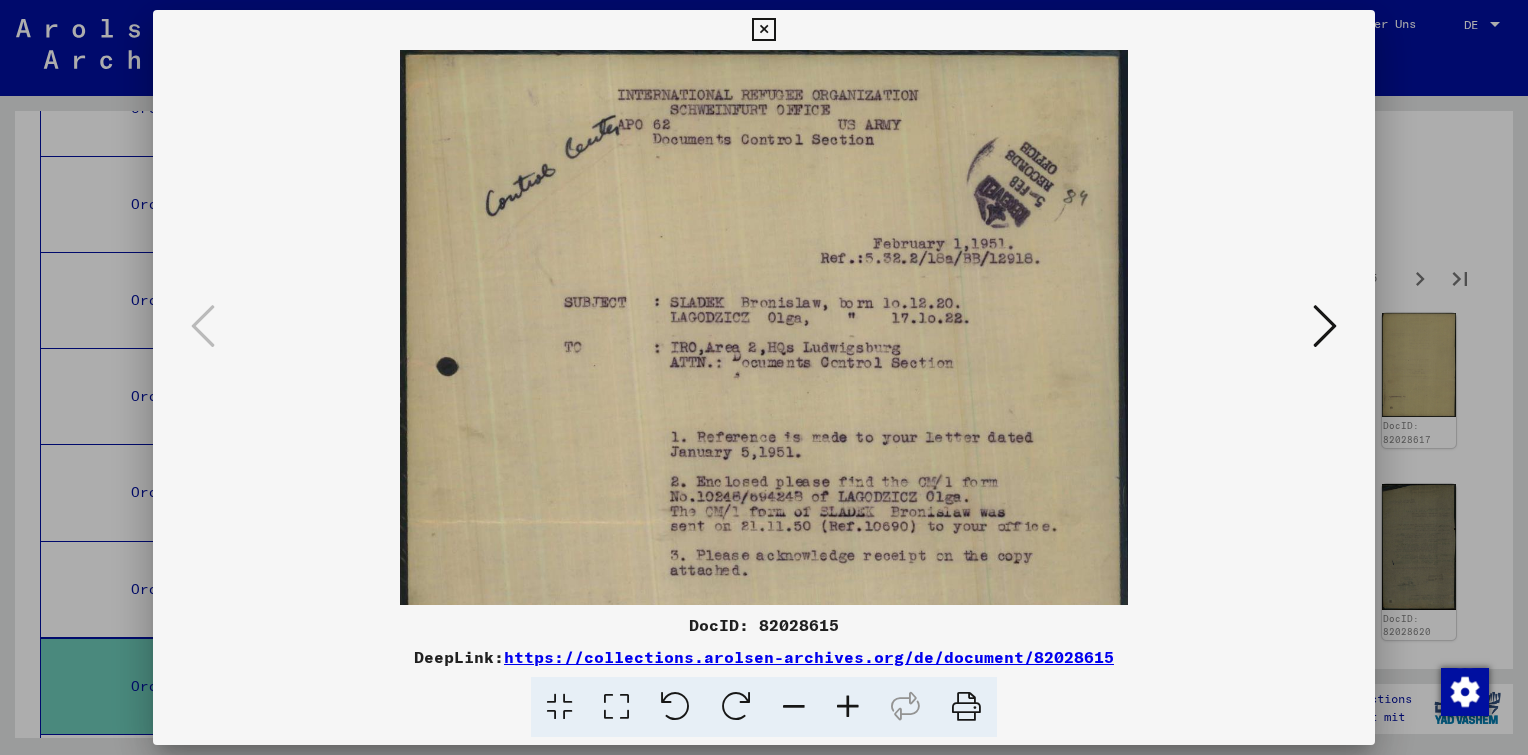 click at bounding box center [763, 30] 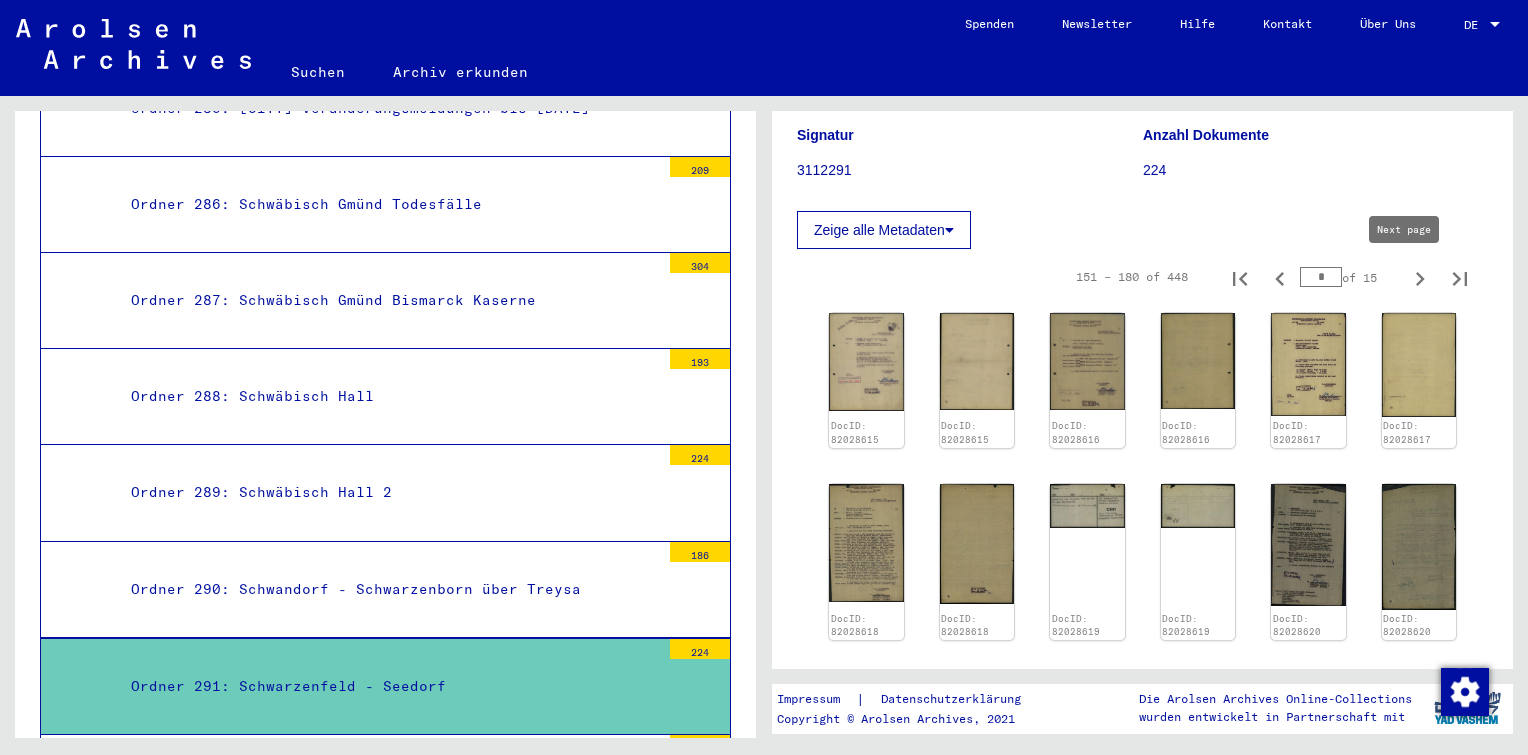 click 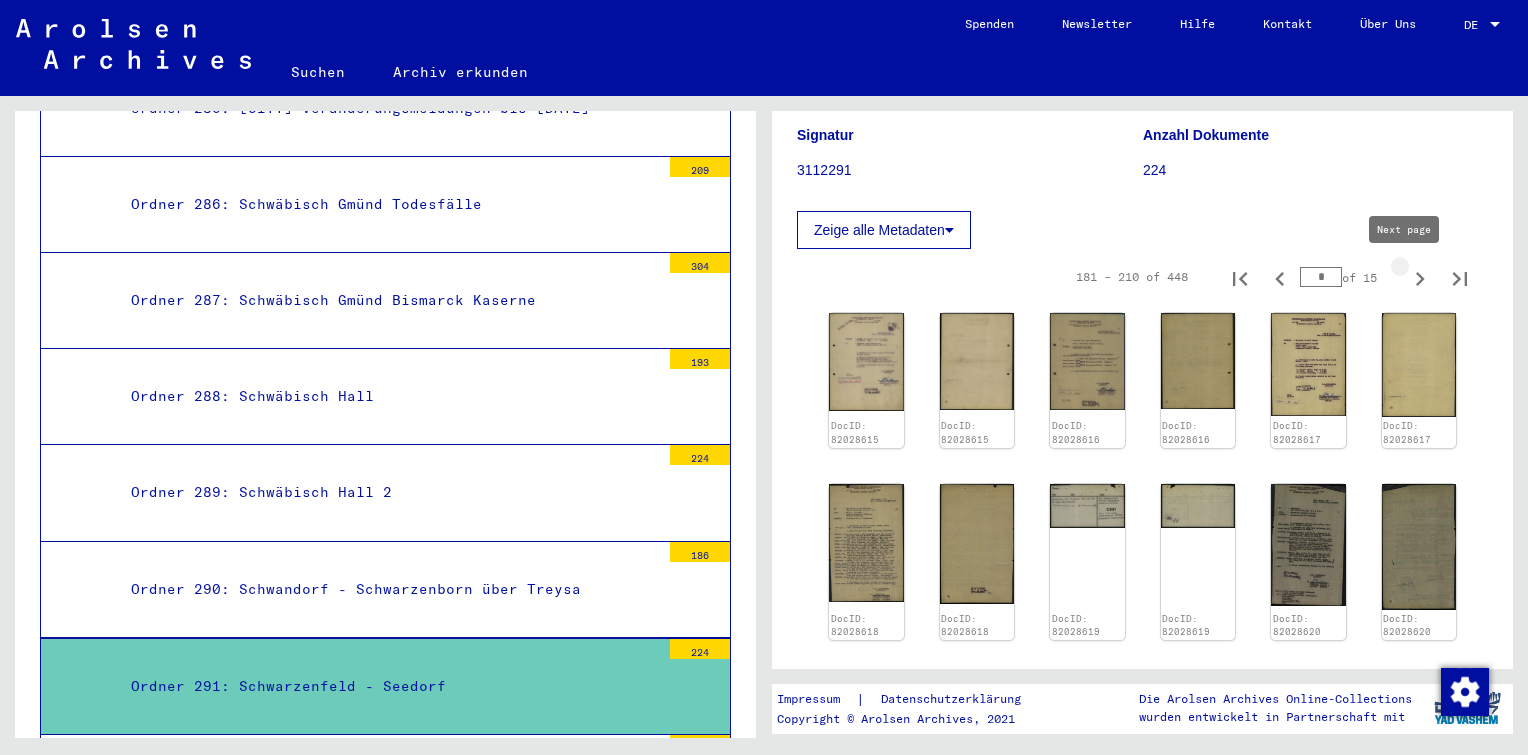 click 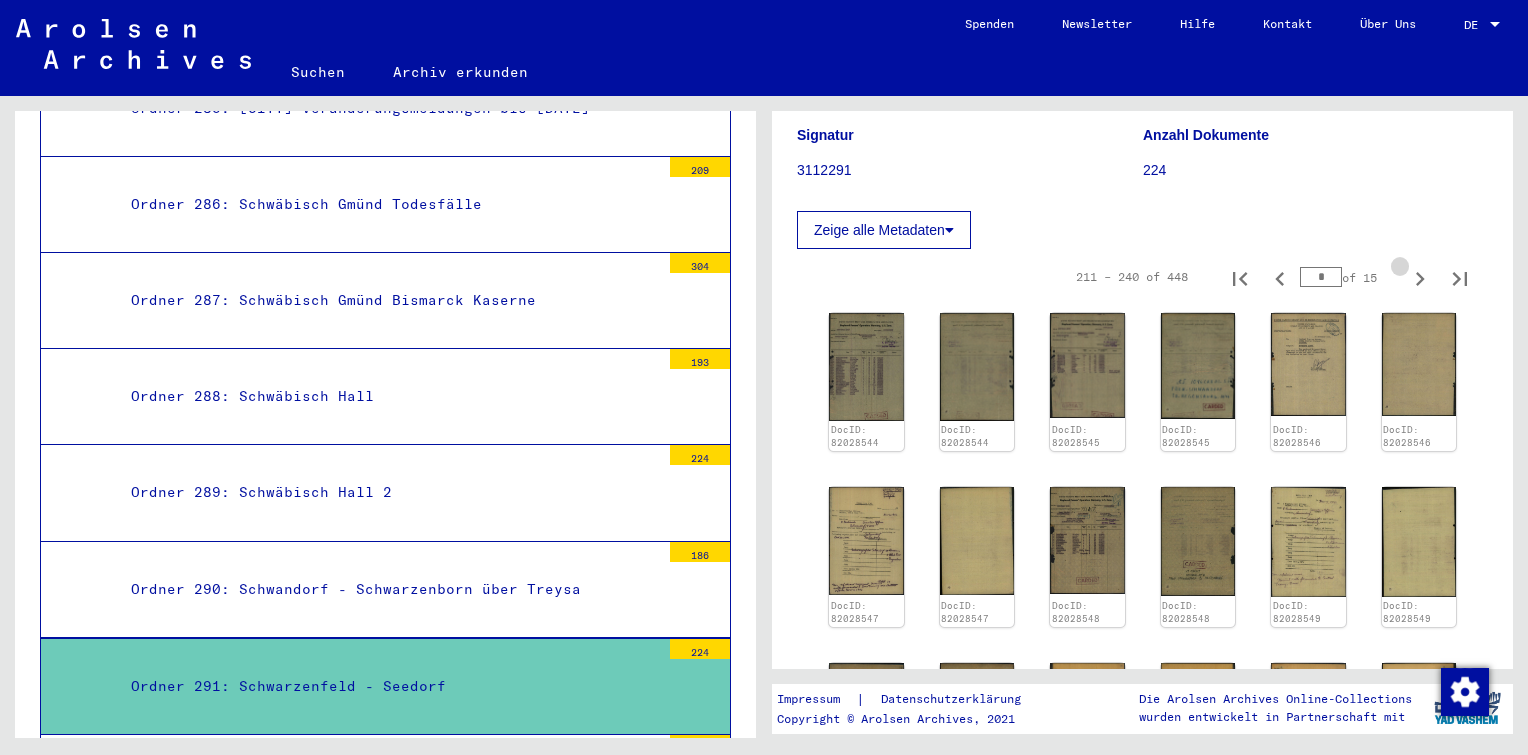 click 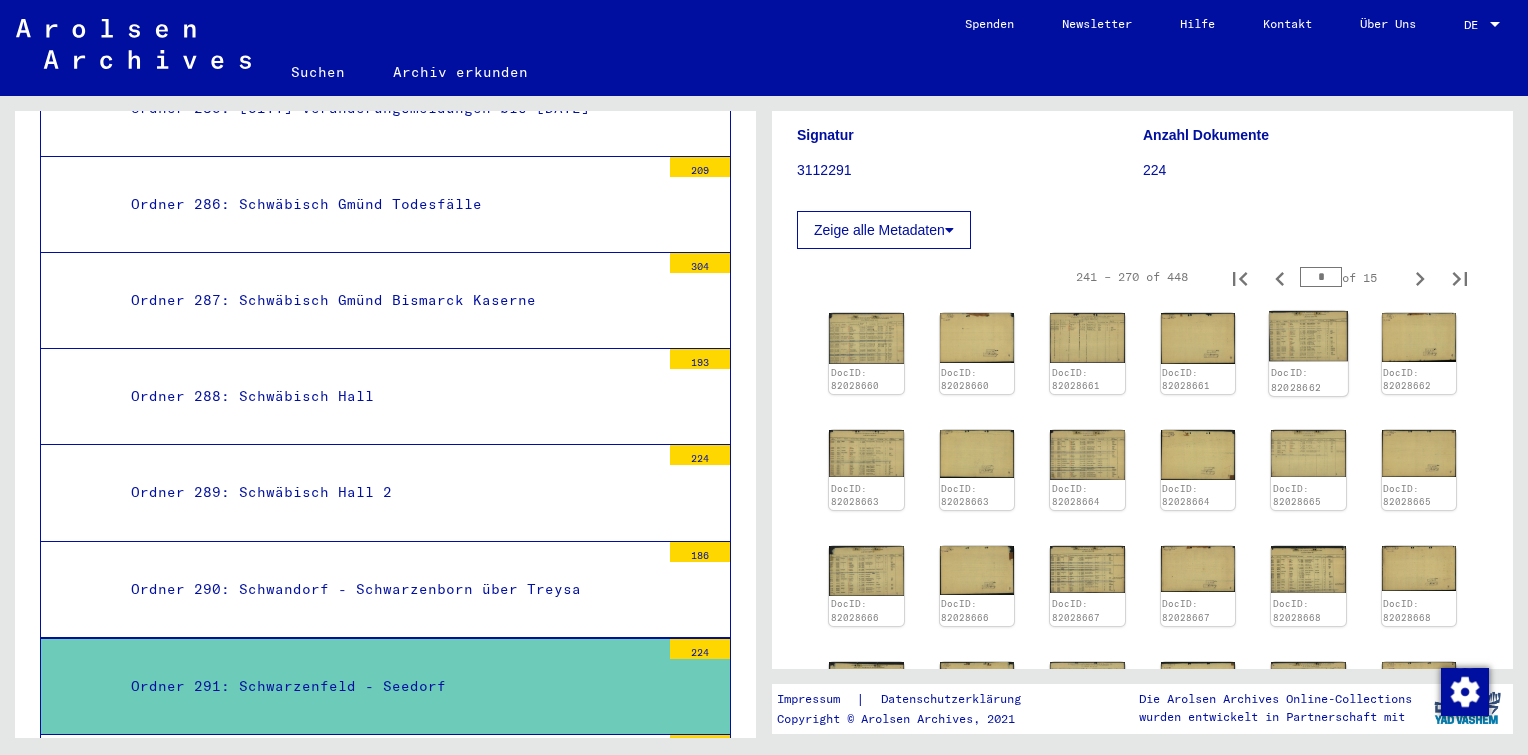 click 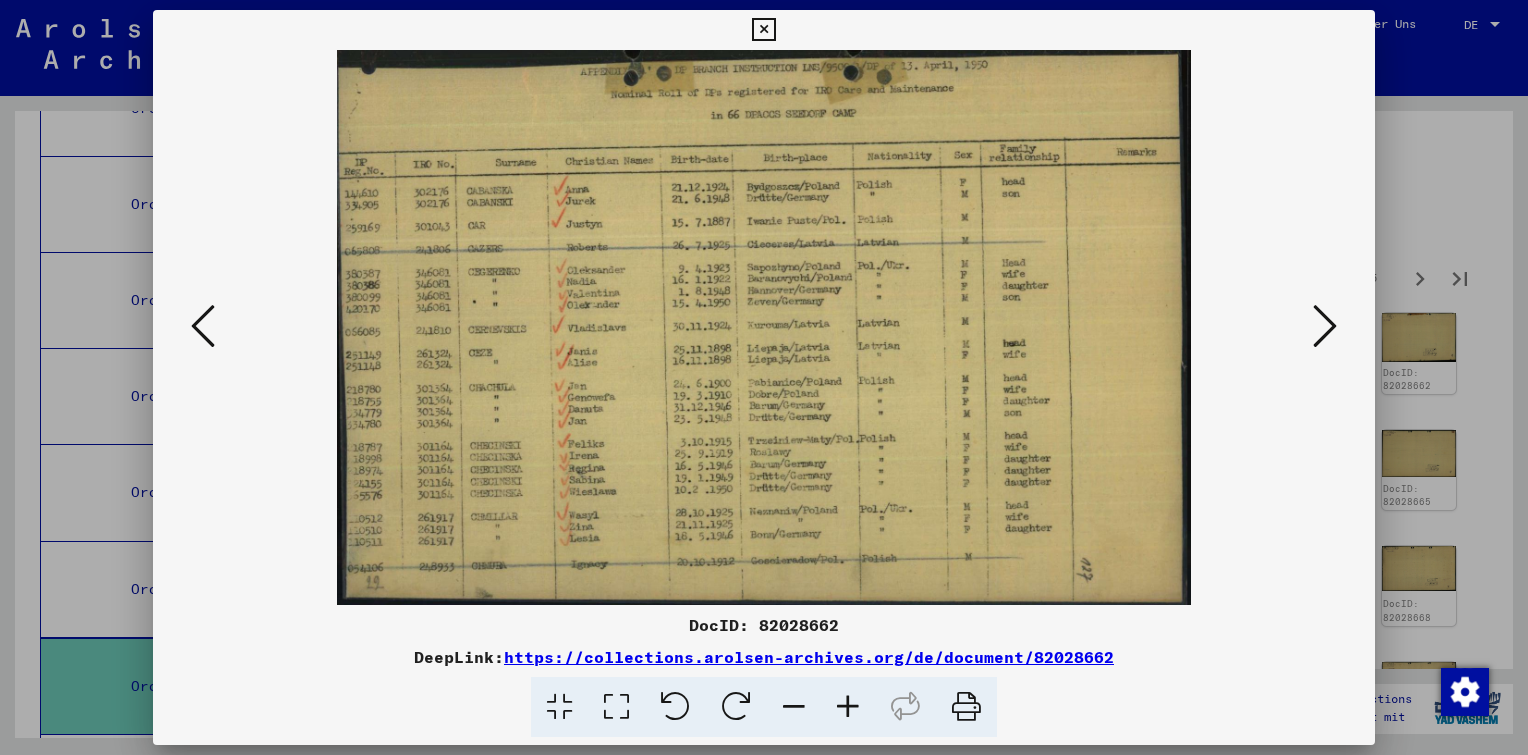 click at bounding box center (848, 707) 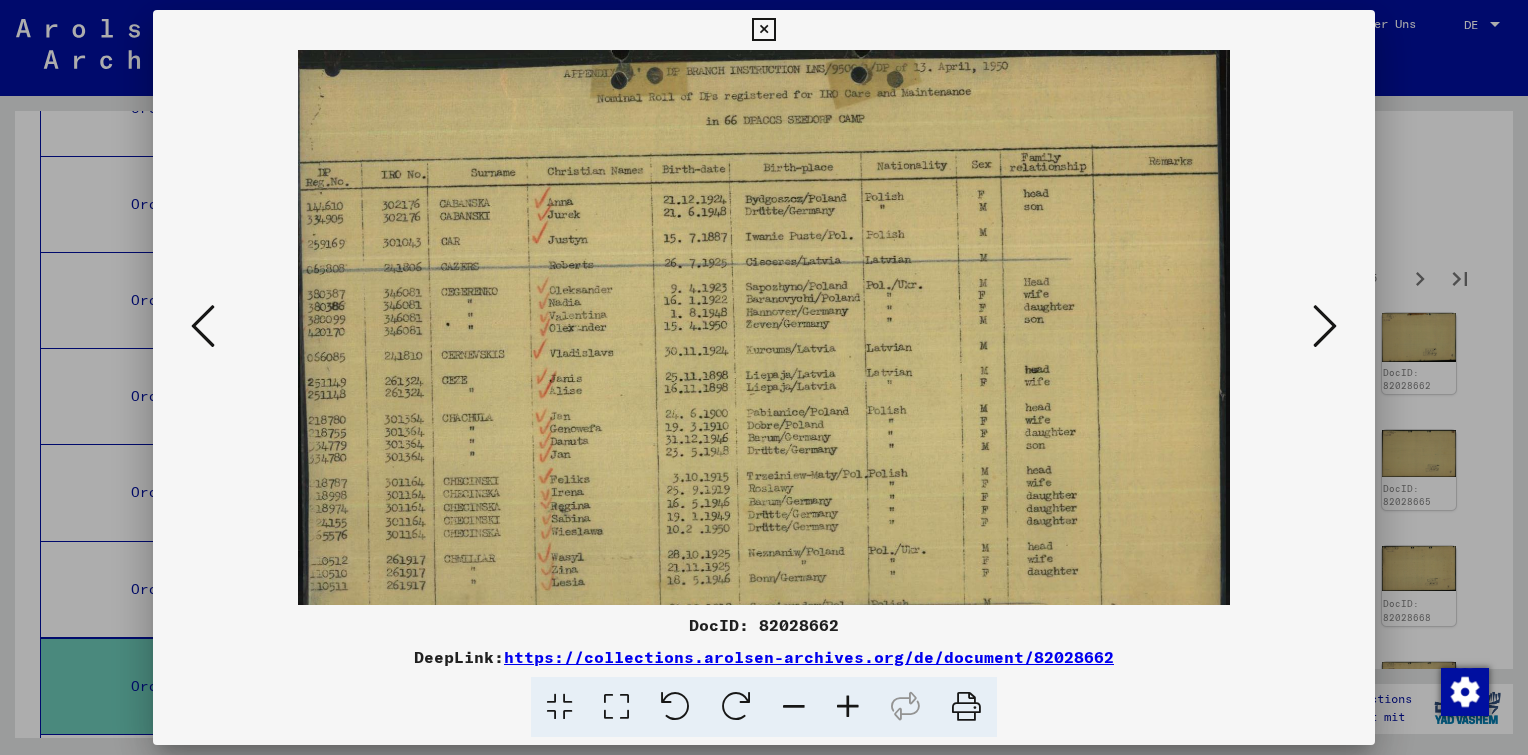 click at bounding box center (848, 707) 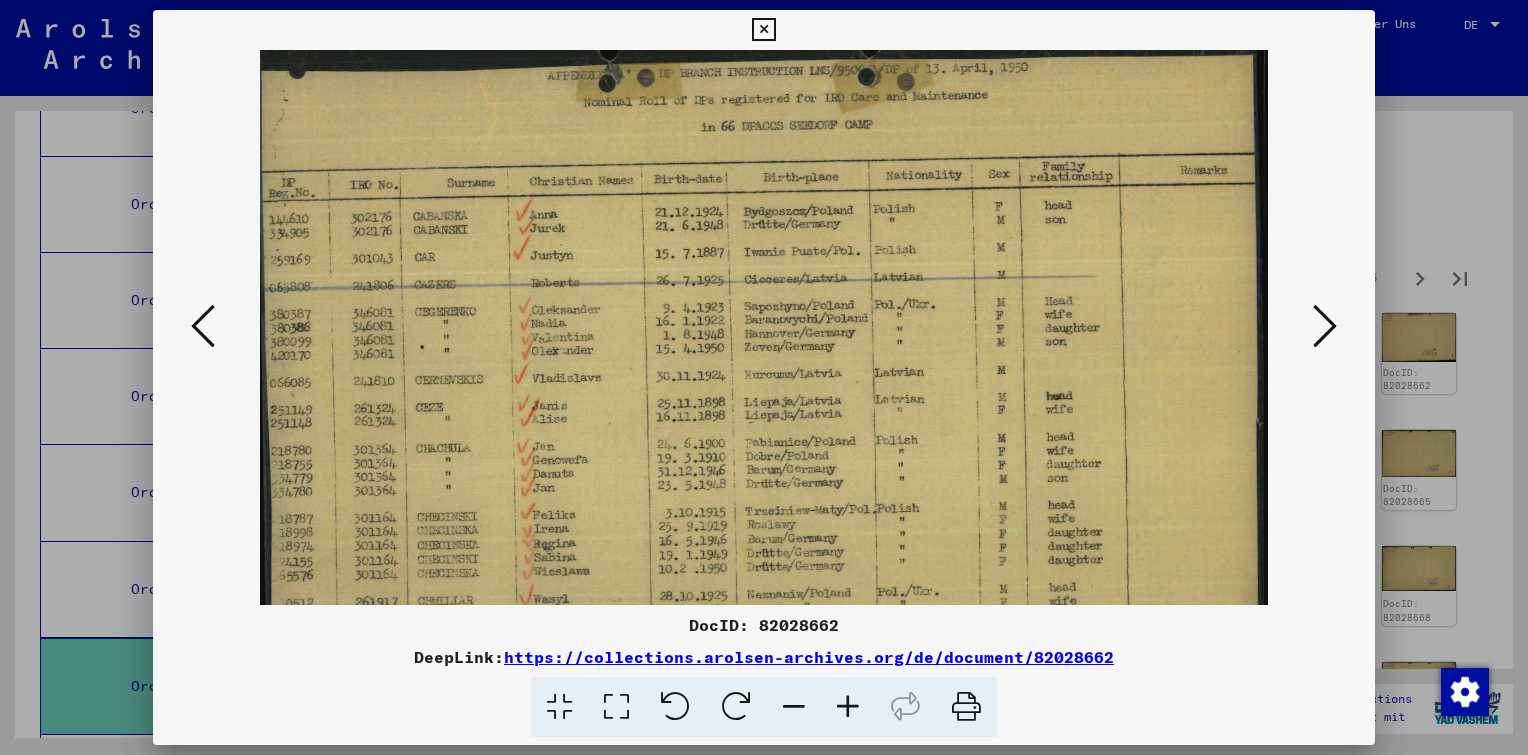 click at bounding box center [848, 707] 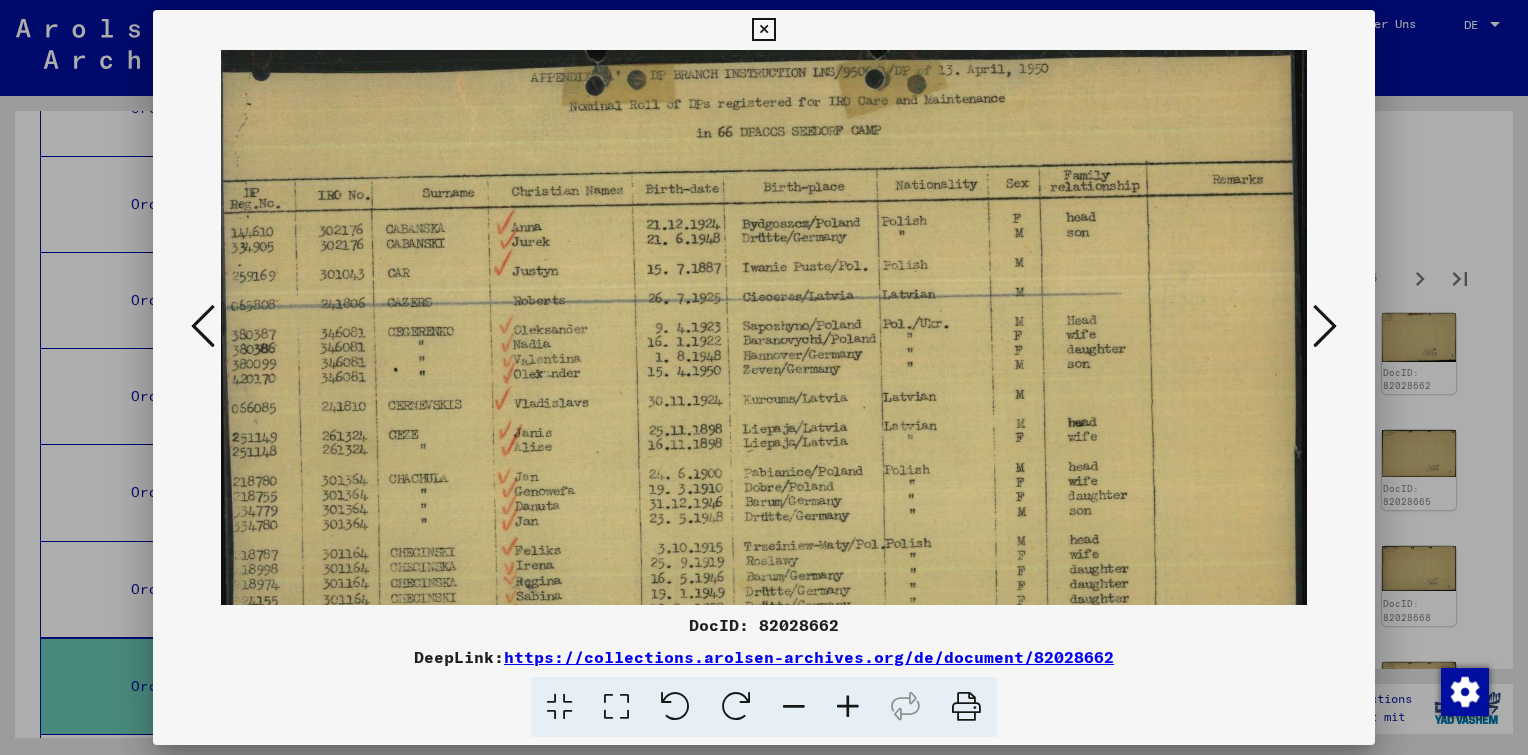 click at bounding box center (848, 707) 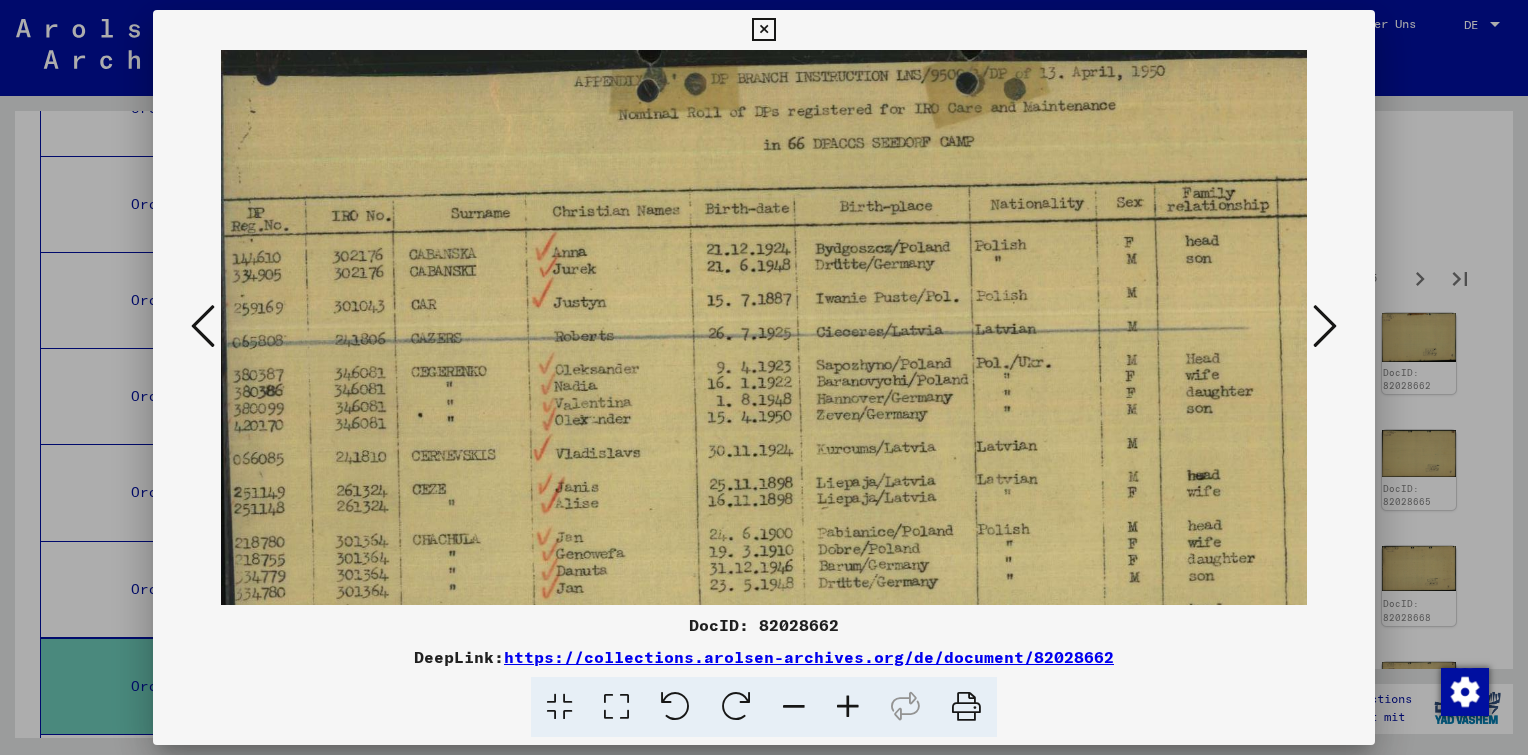 click at bounding box center (848, 707) 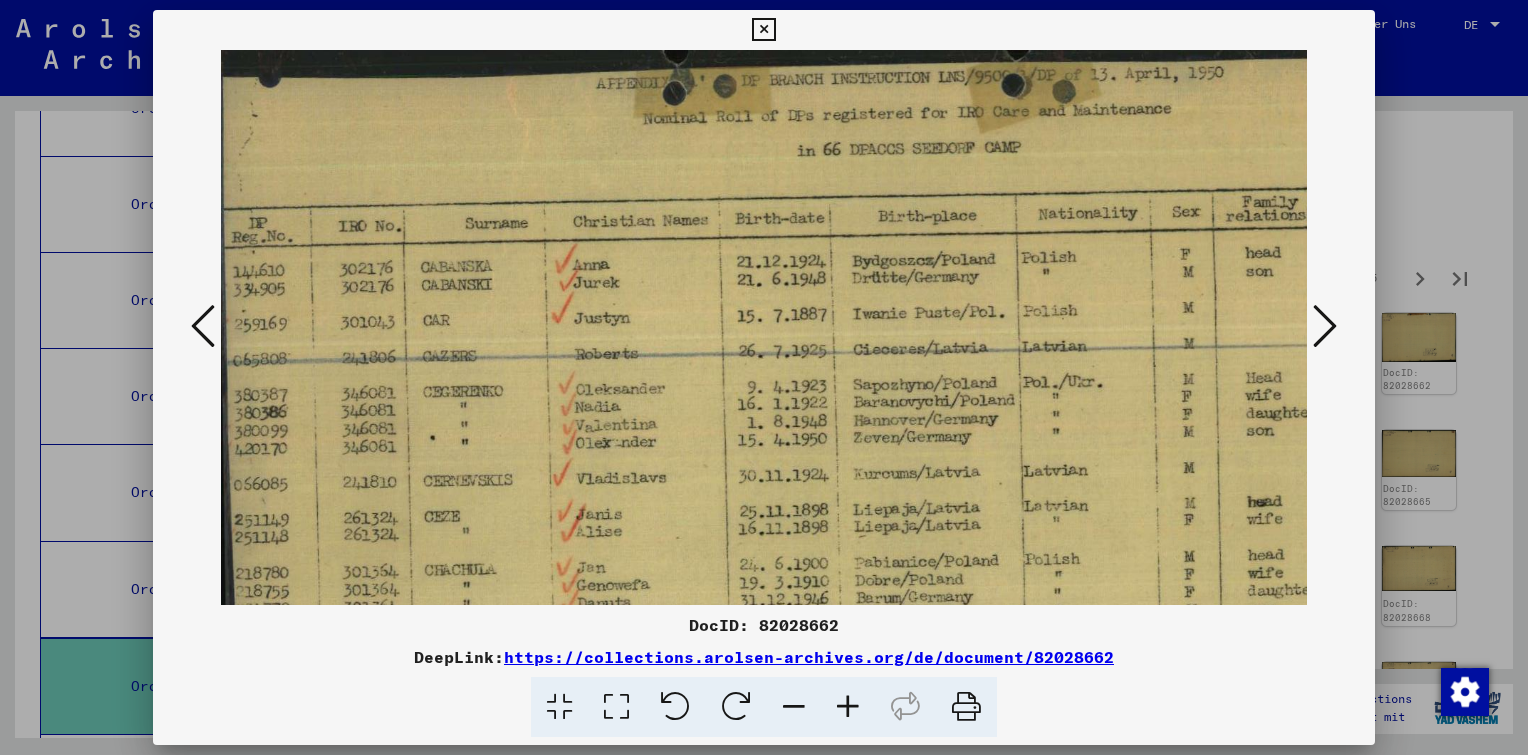 click at bounding box center [848, 707] 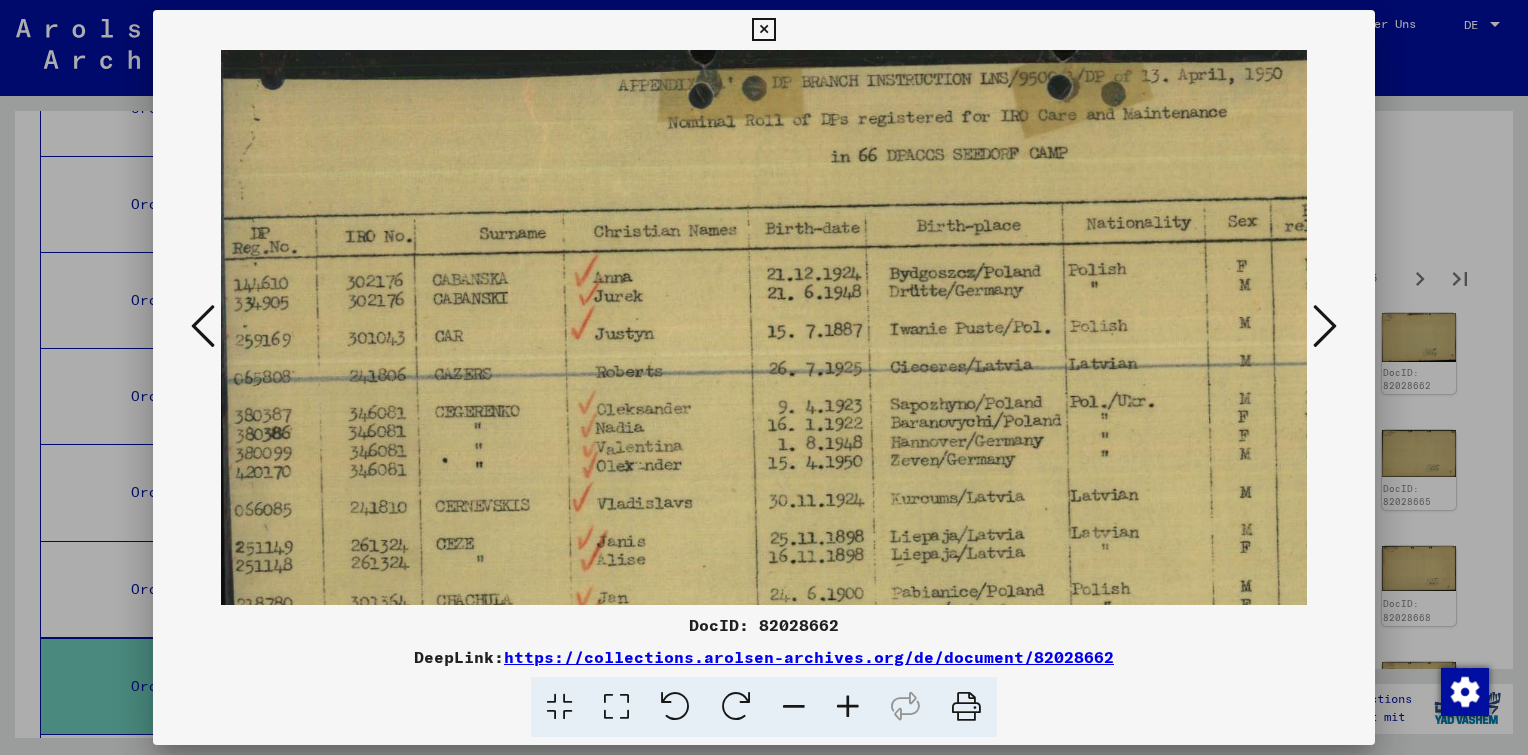 click at bounding box center (763, 30) 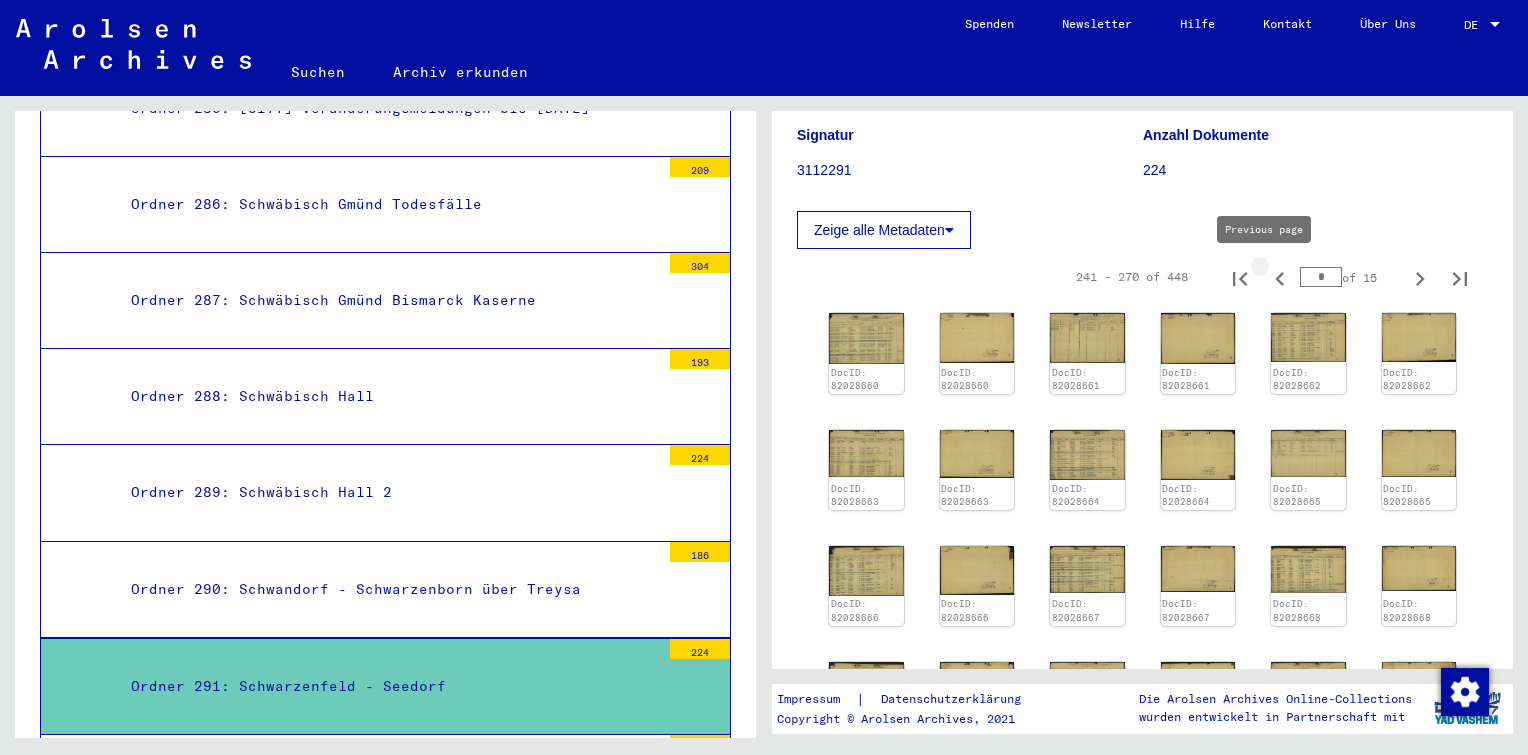 click 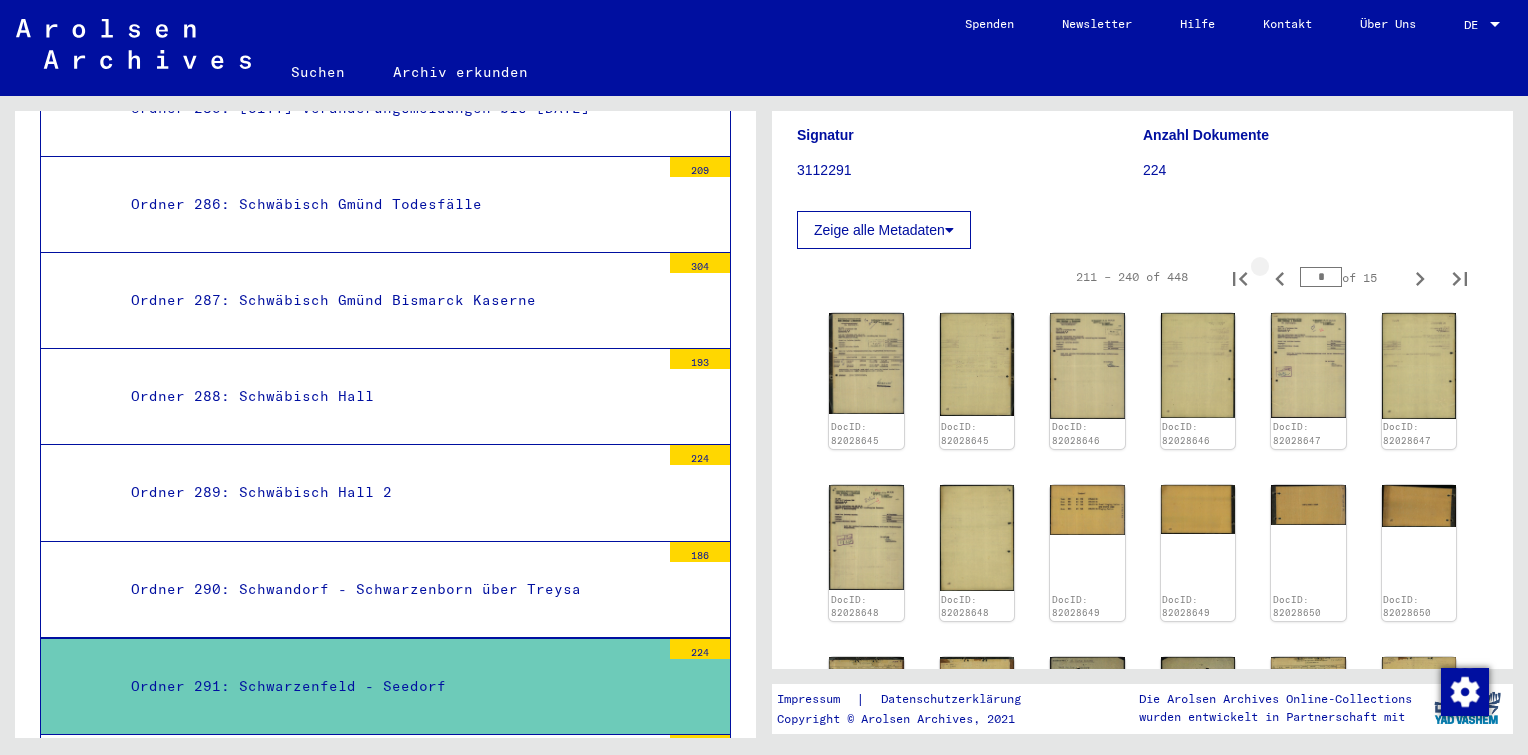 click 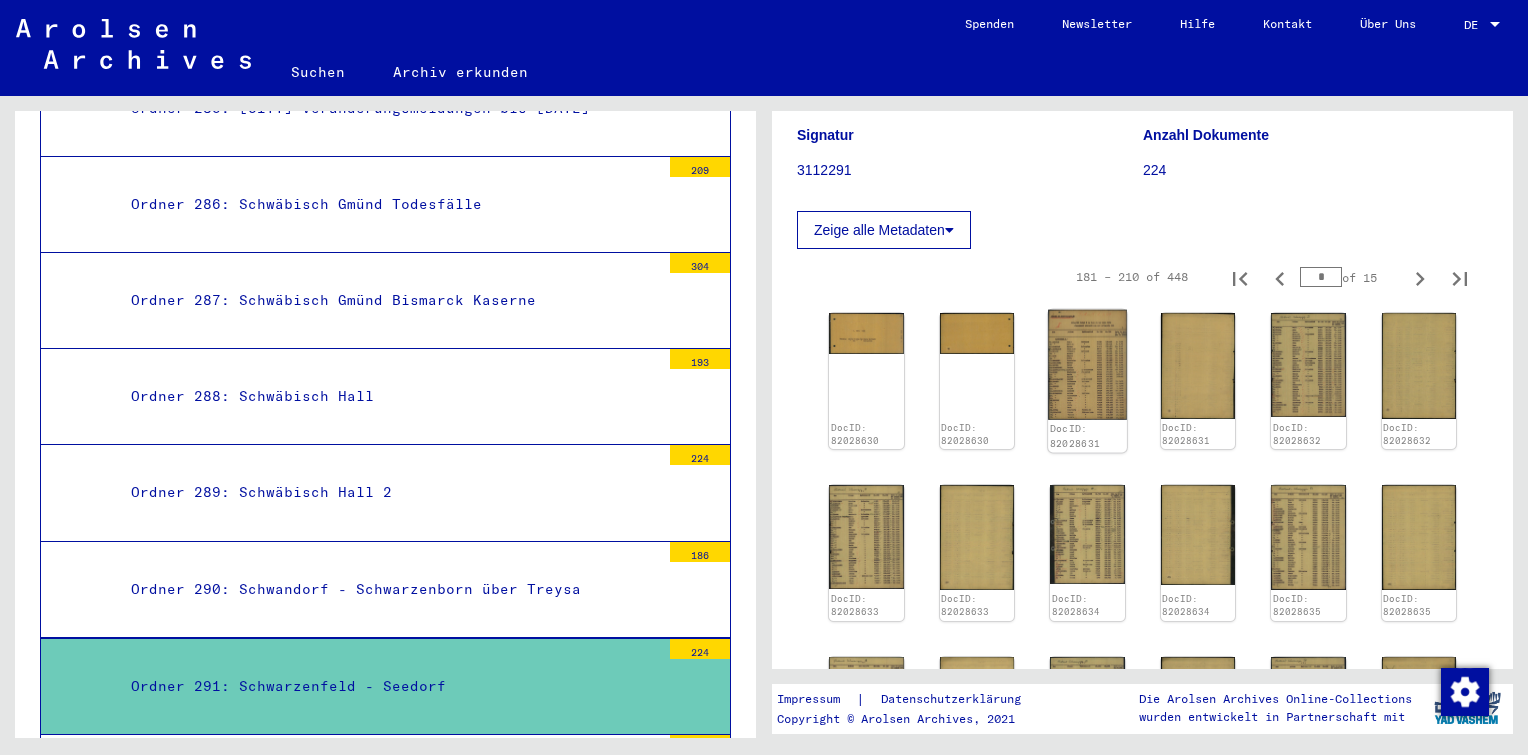 click 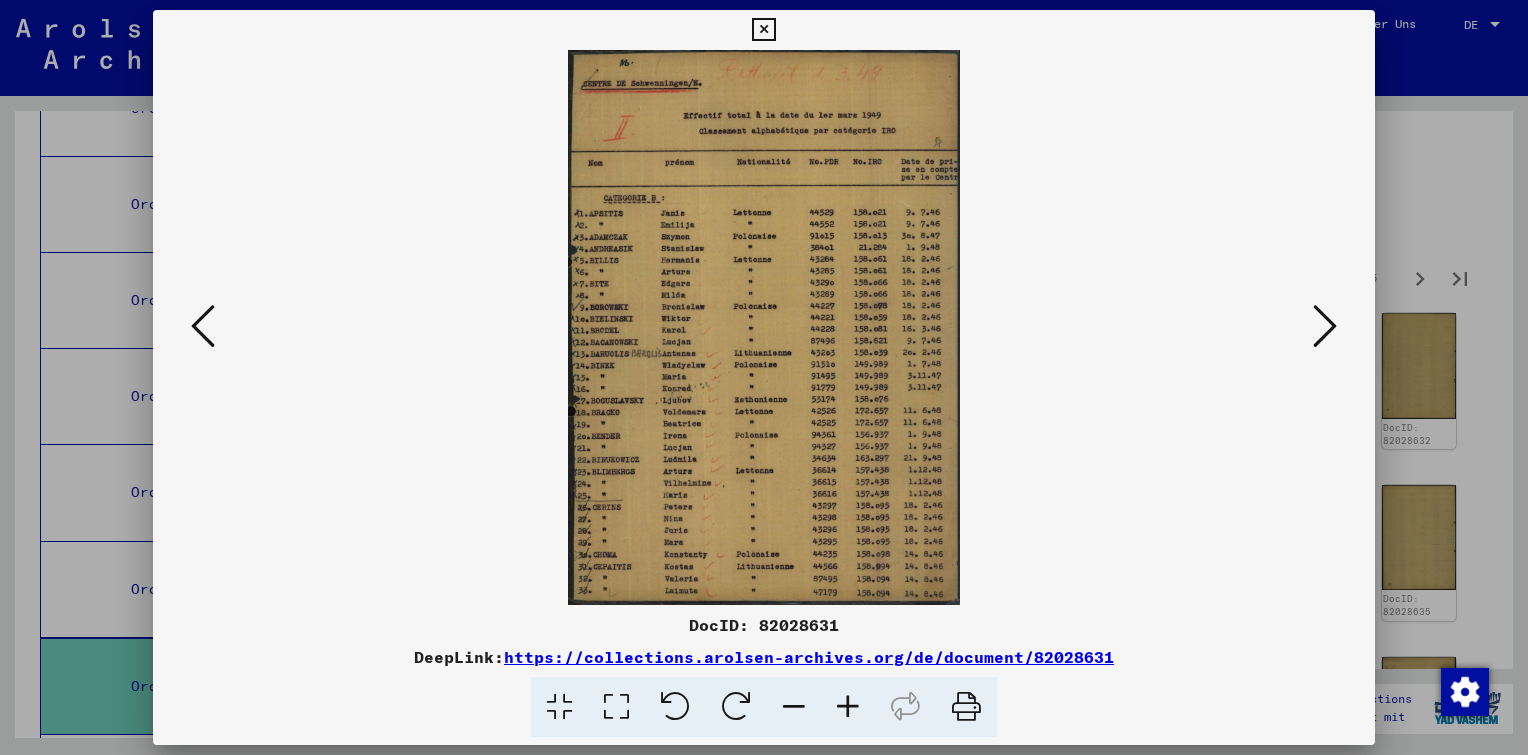 click at bounding box center [848, 707] 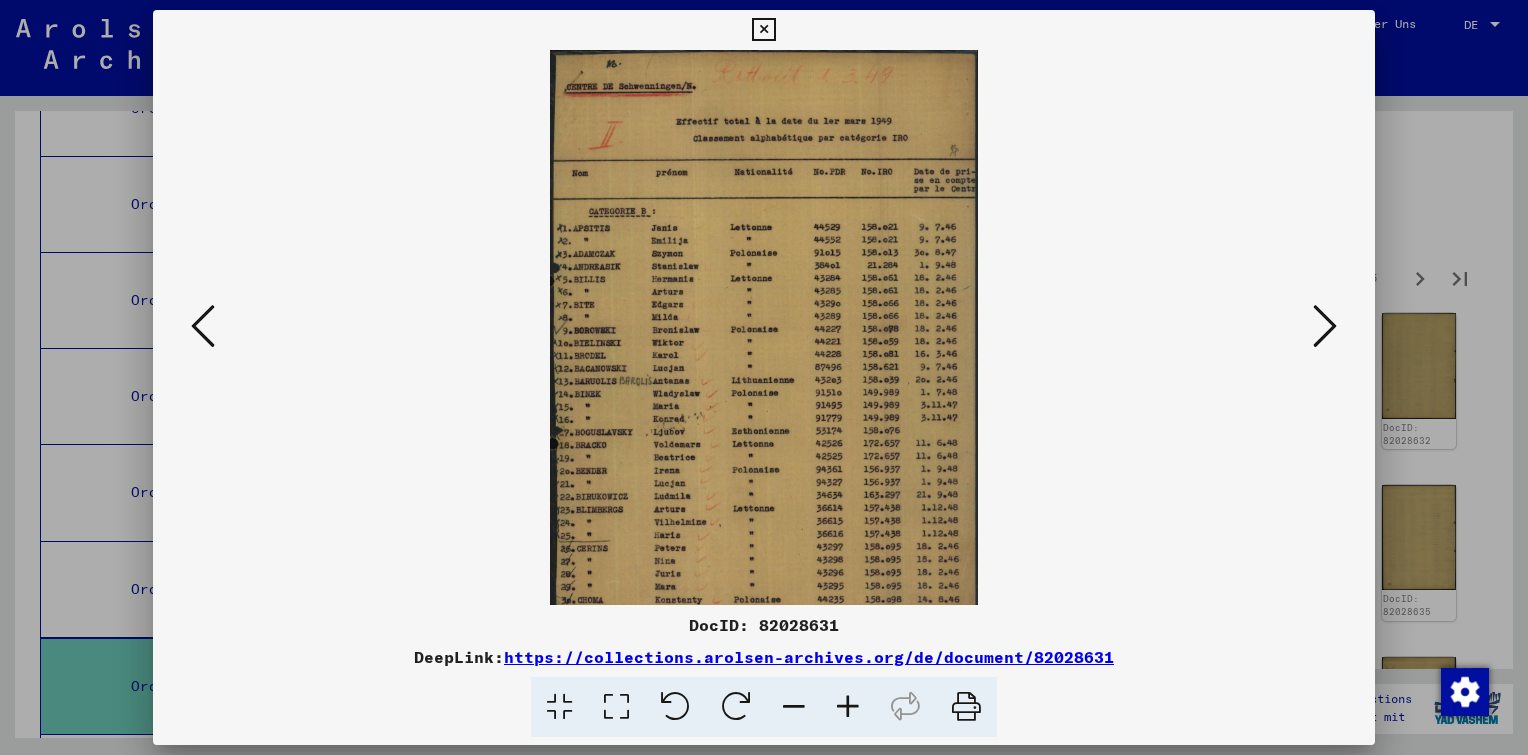 click at bounding box center (848, 707) 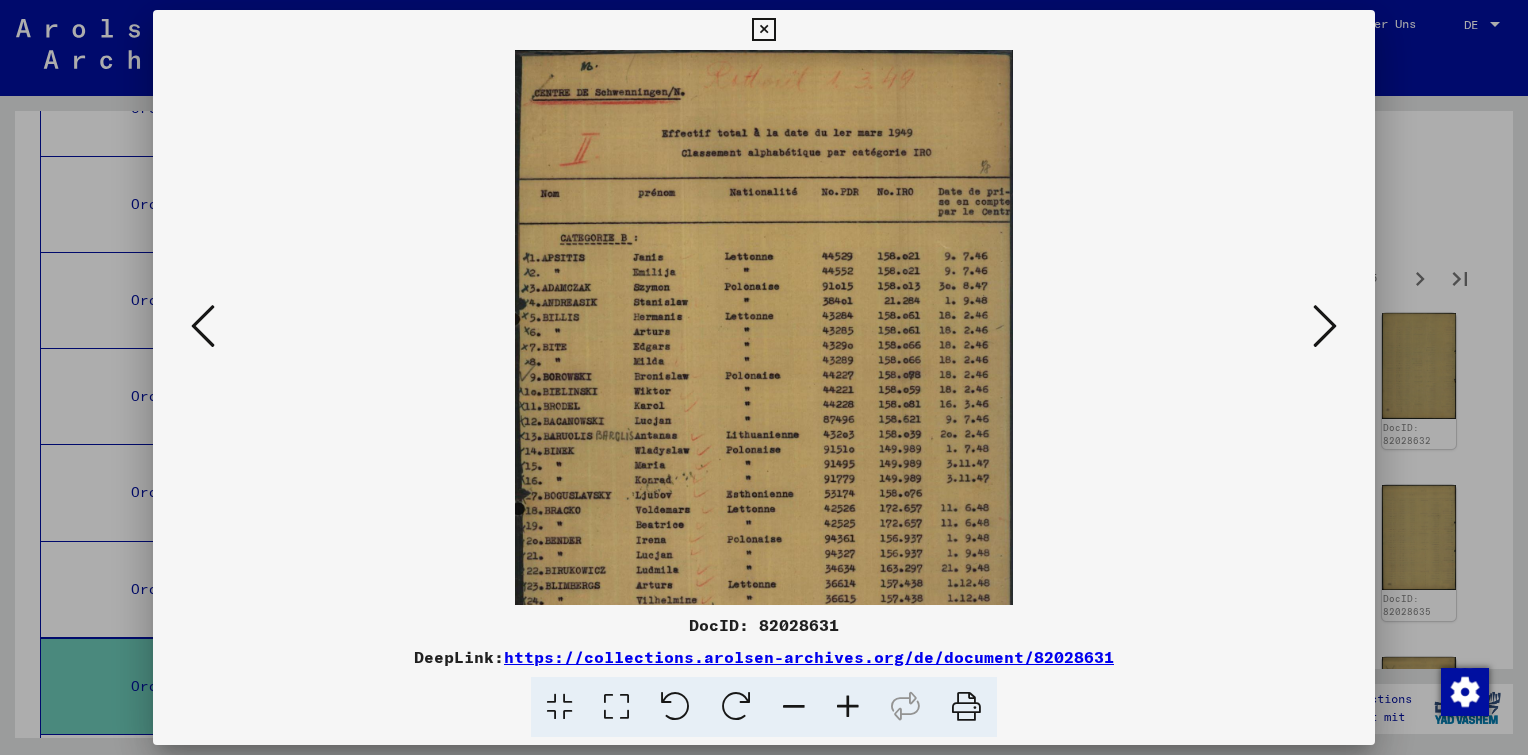 click at bounding box center [848, 707] 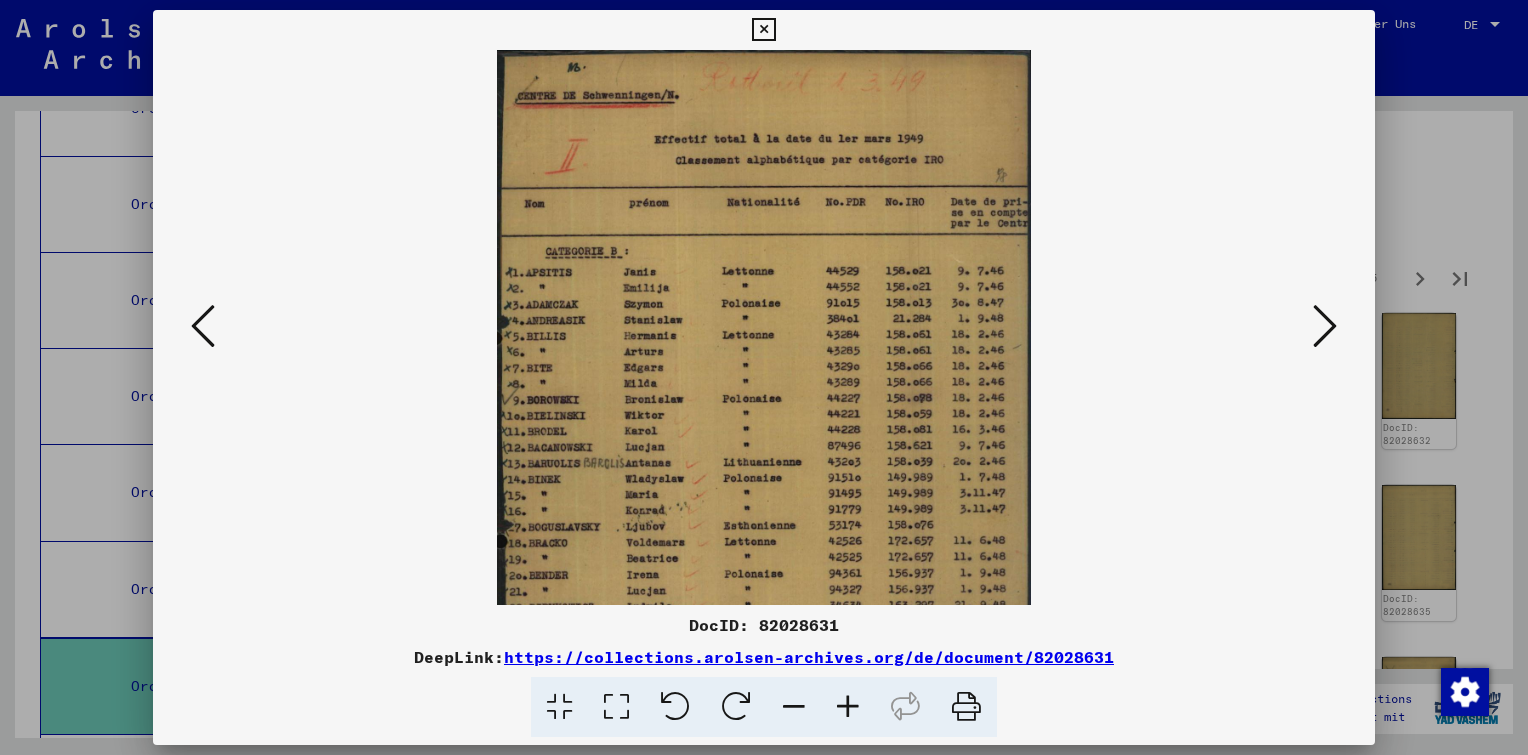 click at bounding box center [848, 707] 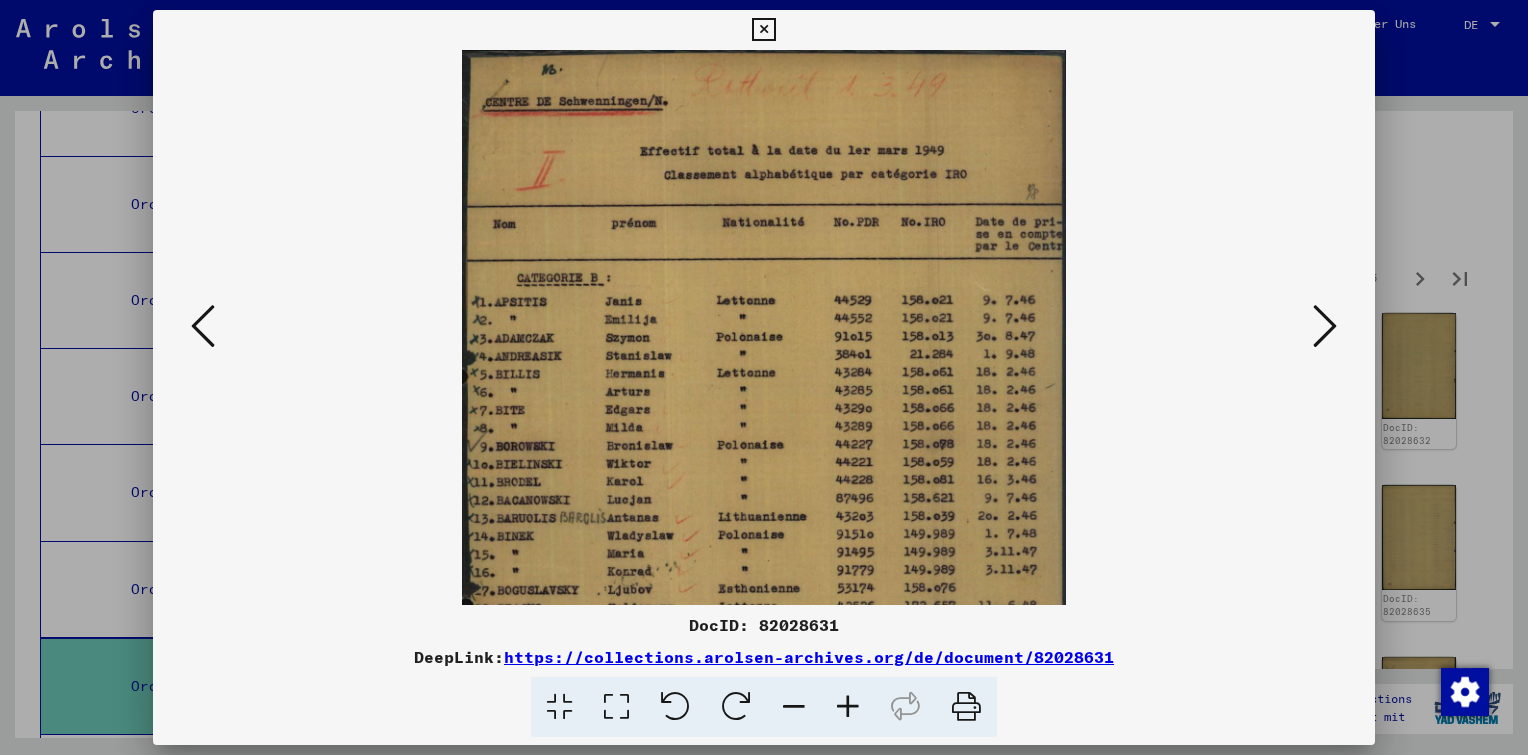 click at bounding box center [848, 707] 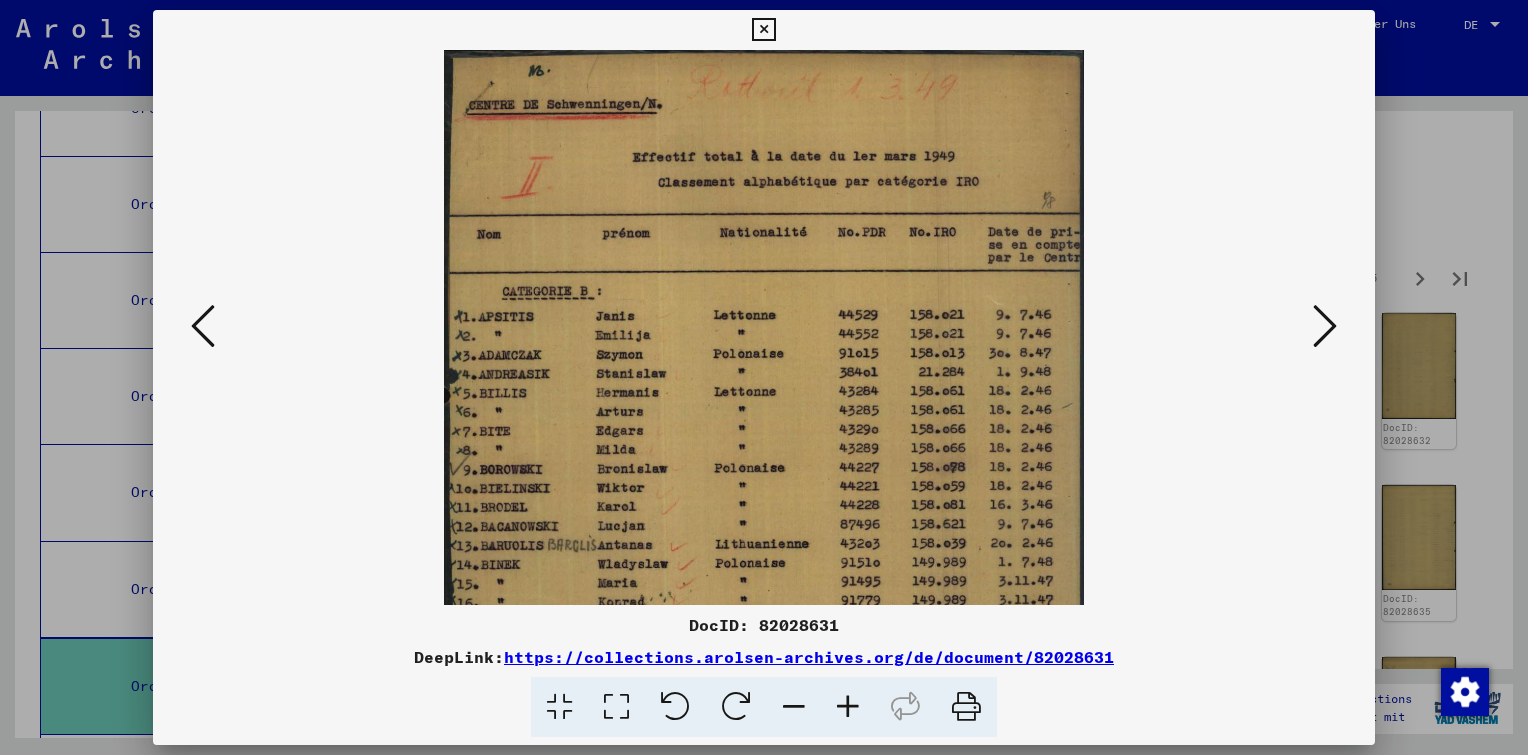 click at bounding box center [848, 707] 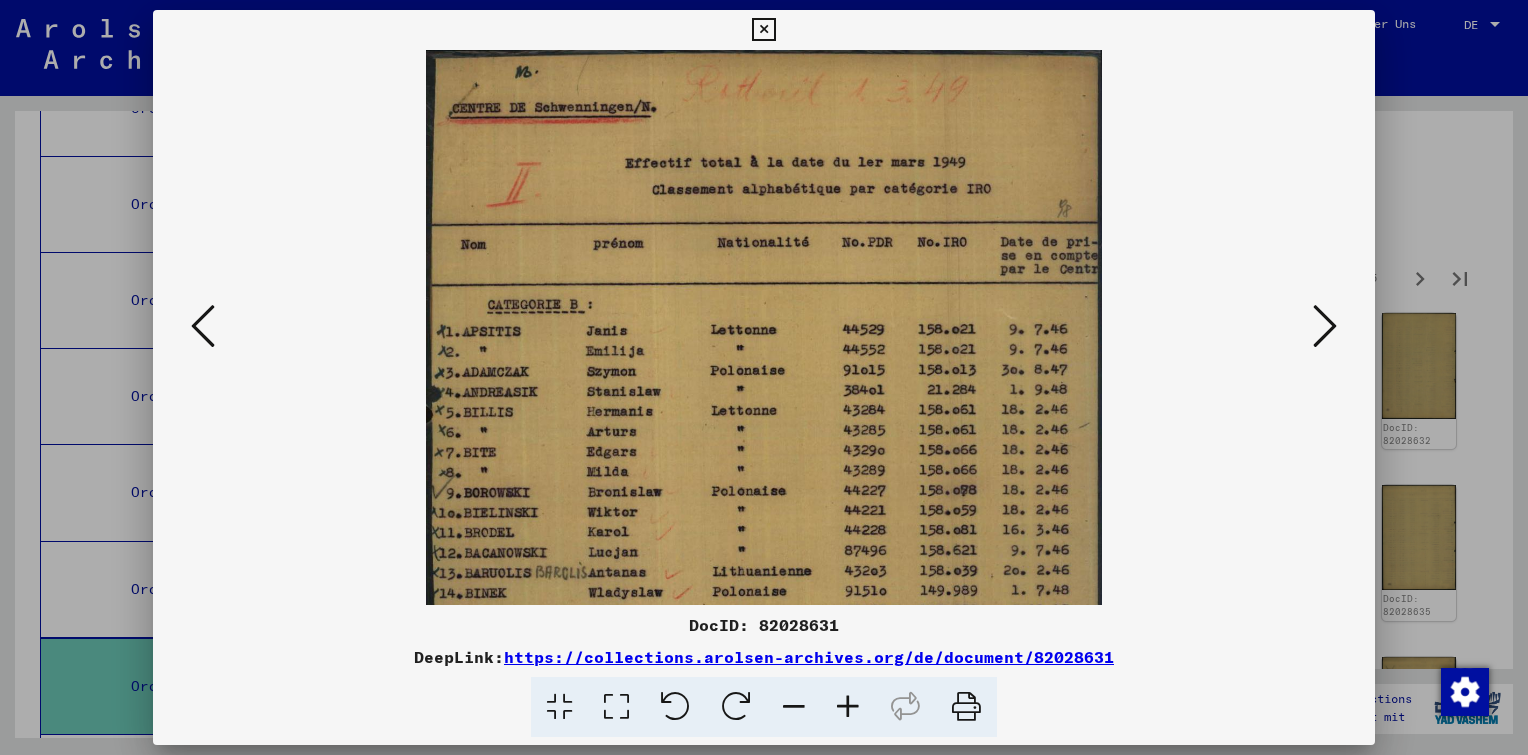 click at bounding box center [848, 707] 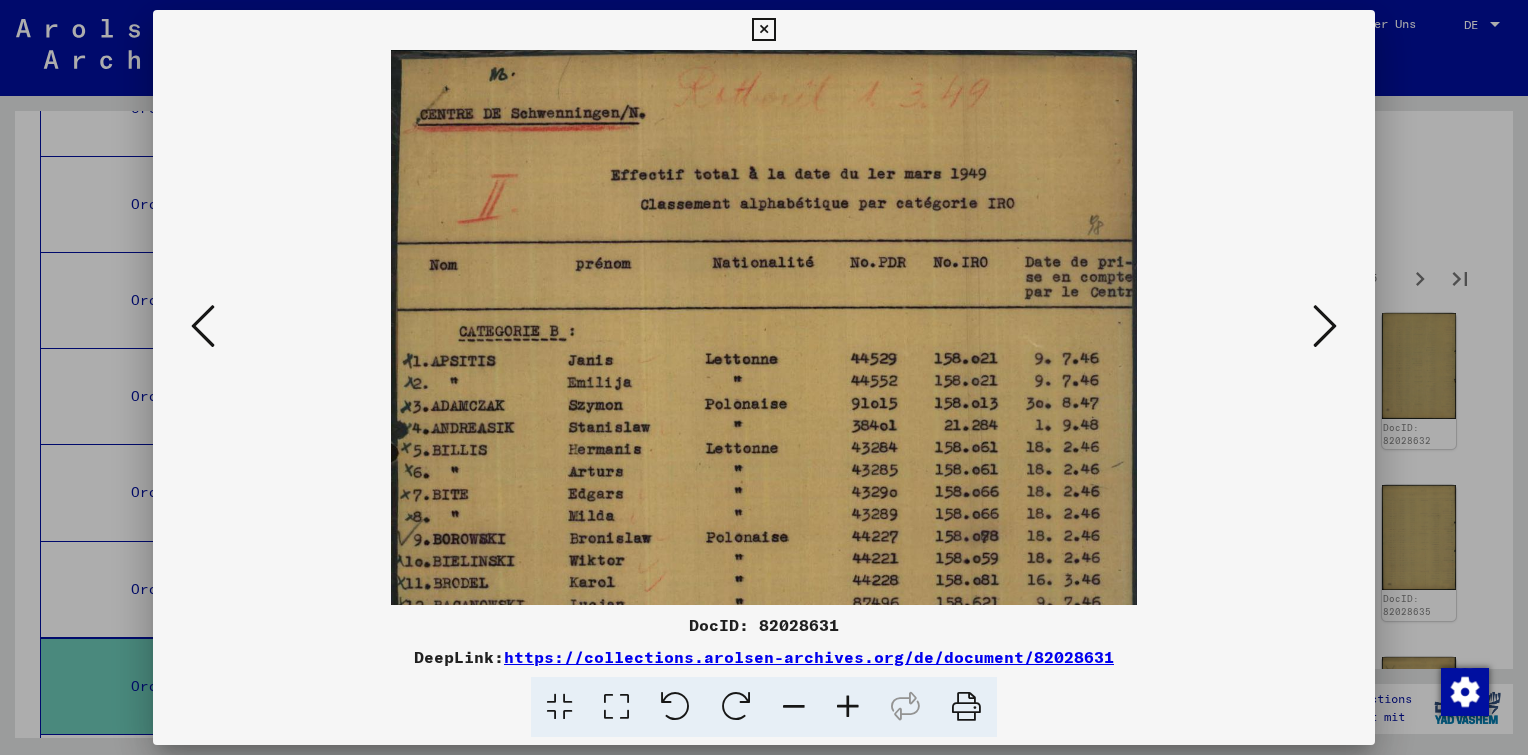 click at bounding box center [848, 707] 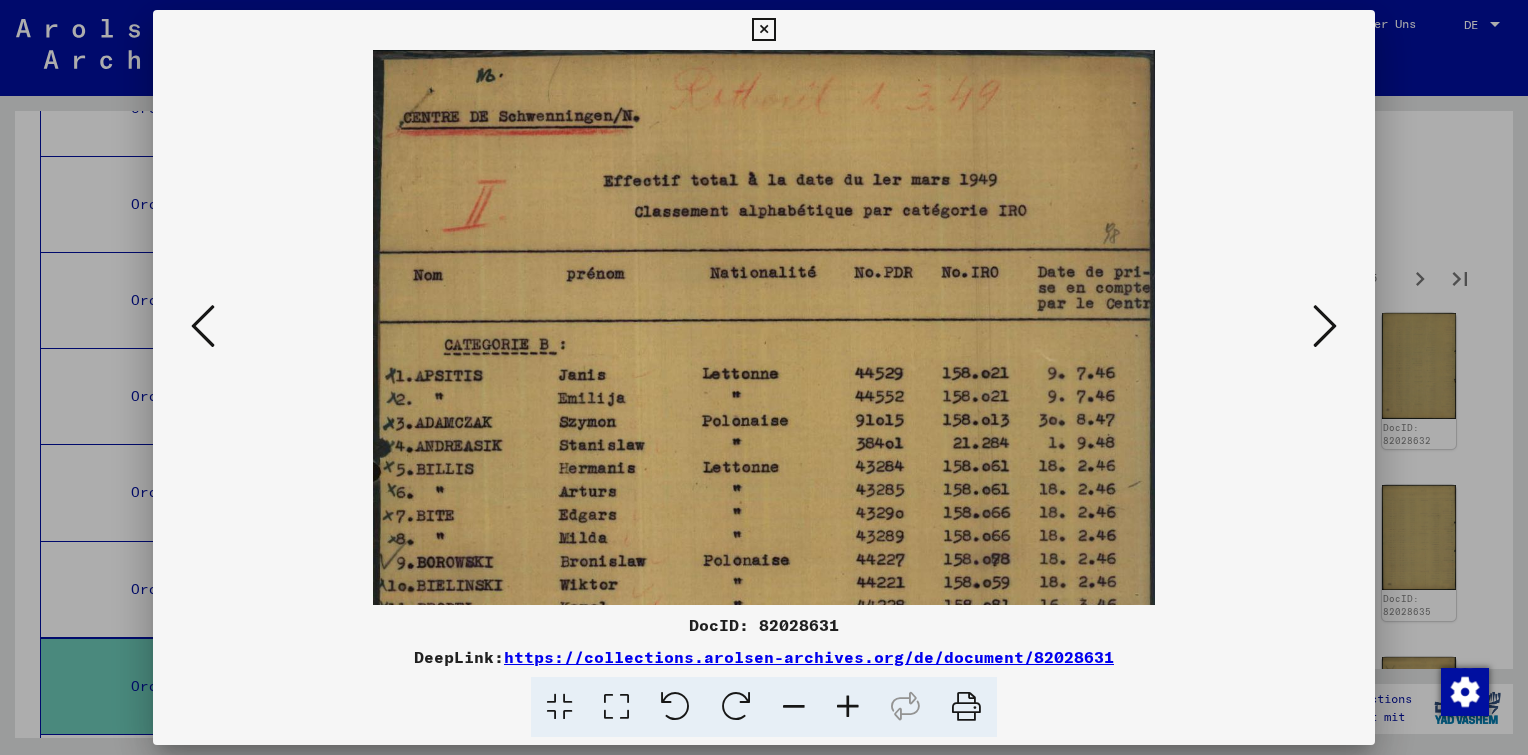 click at bounding box center (203, 326) 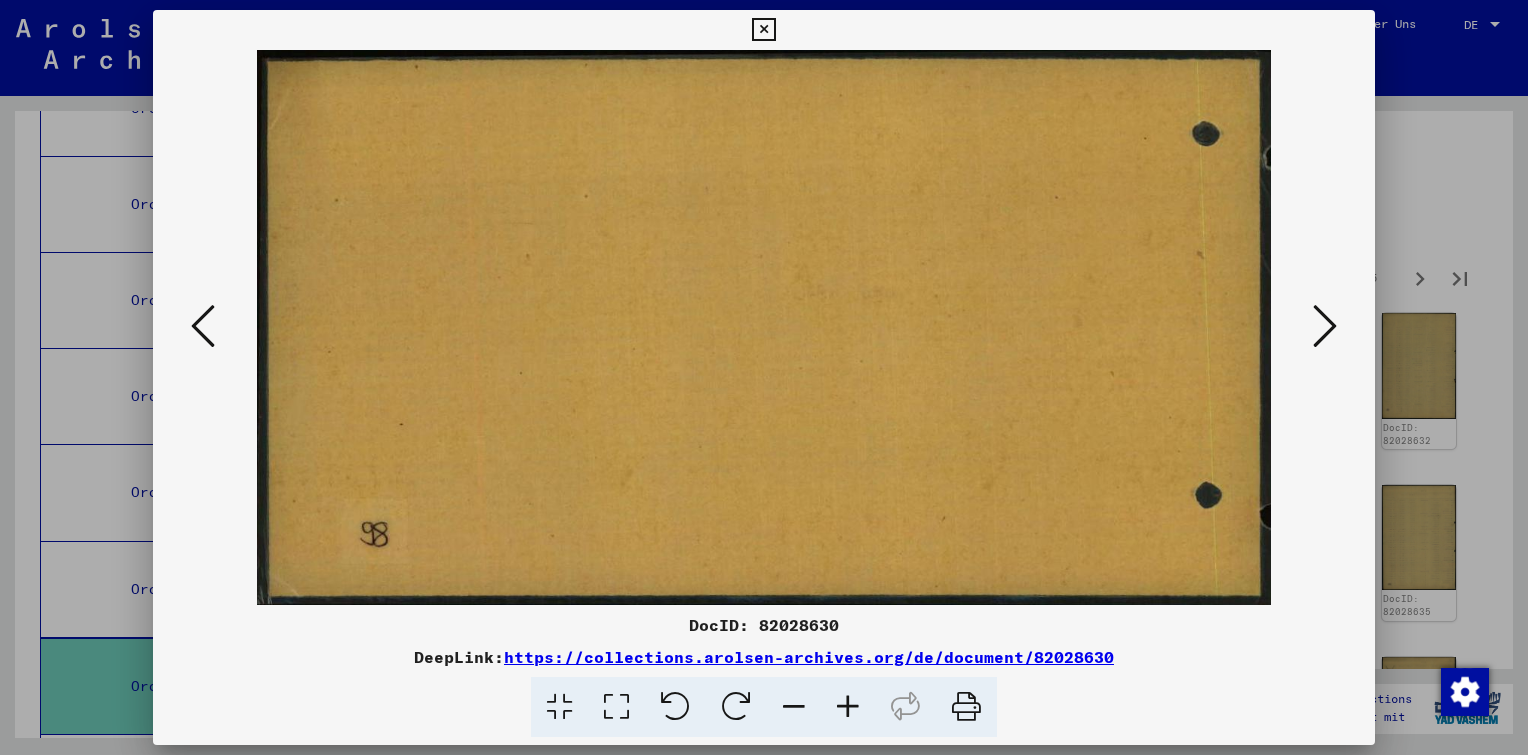 click at bounding box center [203, 326] 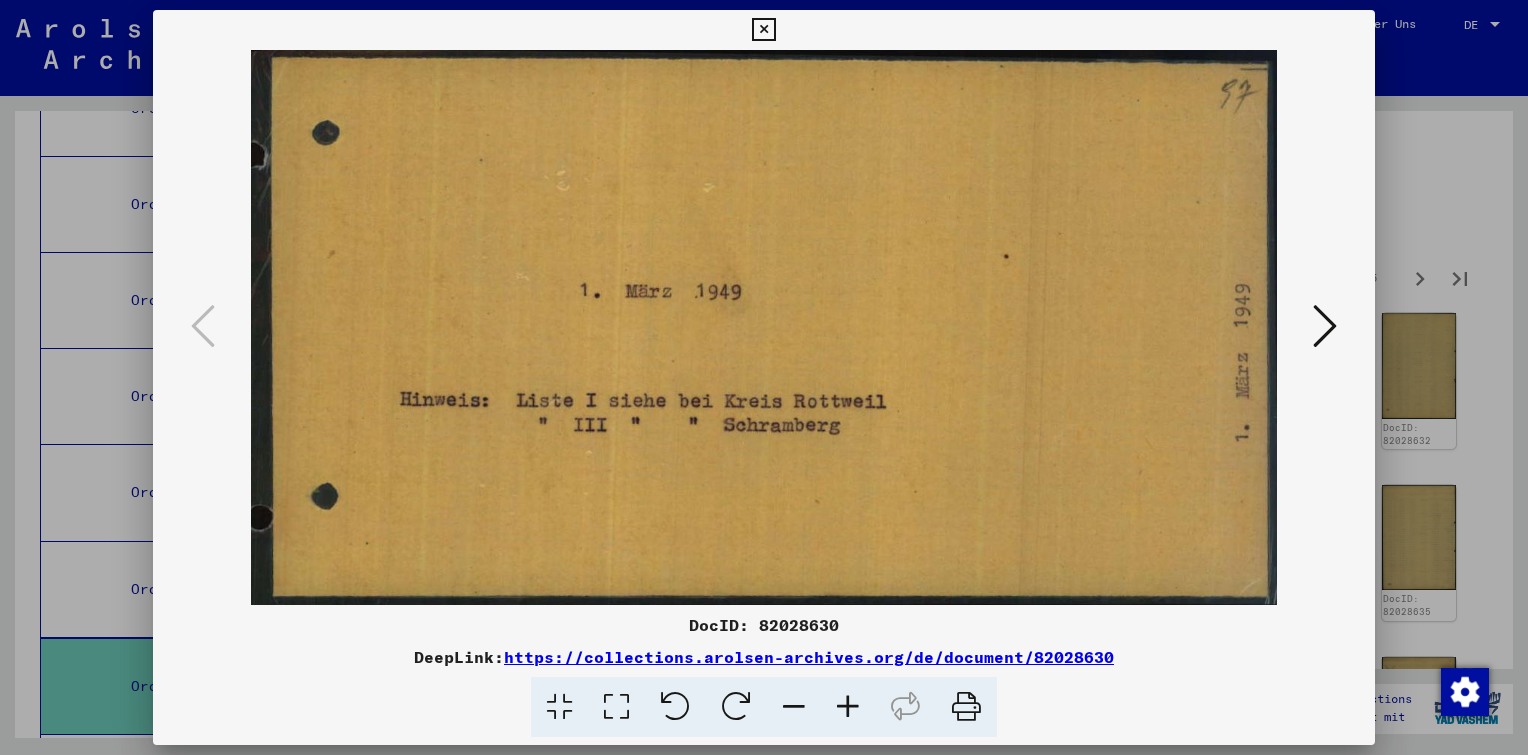 click at bounding box center (763, 30) 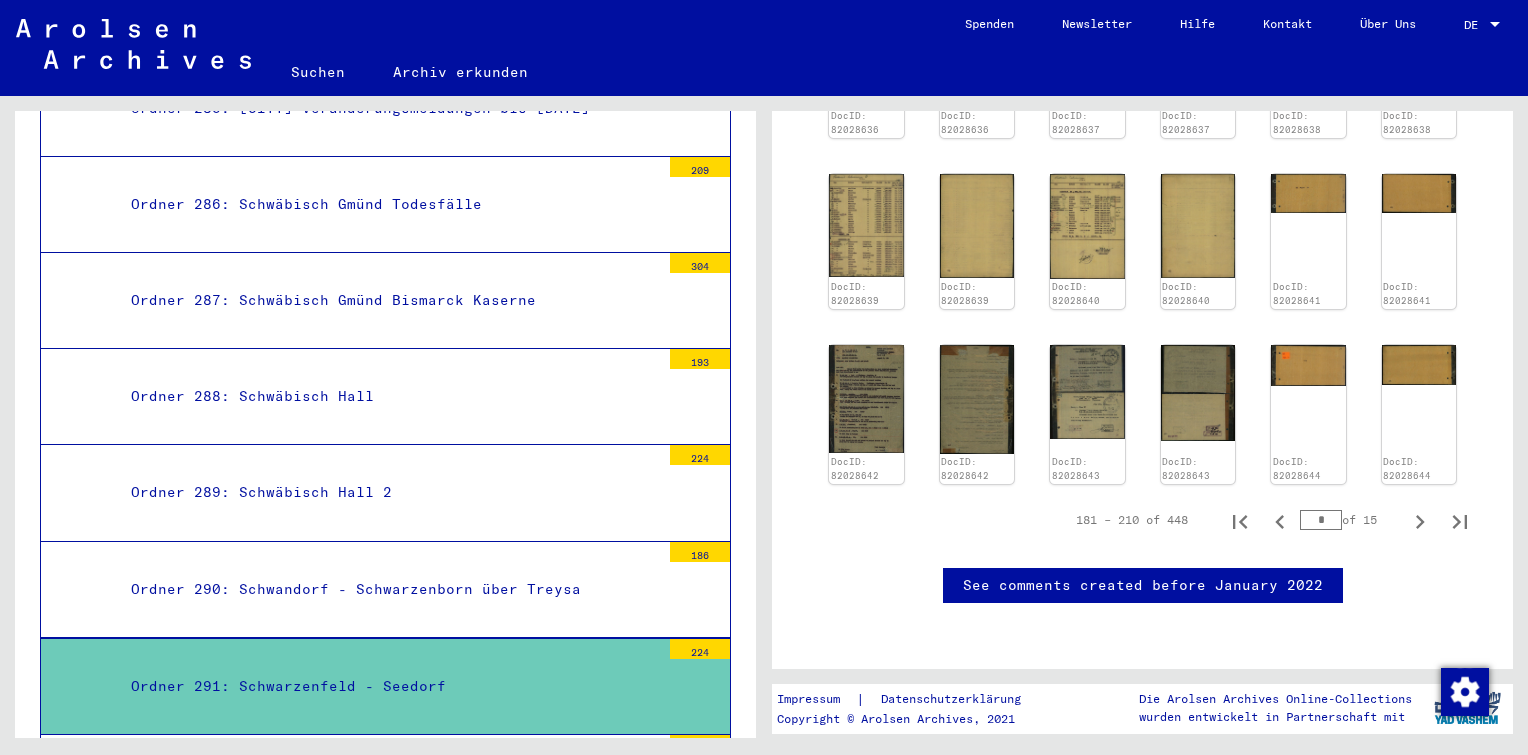 scroll, scrollTop: 916, scrollLeft: 0, axis: vertical 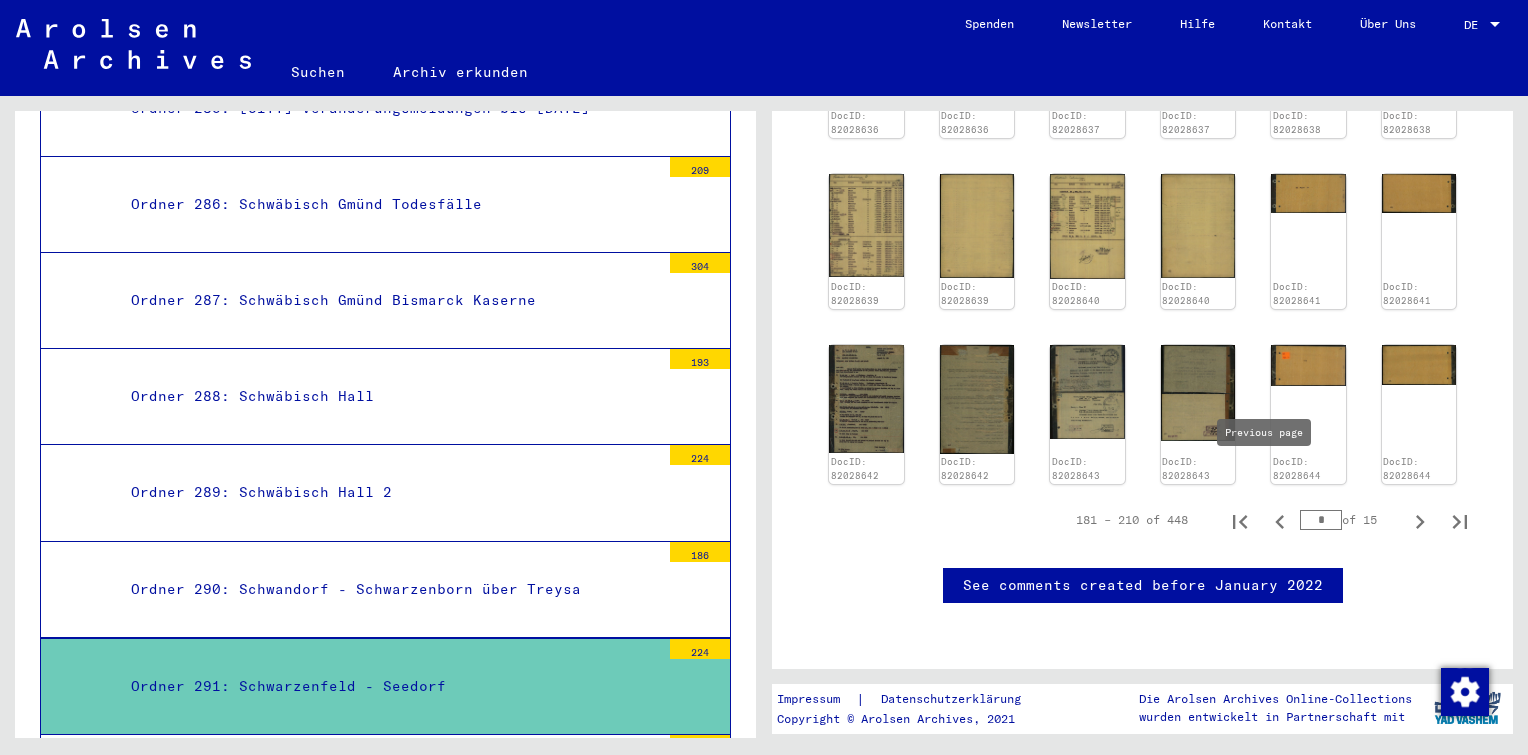 click 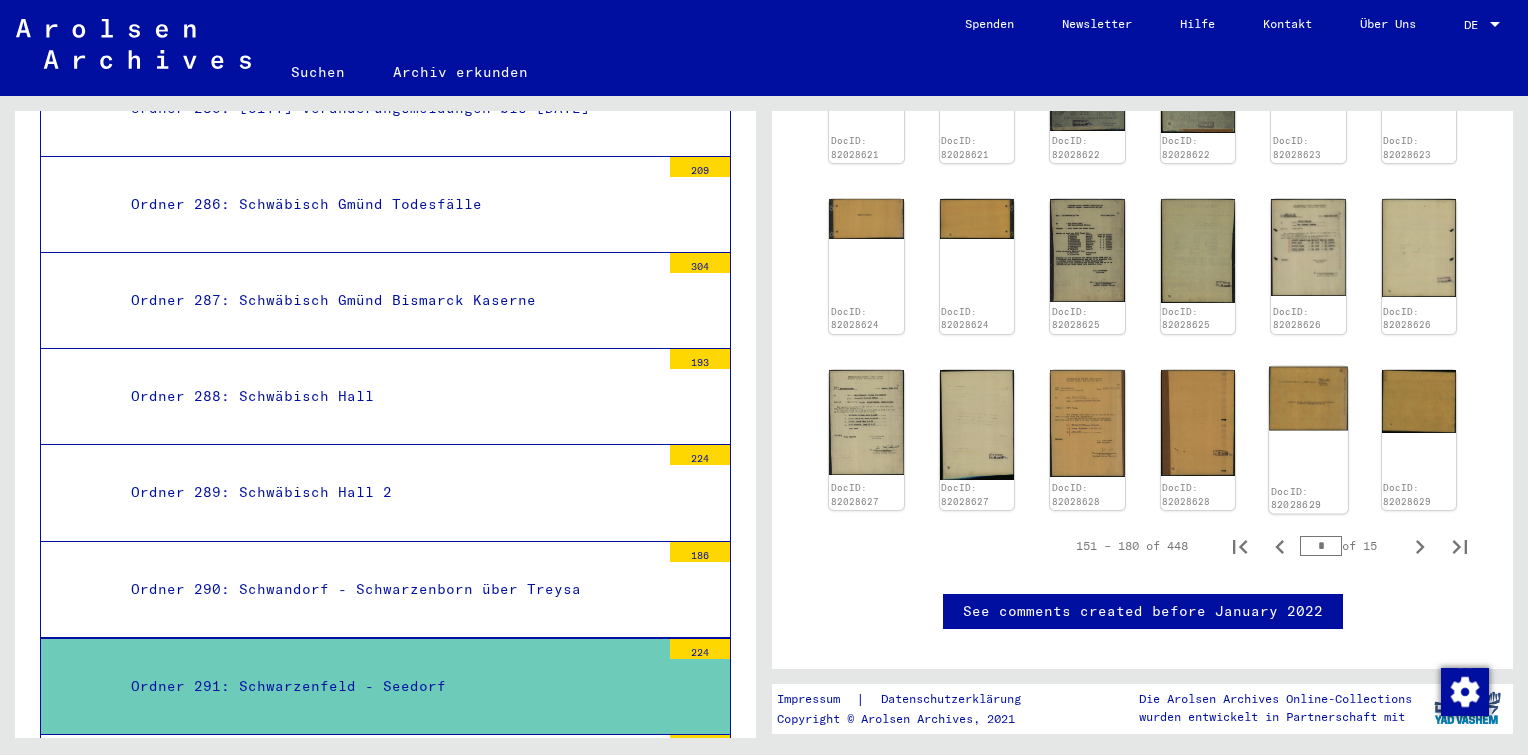 click 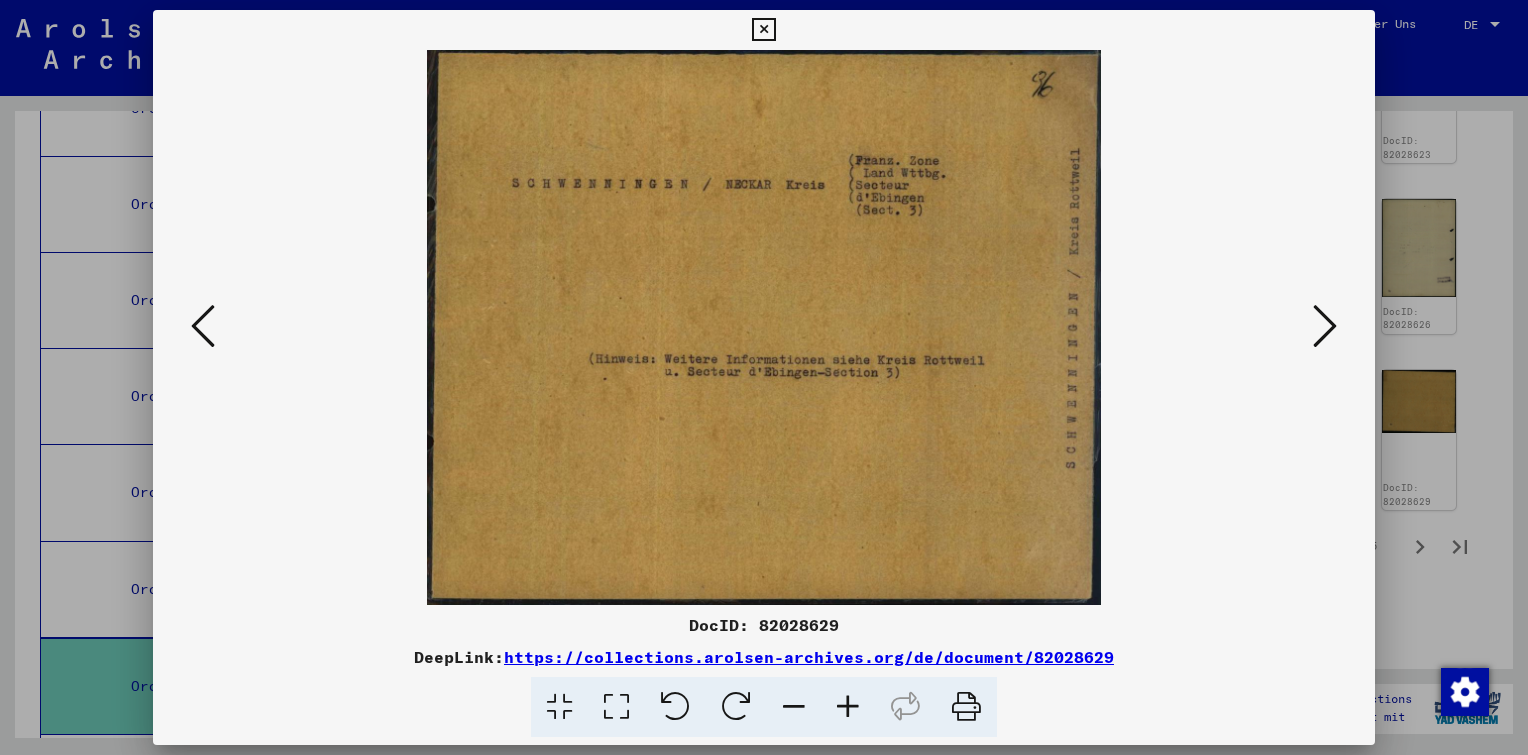 click at bounding box center (203, 326) 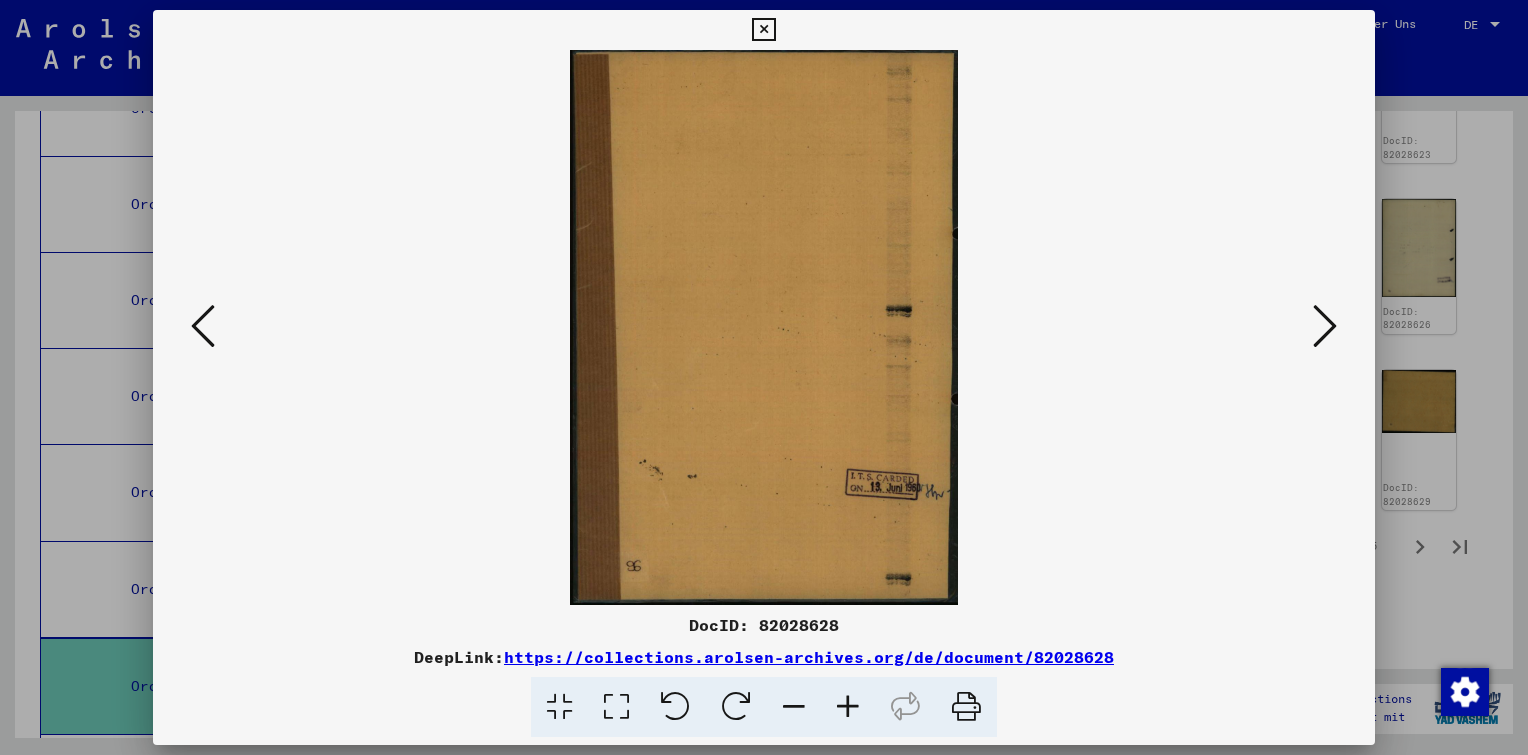 click at bounding box center (203, 326) 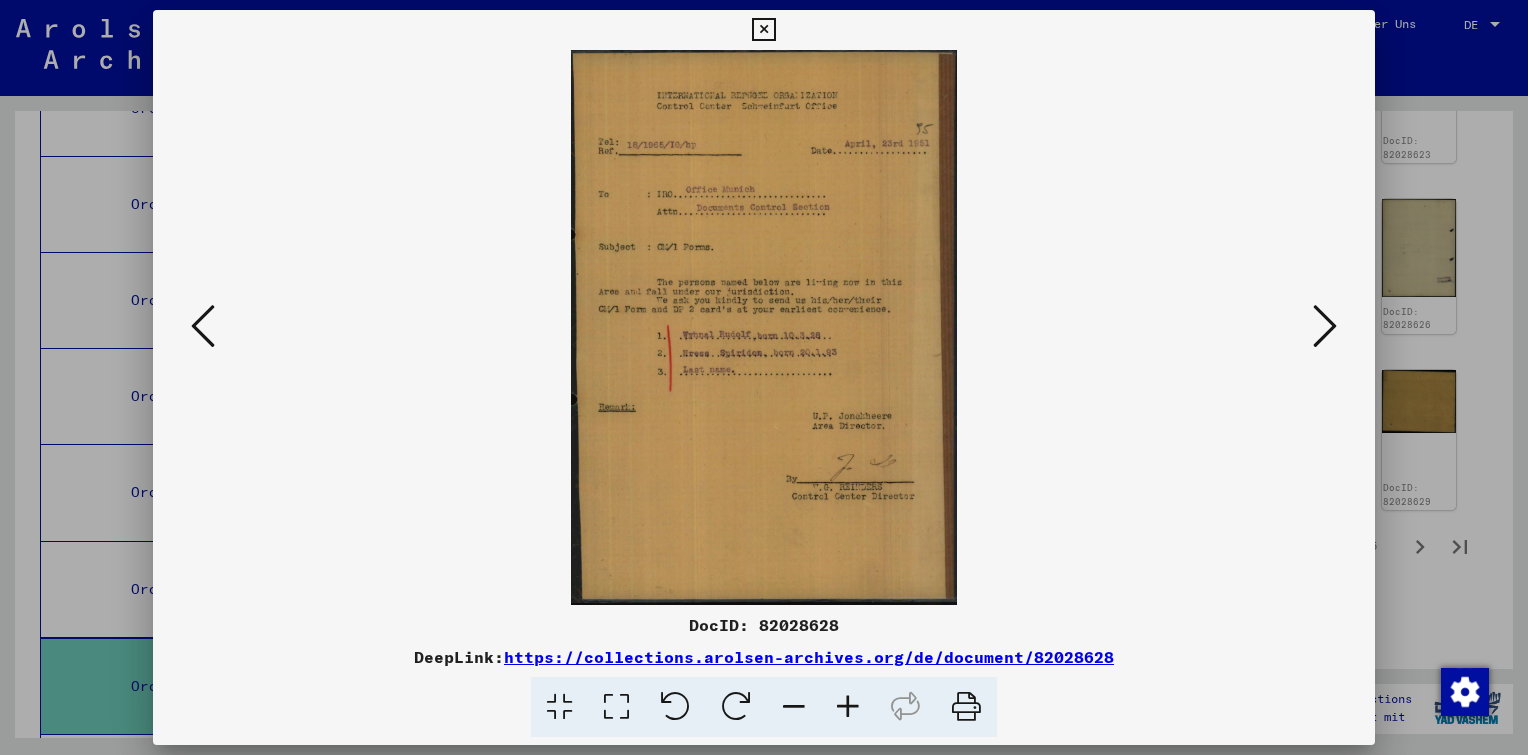 click at bounding box center (848, 707) 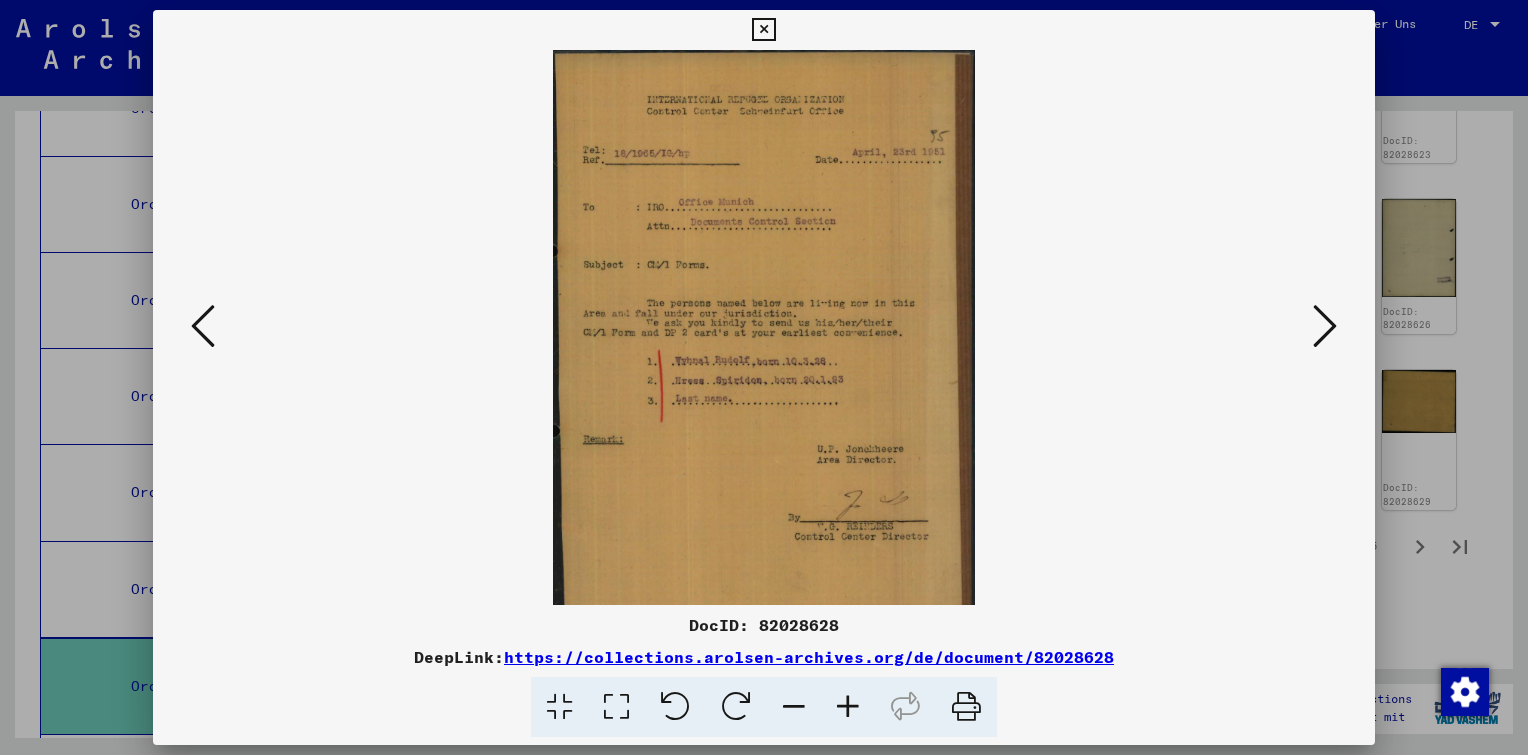 click at bounding box center (848, 707) 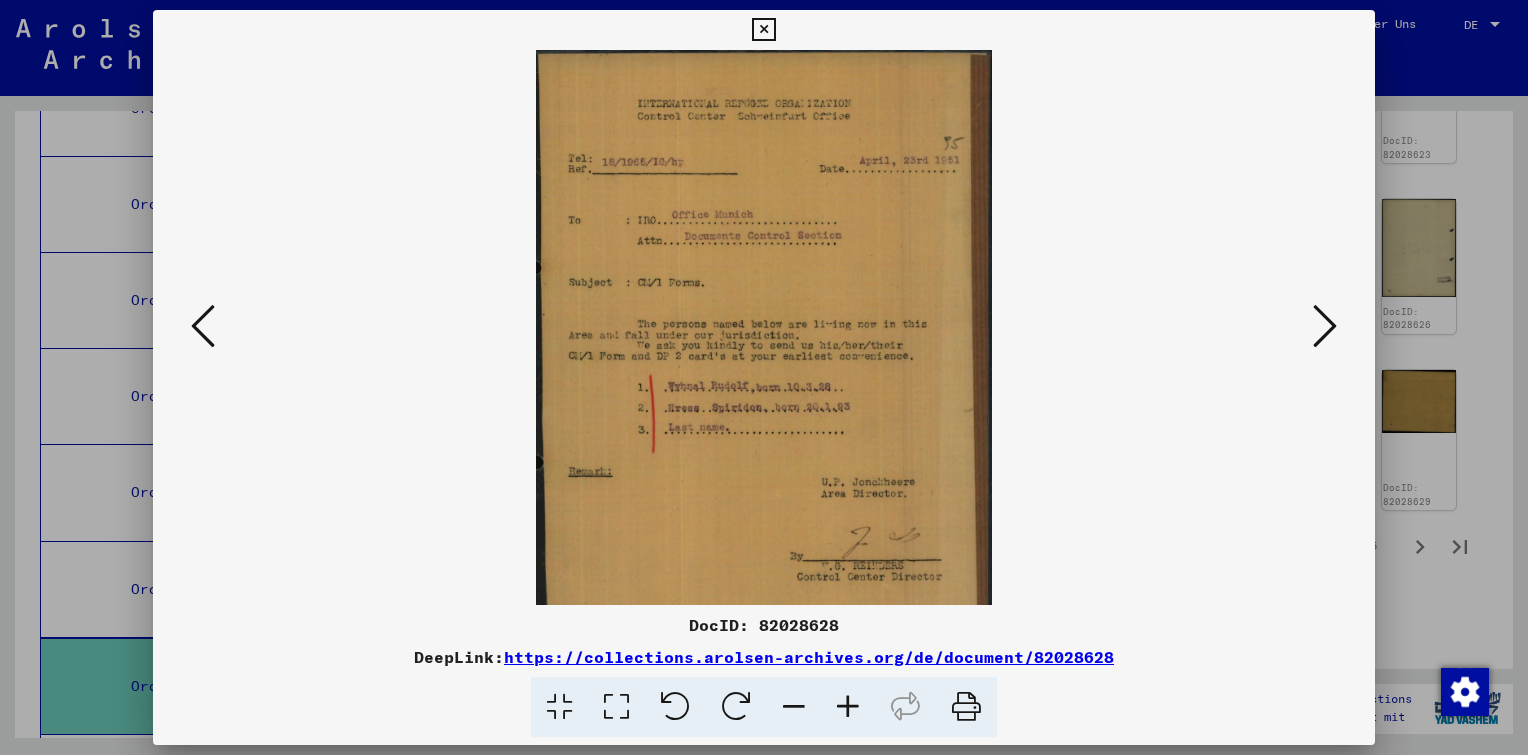 click at bounding box center (848, 707) 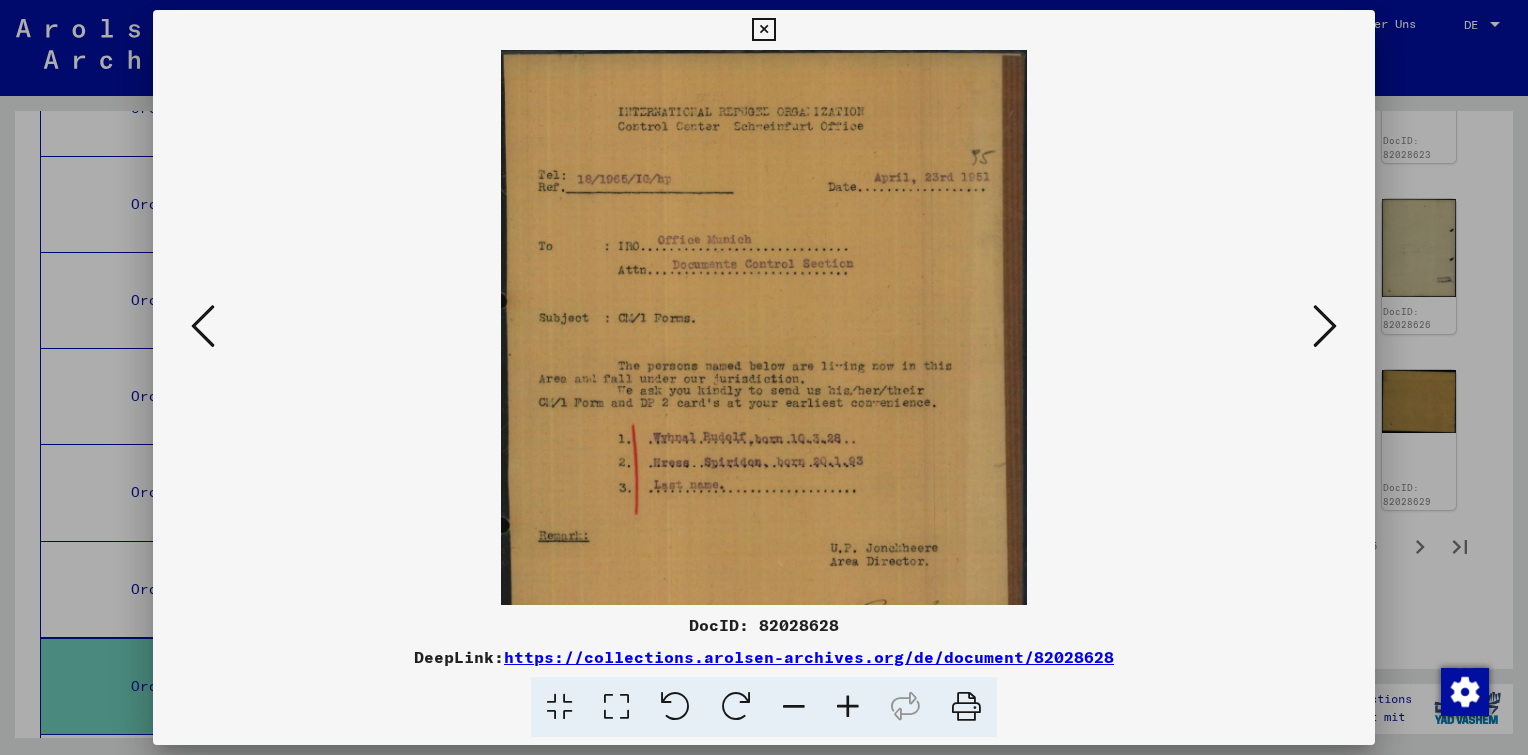 click at bounding box center [848, 707] 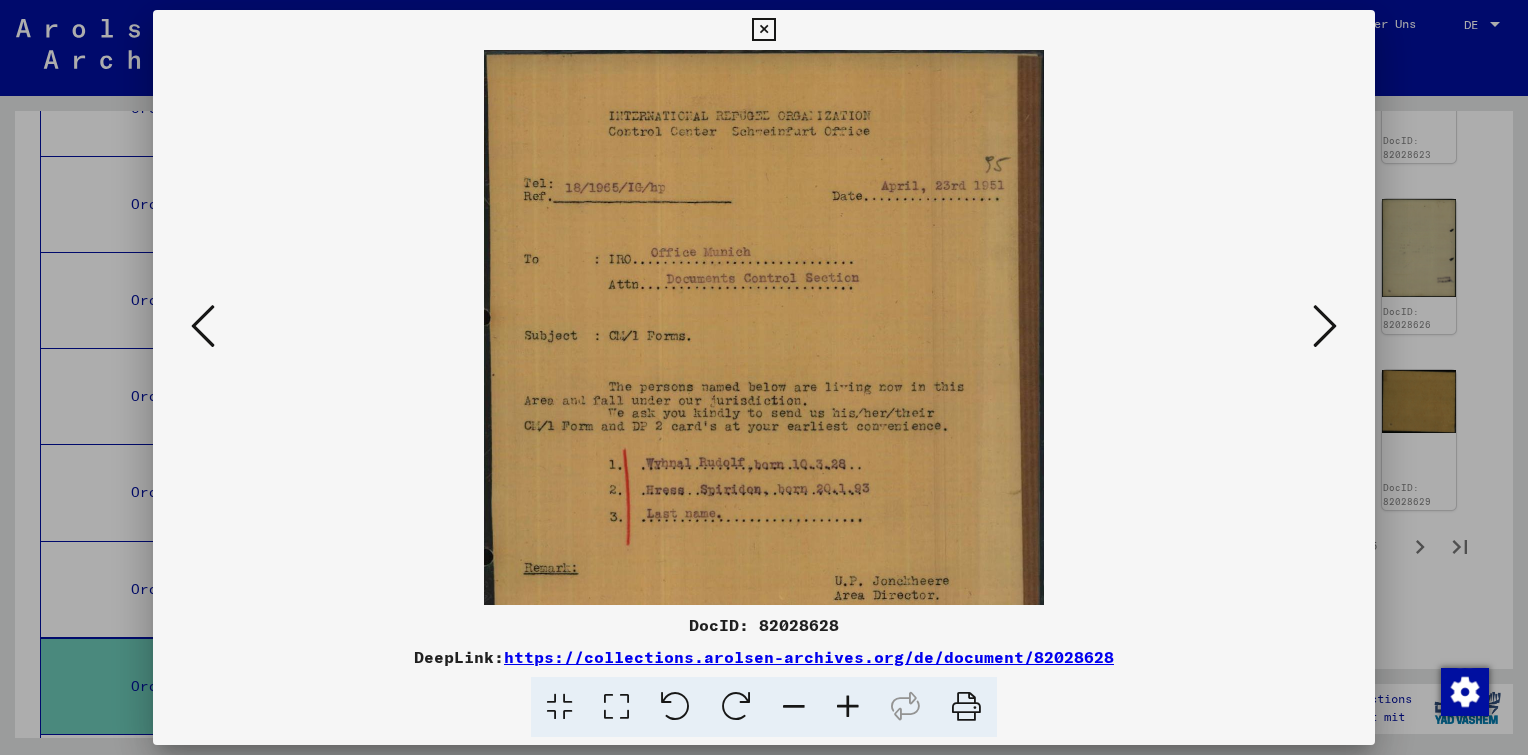 click at bounding box center (848, 707) 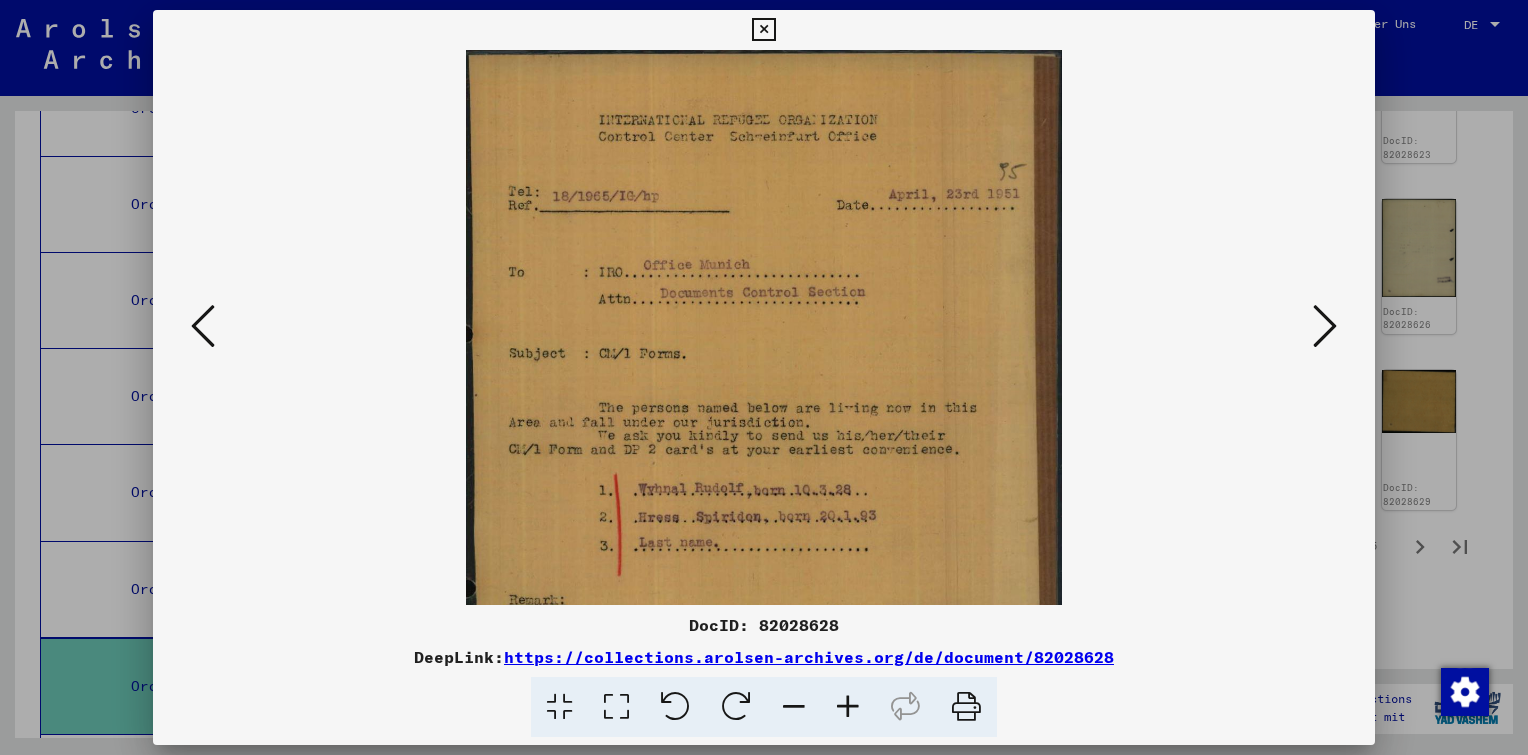 click at bounding box center [848, 707] 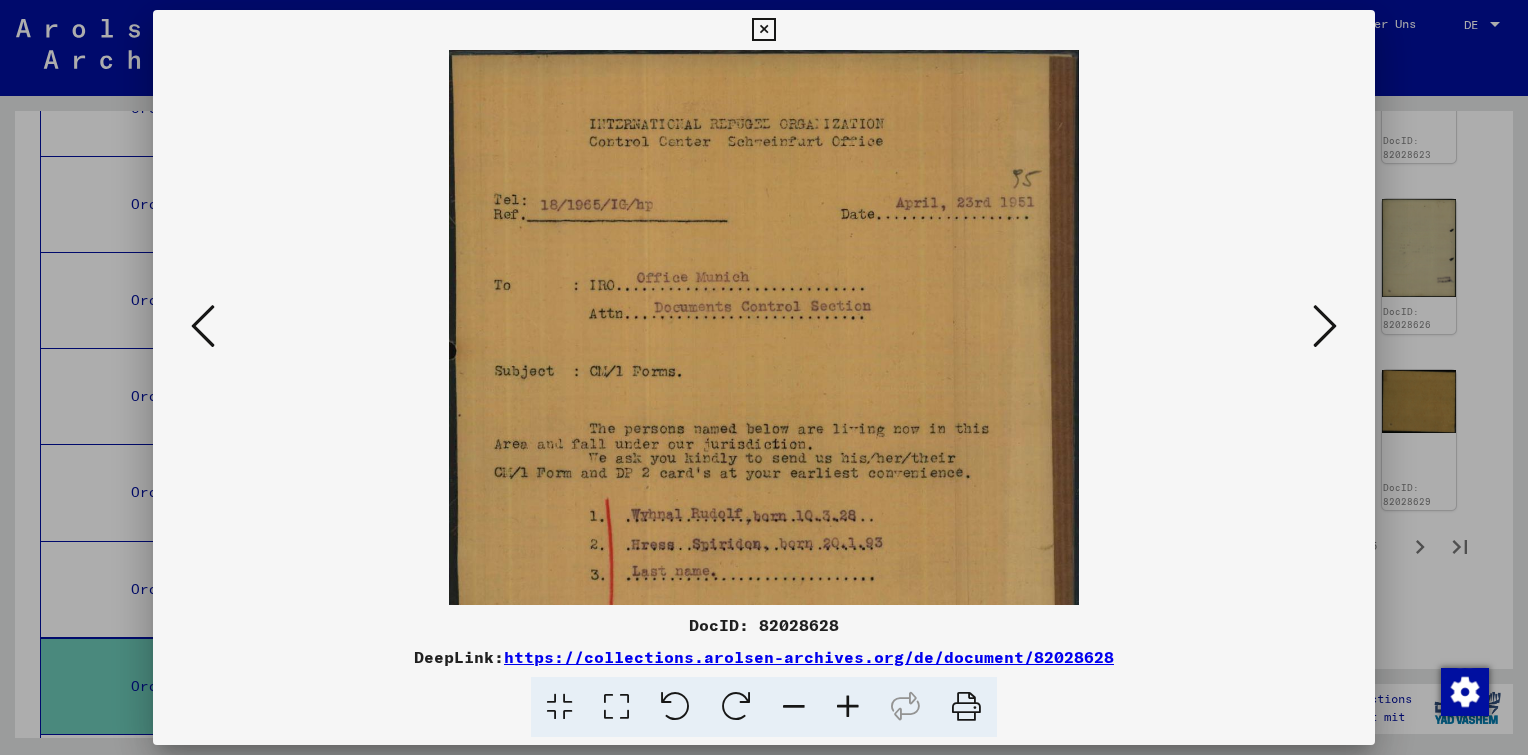 click at bounding box center (1325, 326) 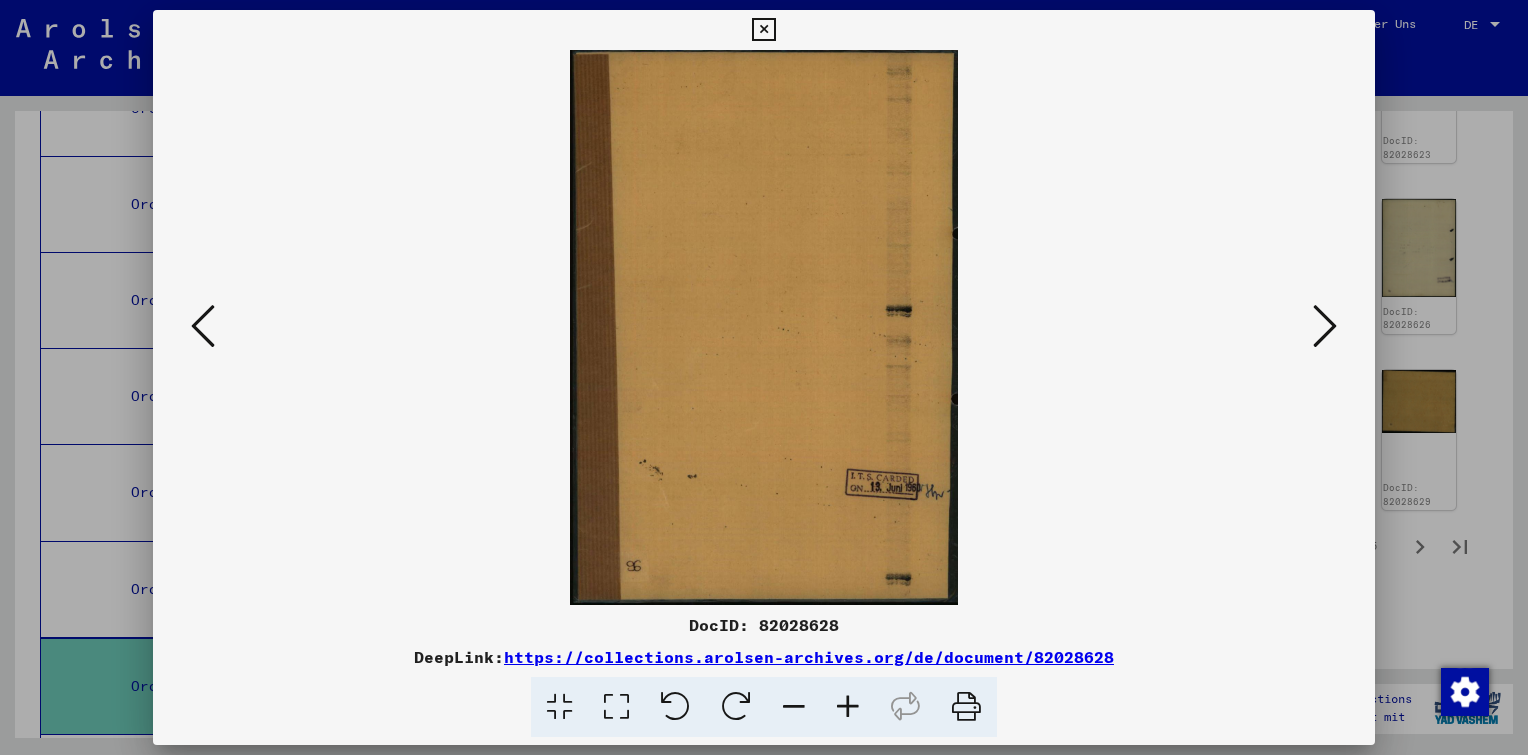 click at bounding box center (1325, 326) 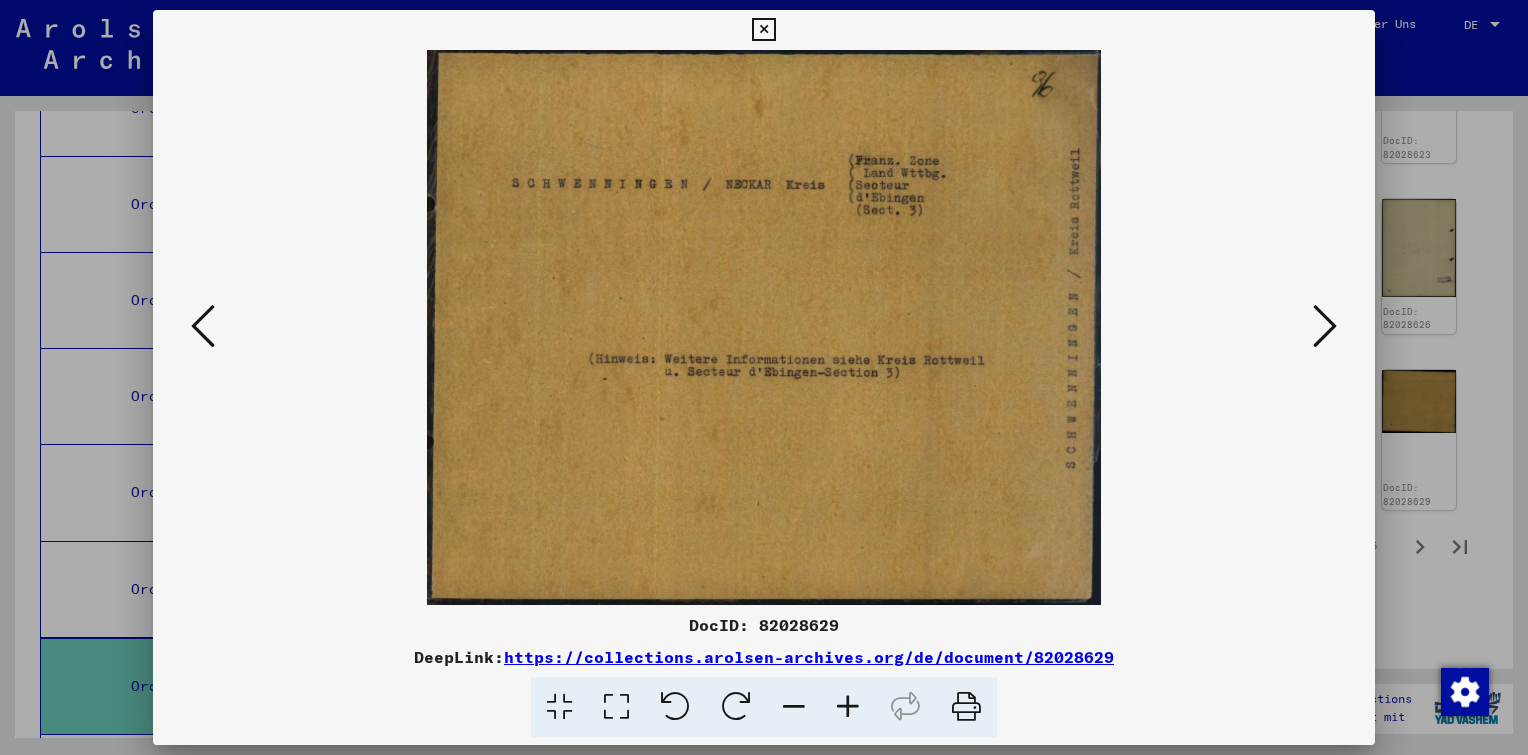 drag, startPoint x: 842, startPoint y: 627, endPoint x: 754, endPoint y: 624, distance: 88.051125 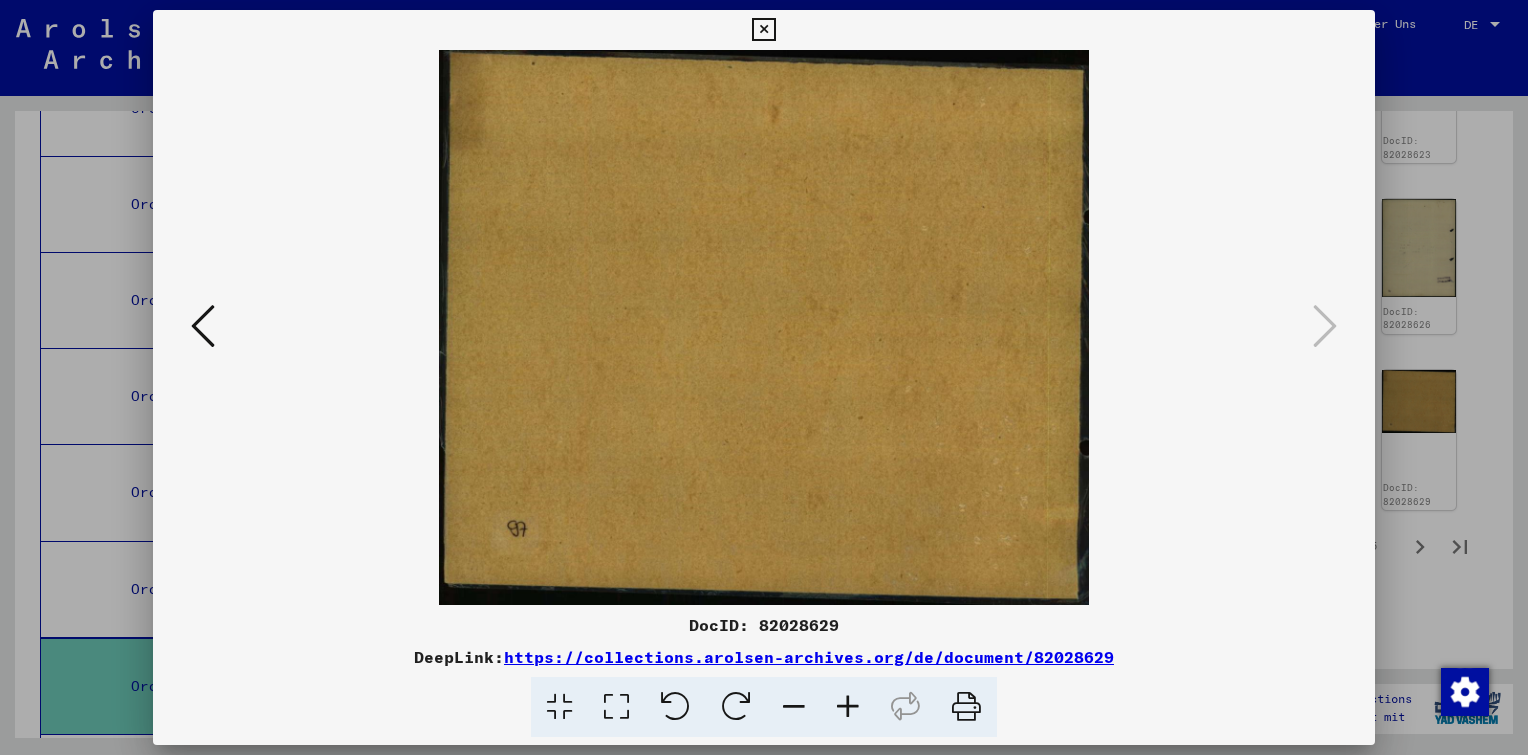 copy on "82028629" 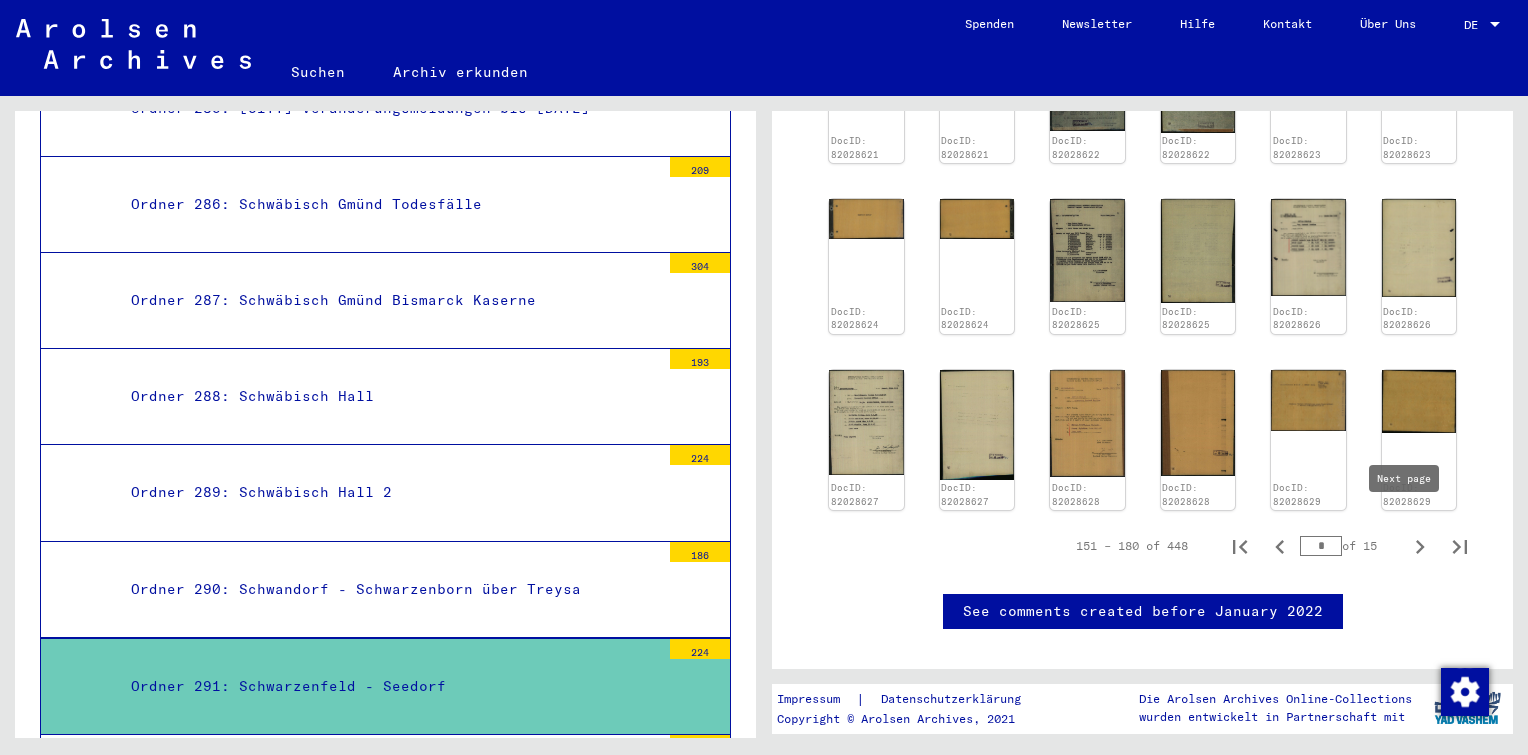 click 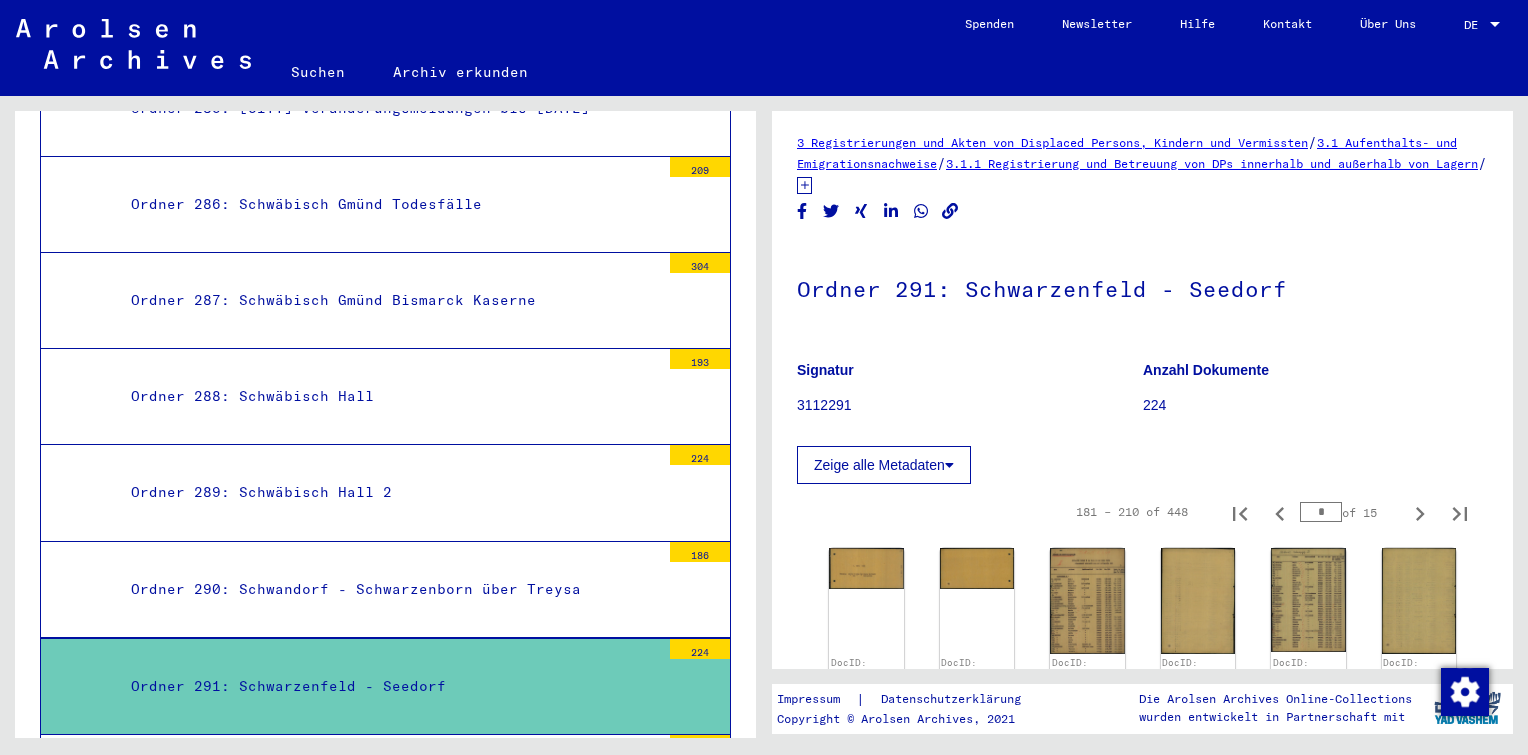 scroll, scrollTop: 0, scrollLeft: 0, axis: both 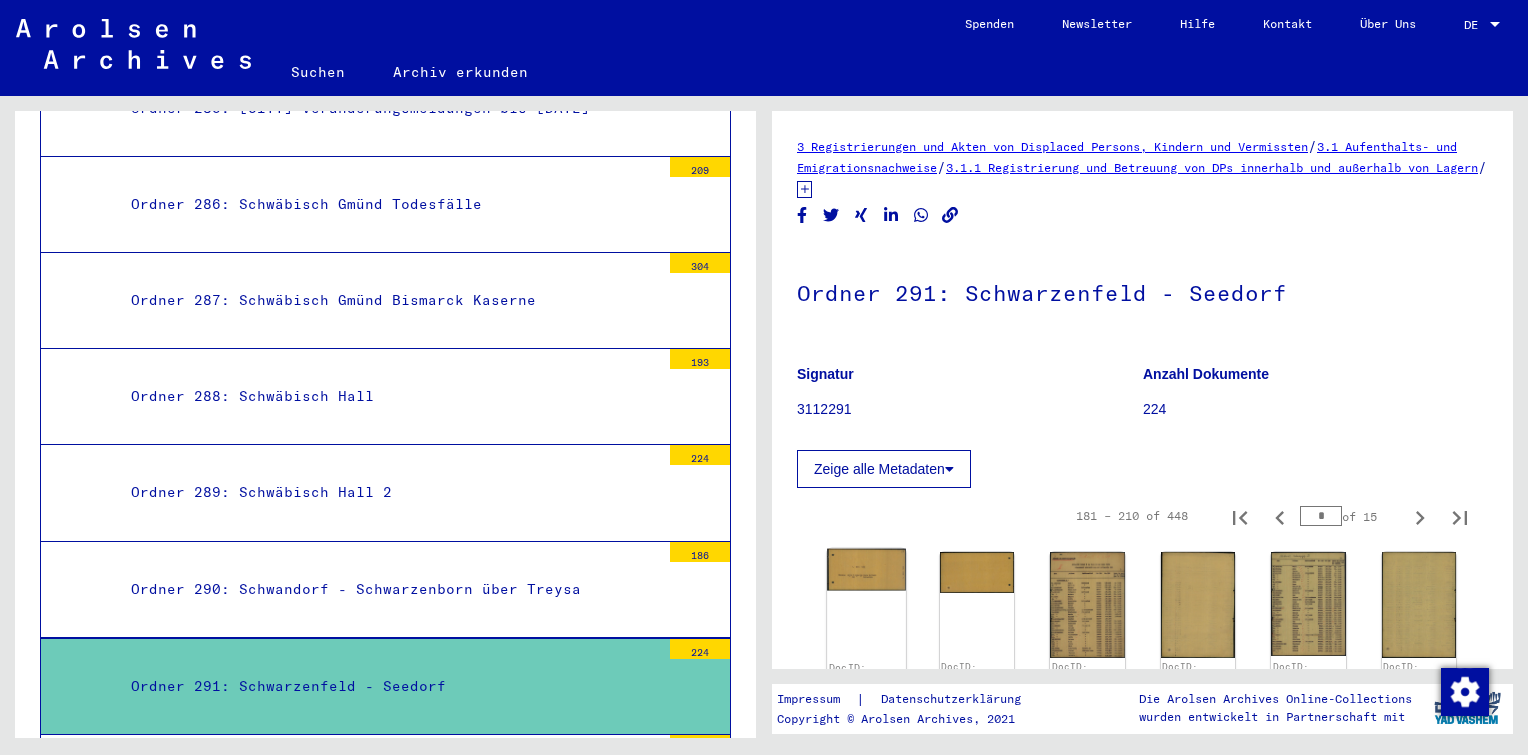 click 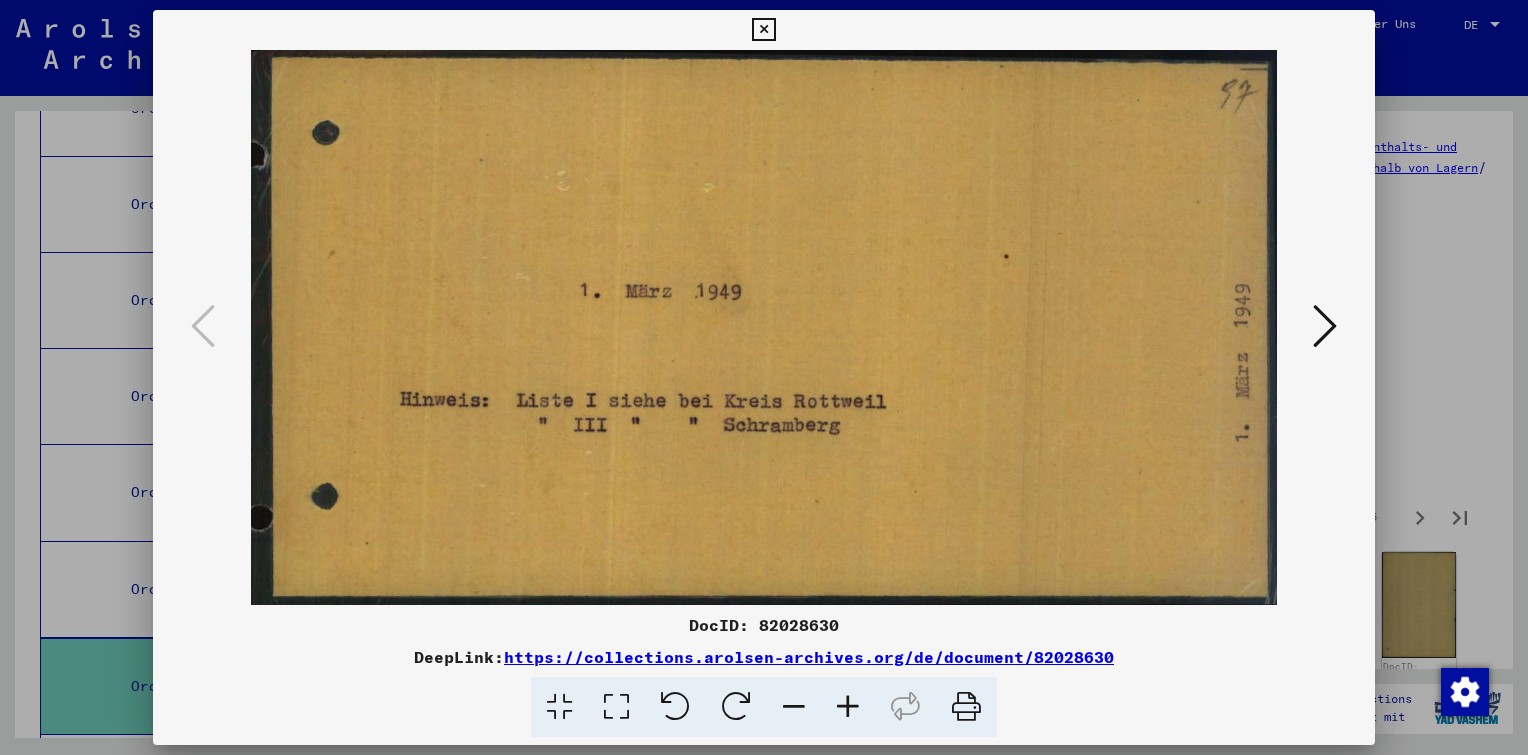 drag, startPoint x: 845, startPoint y: 627, endPoint x: 754, endPoint y: 624, distance: 91.04944 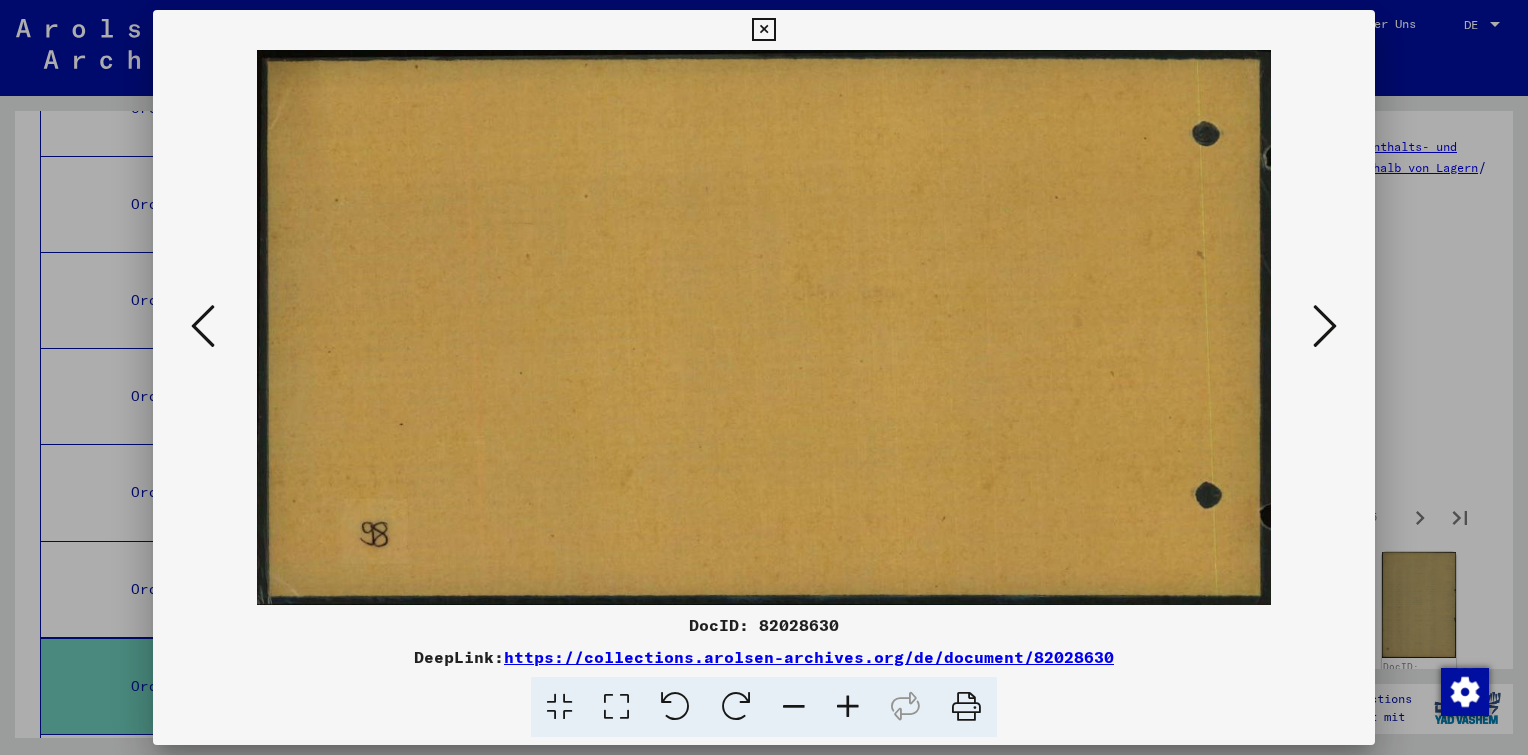 type 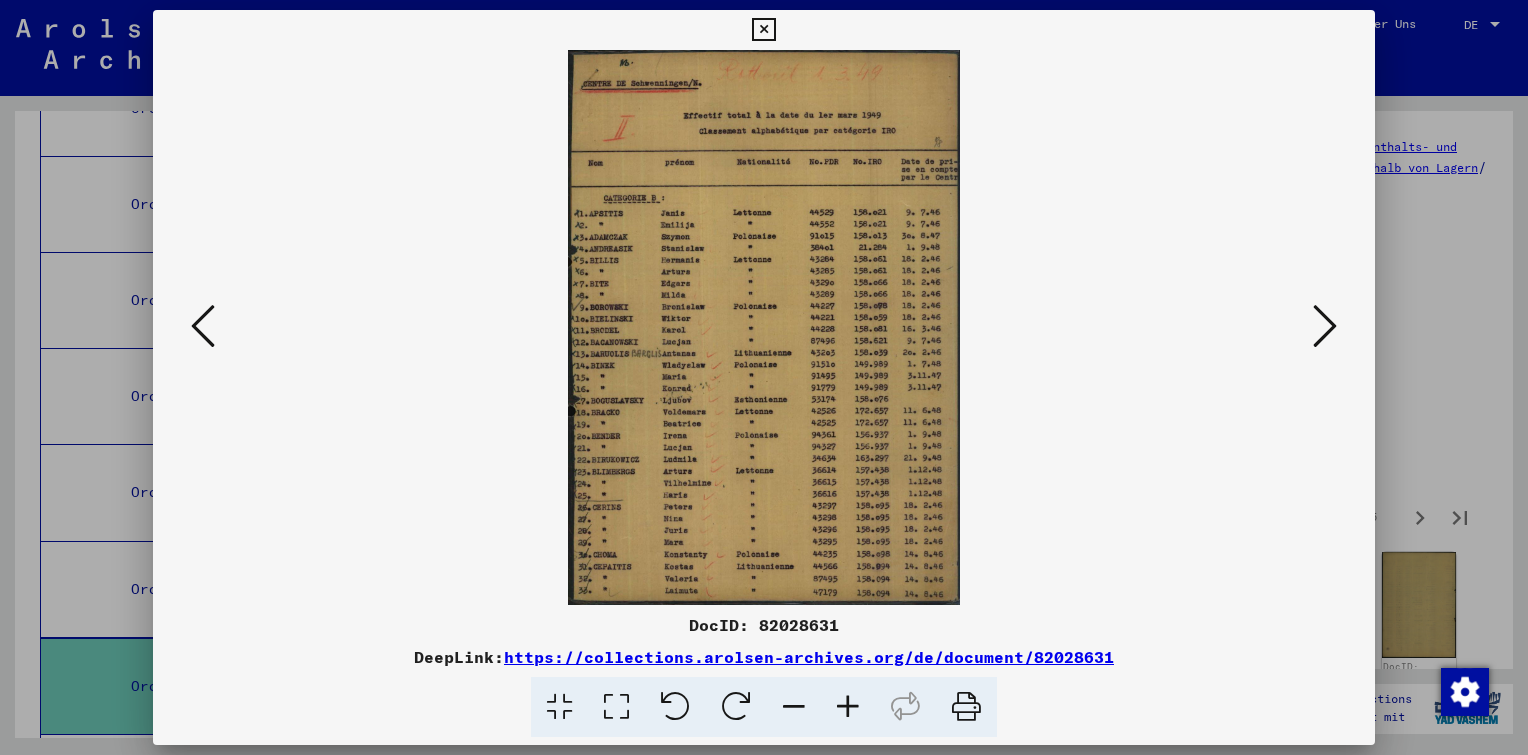 drag, startPoint x: 836, startPoint y: 624, endPoint x: 758, endPoint y: 628, distance: 78.10249 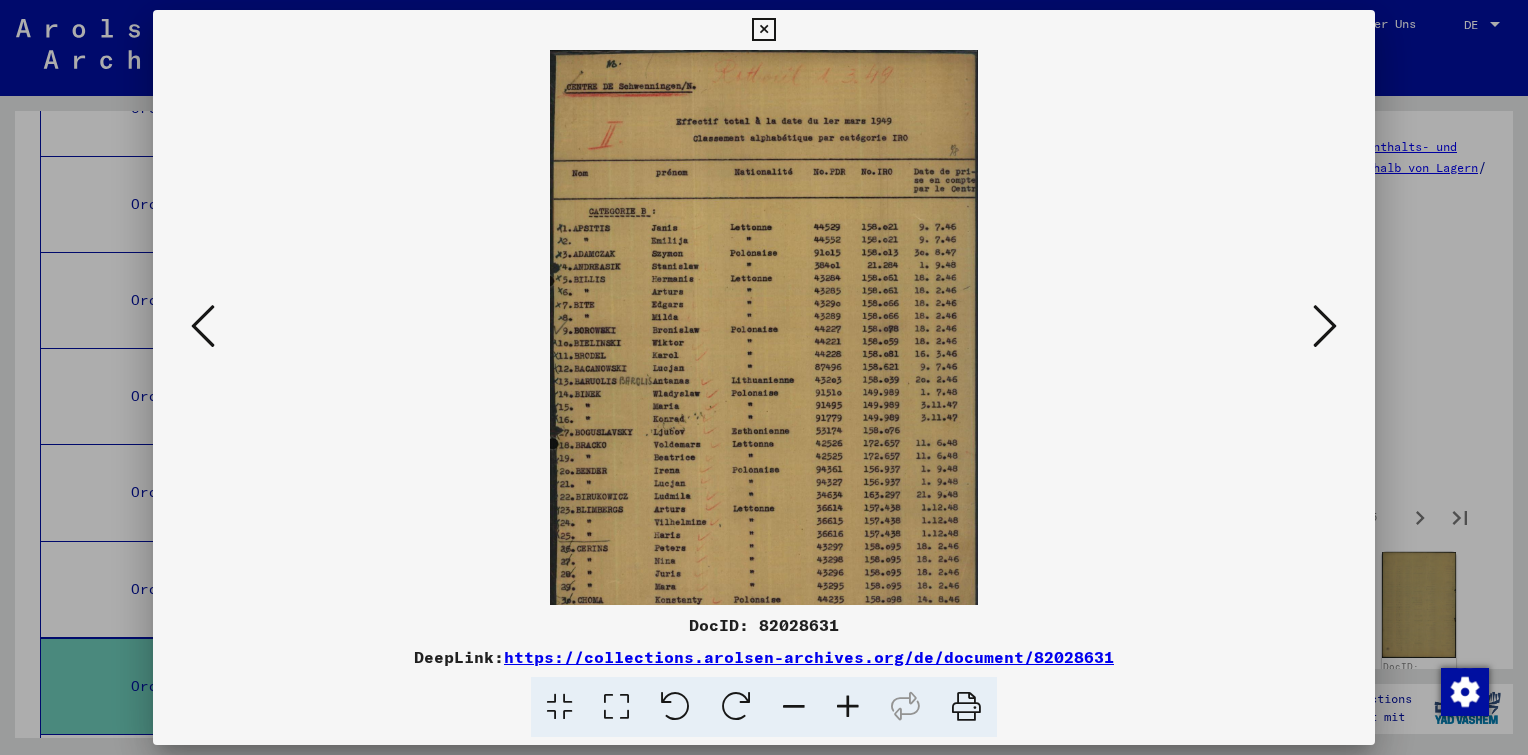 click at bounding box center [848, 707] 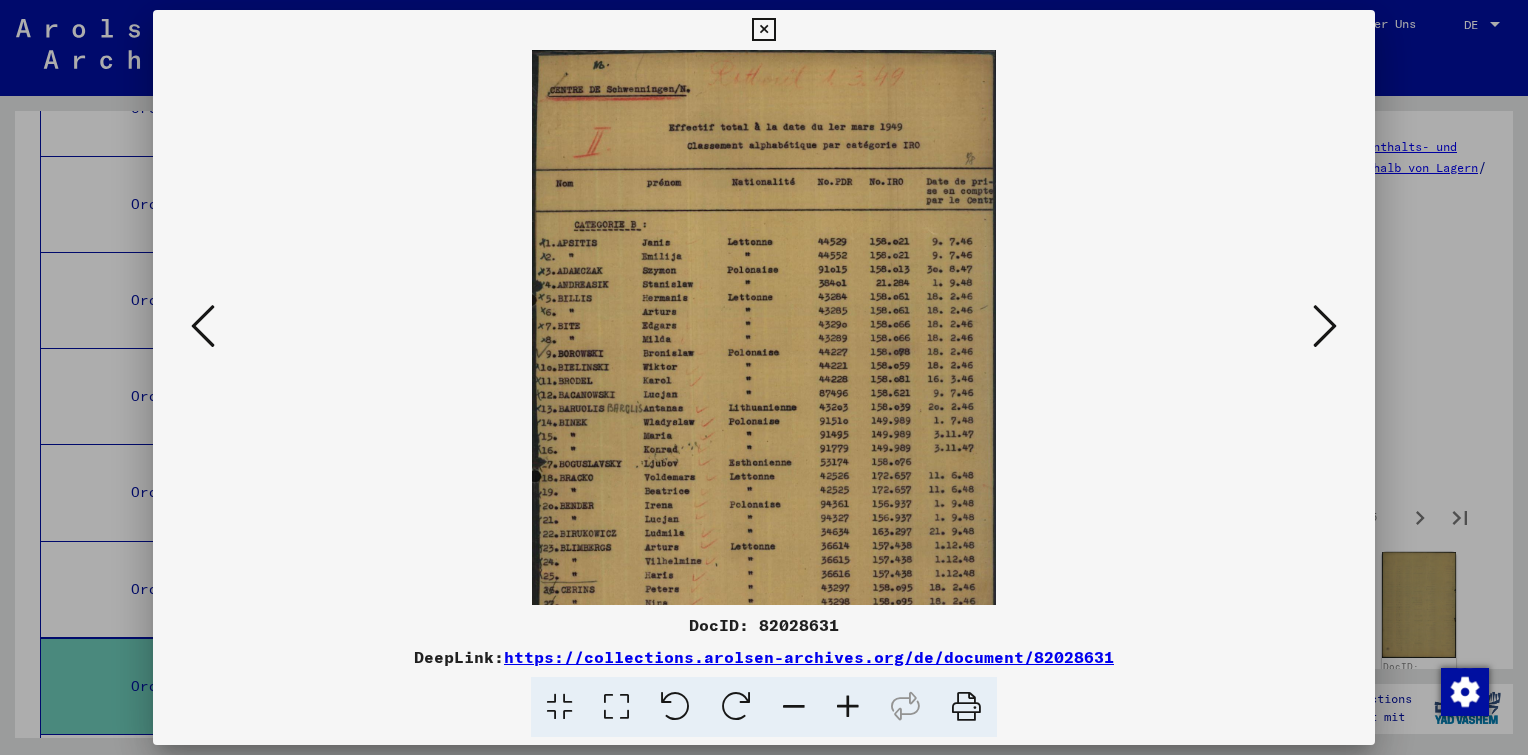 click at bounding box center [848, 707] 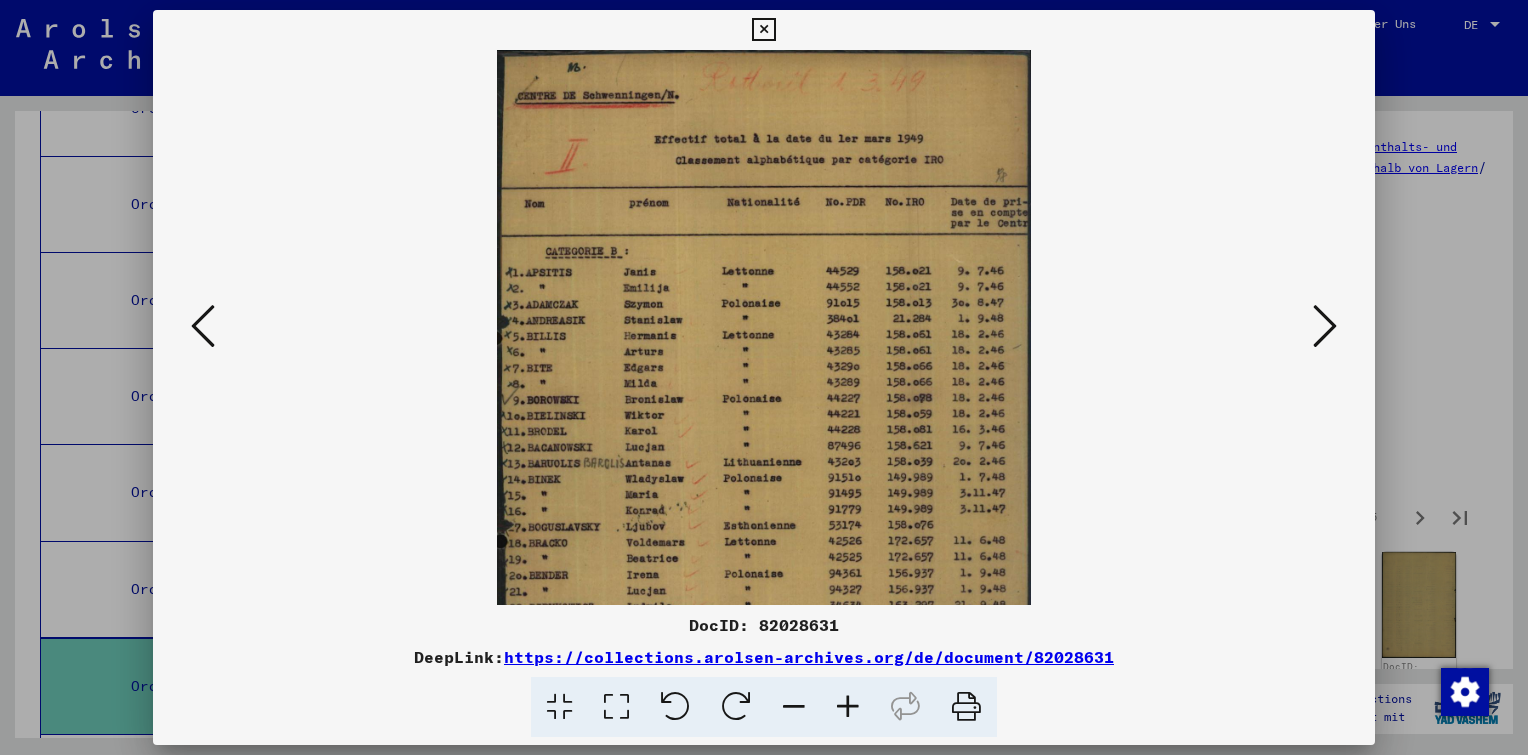 click at bounding box center [848, 707] 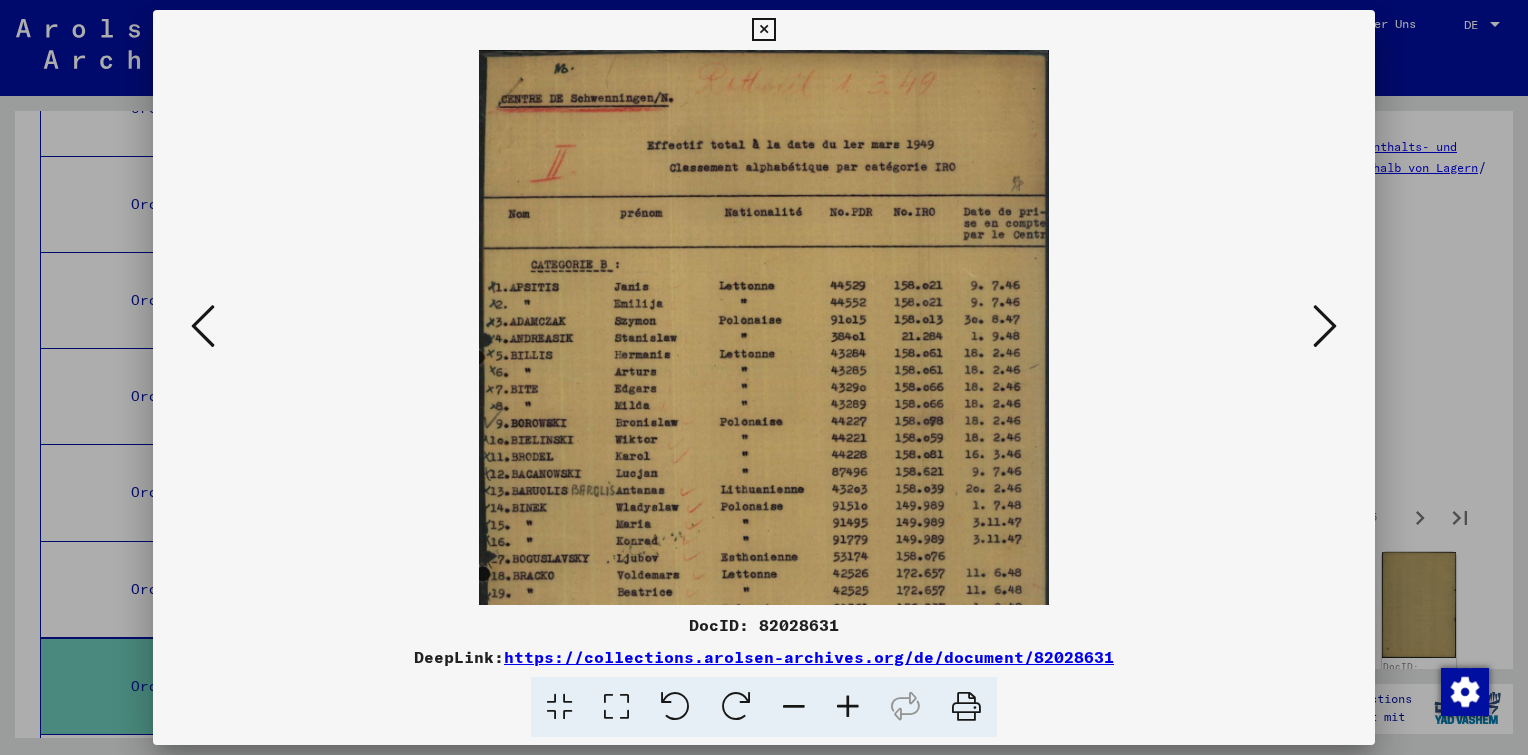 click at bounding box center (848, 707) 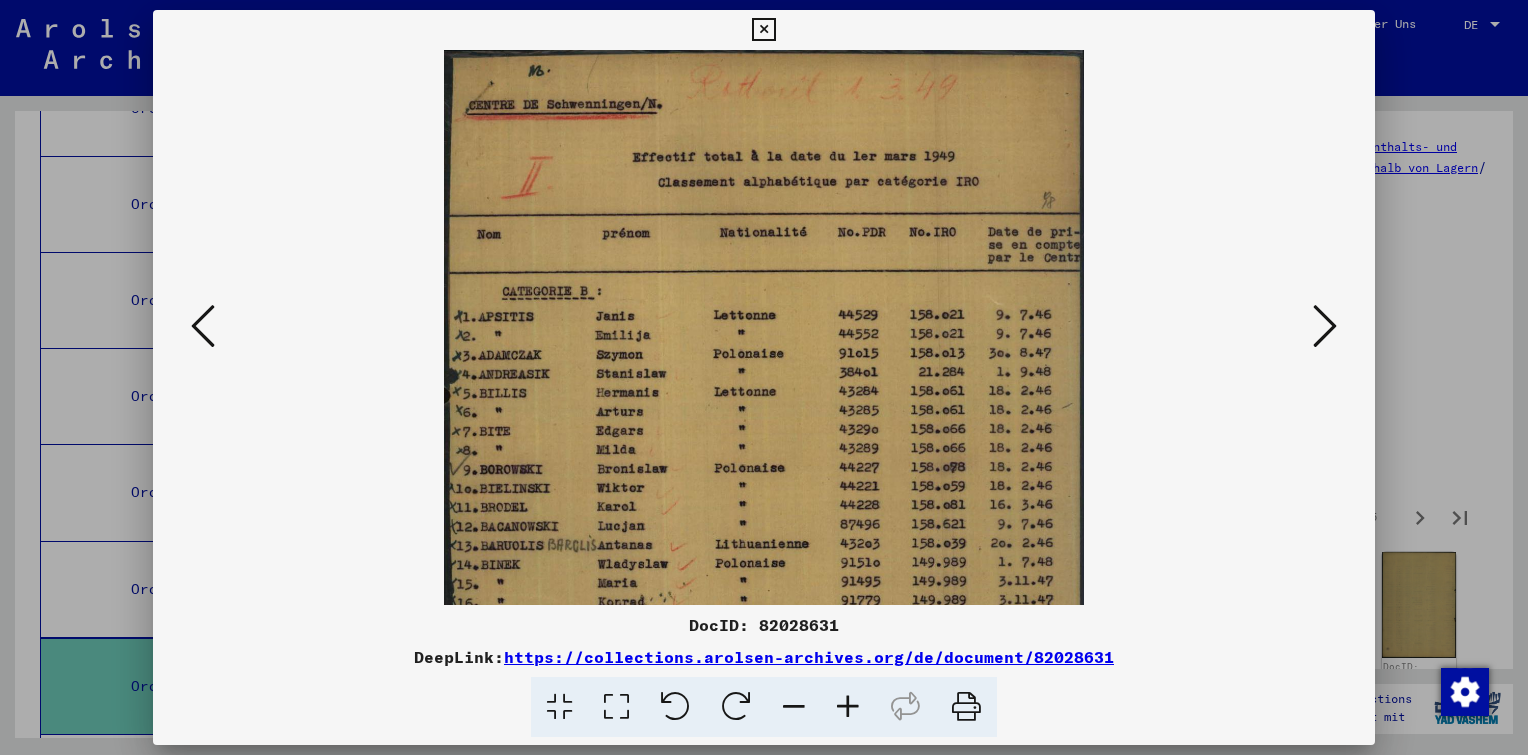 click at bounding box center [848, 707] 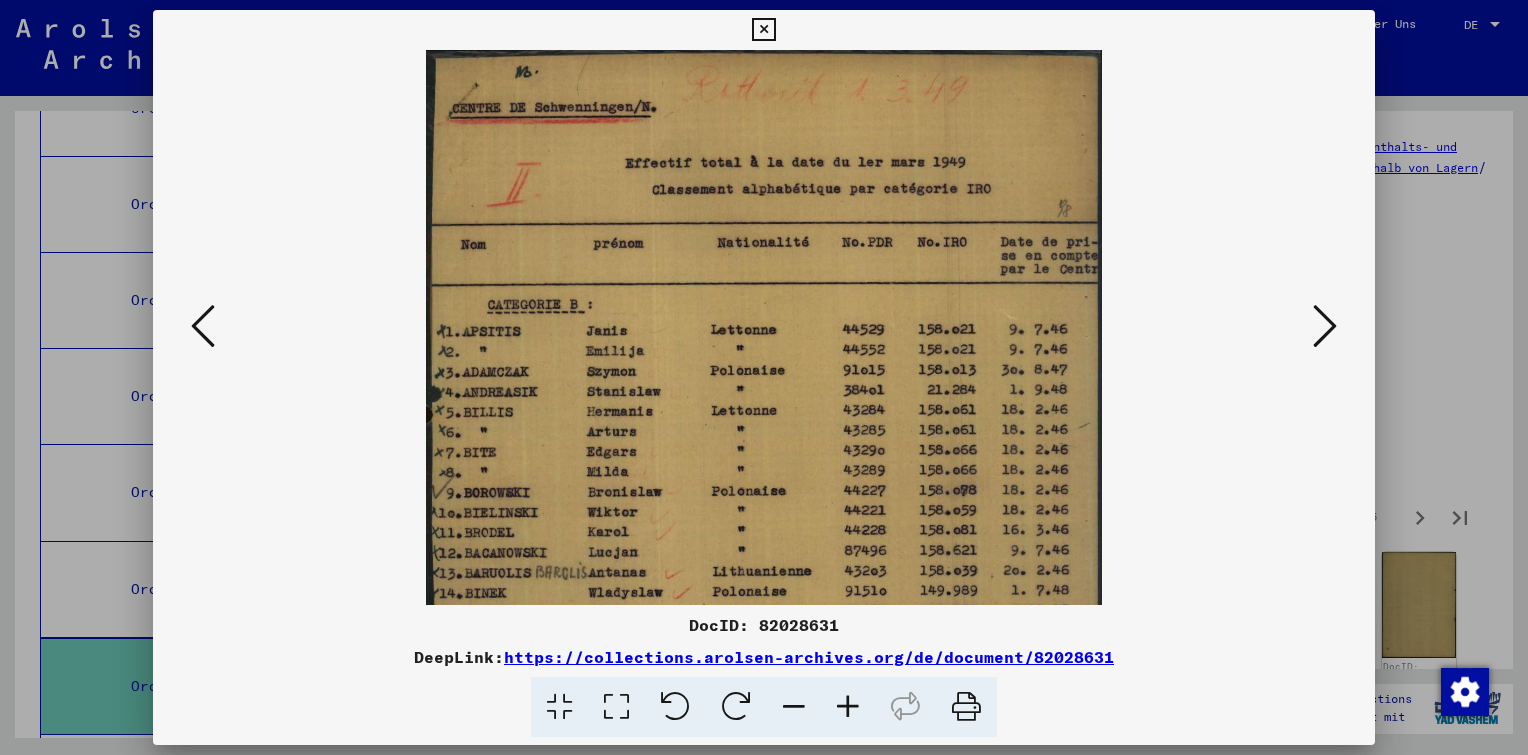 click at bounding box center [848, 707] 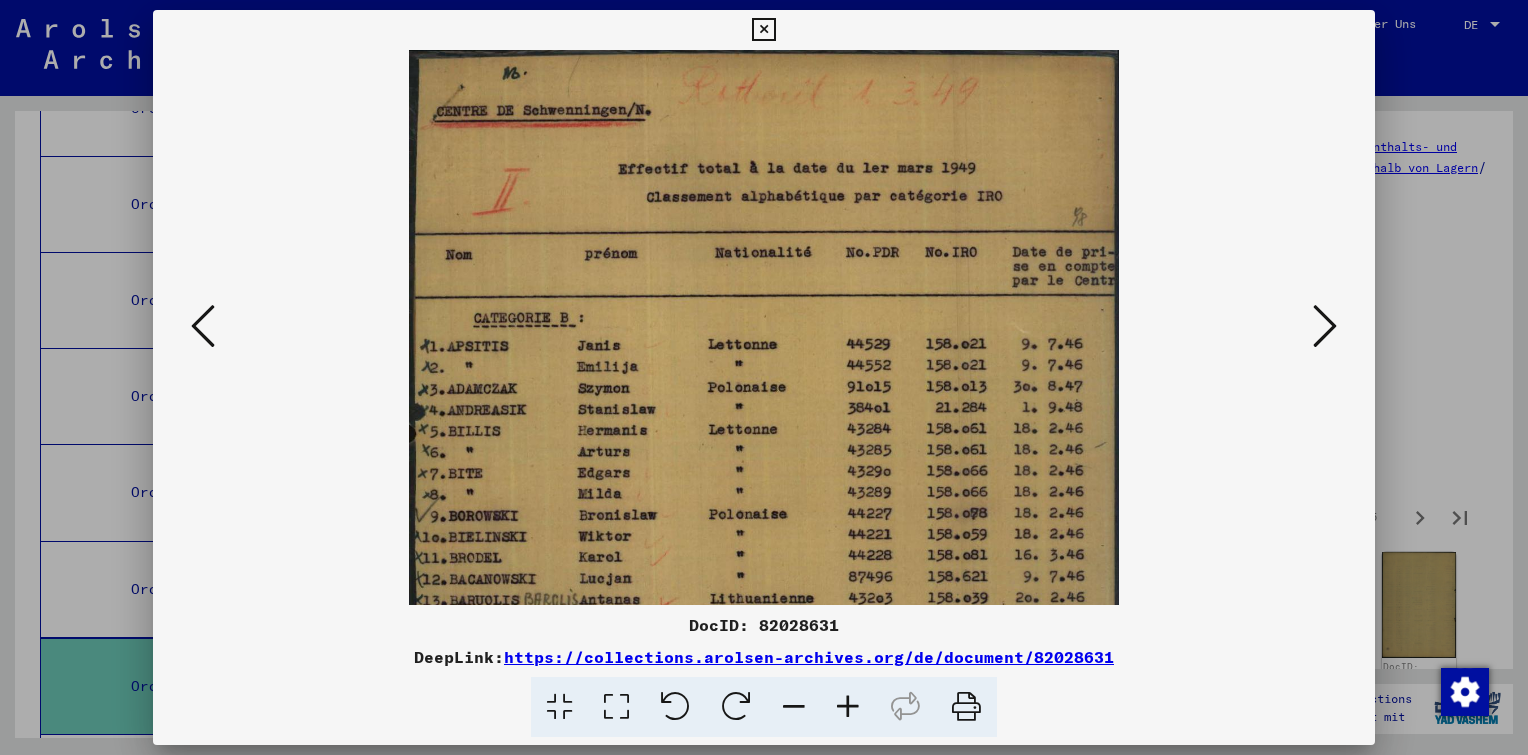 click at bounding box center (848, 707) 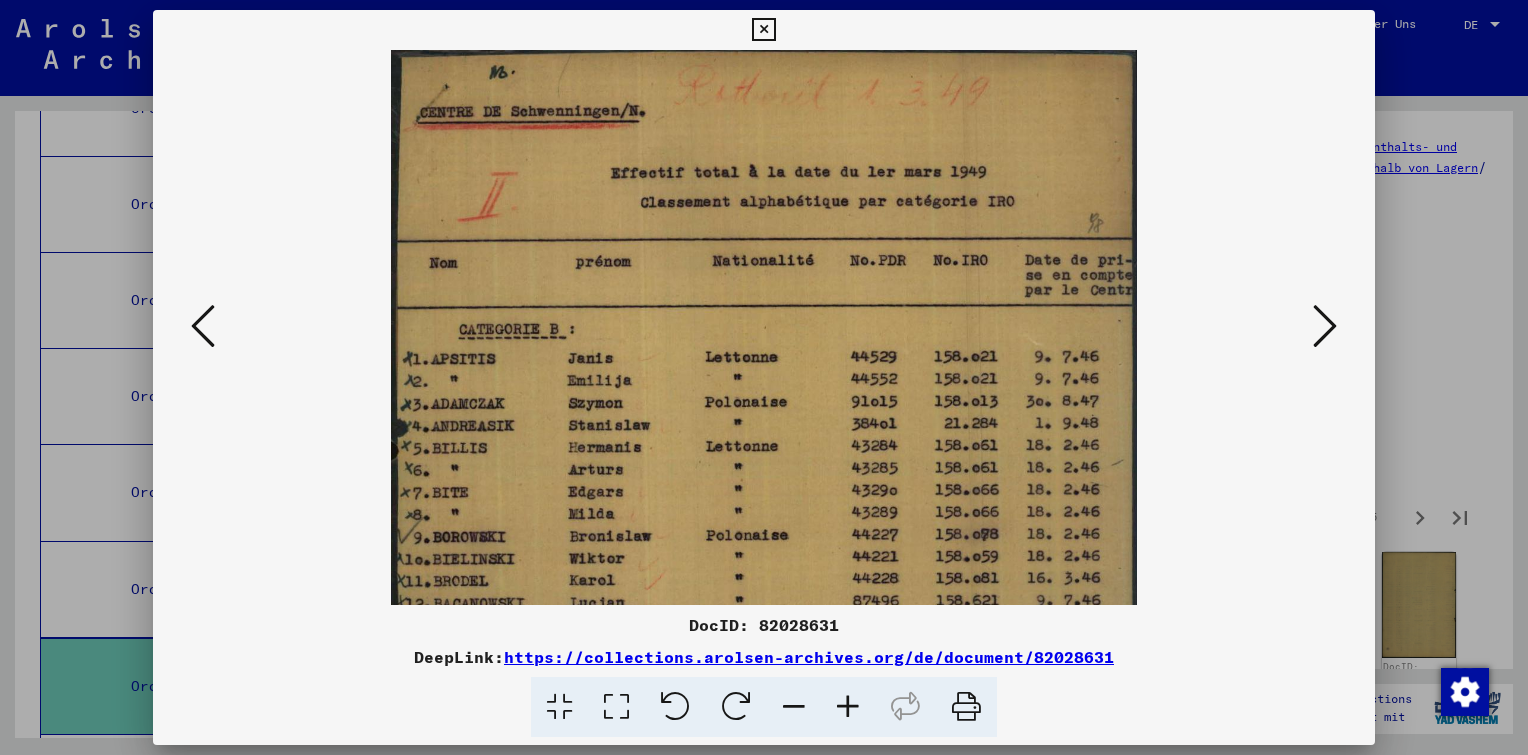 scroll, scrollTop: 3, scrollLeft: 0, axis: vertical 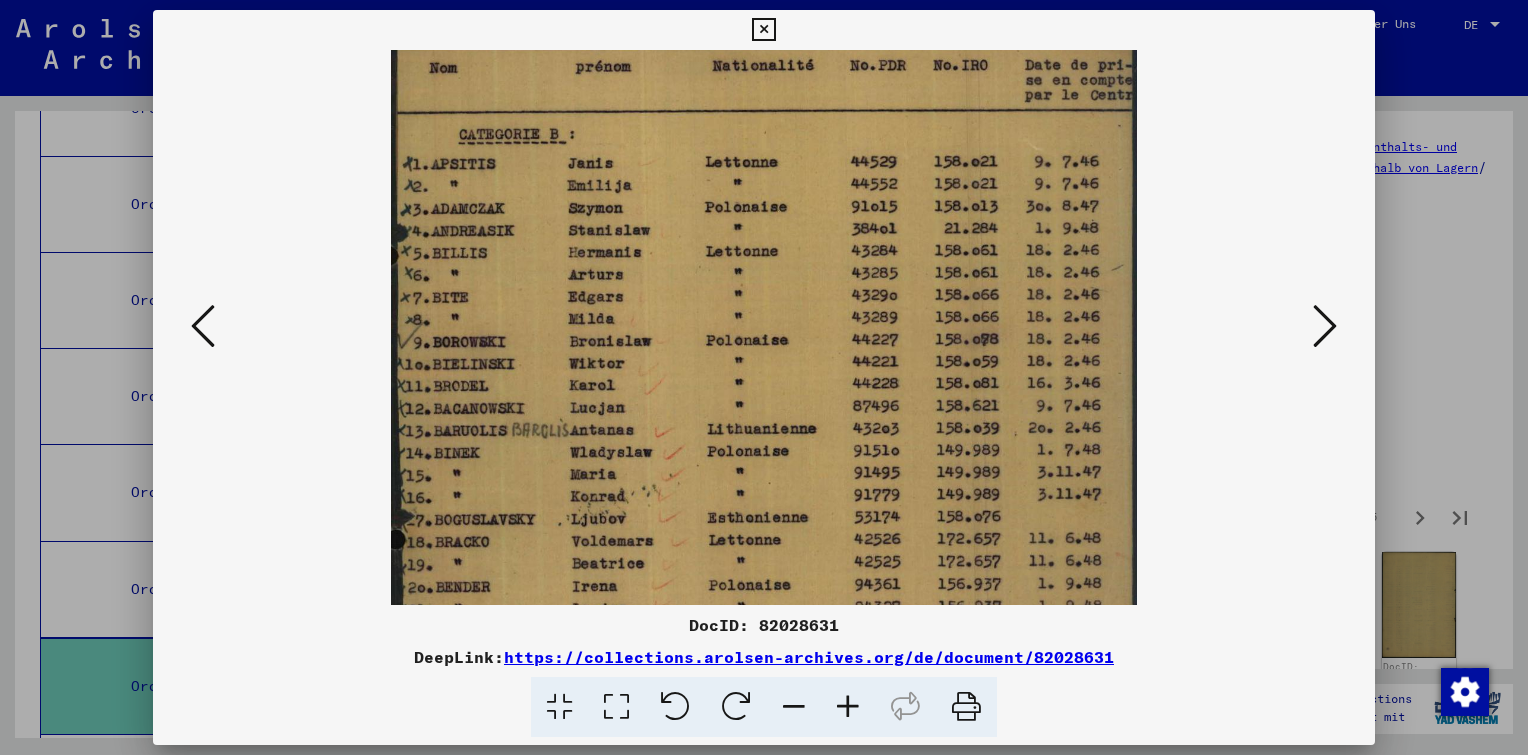 drag, startPoint x: 780, startPoint y: 356, endPoint x: 796, endPoint y: 157, distance: 199.64218 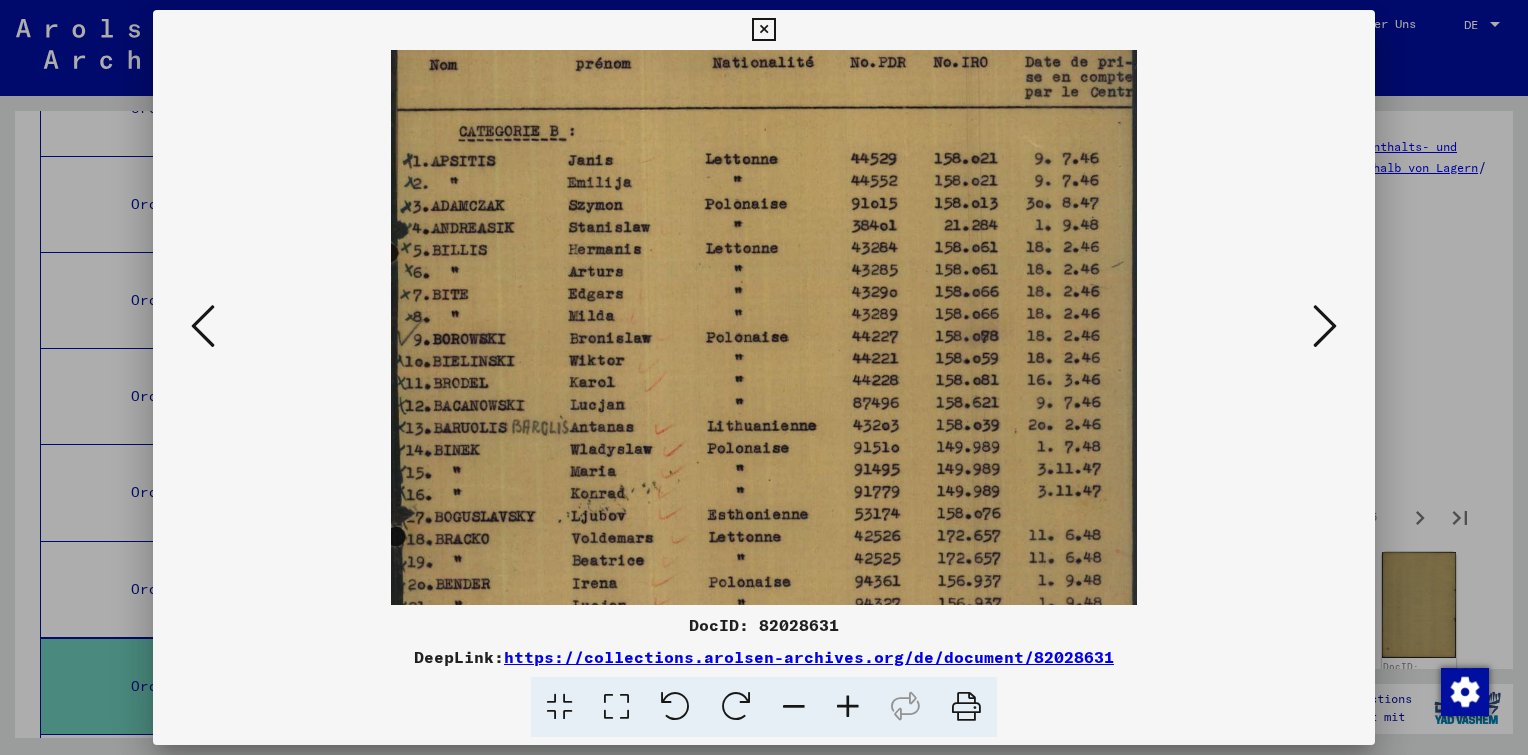 drag, startPoint x: 840, startPoint y: 624, endPoint x: 760, endPoint y: 619, distance: 80.1561 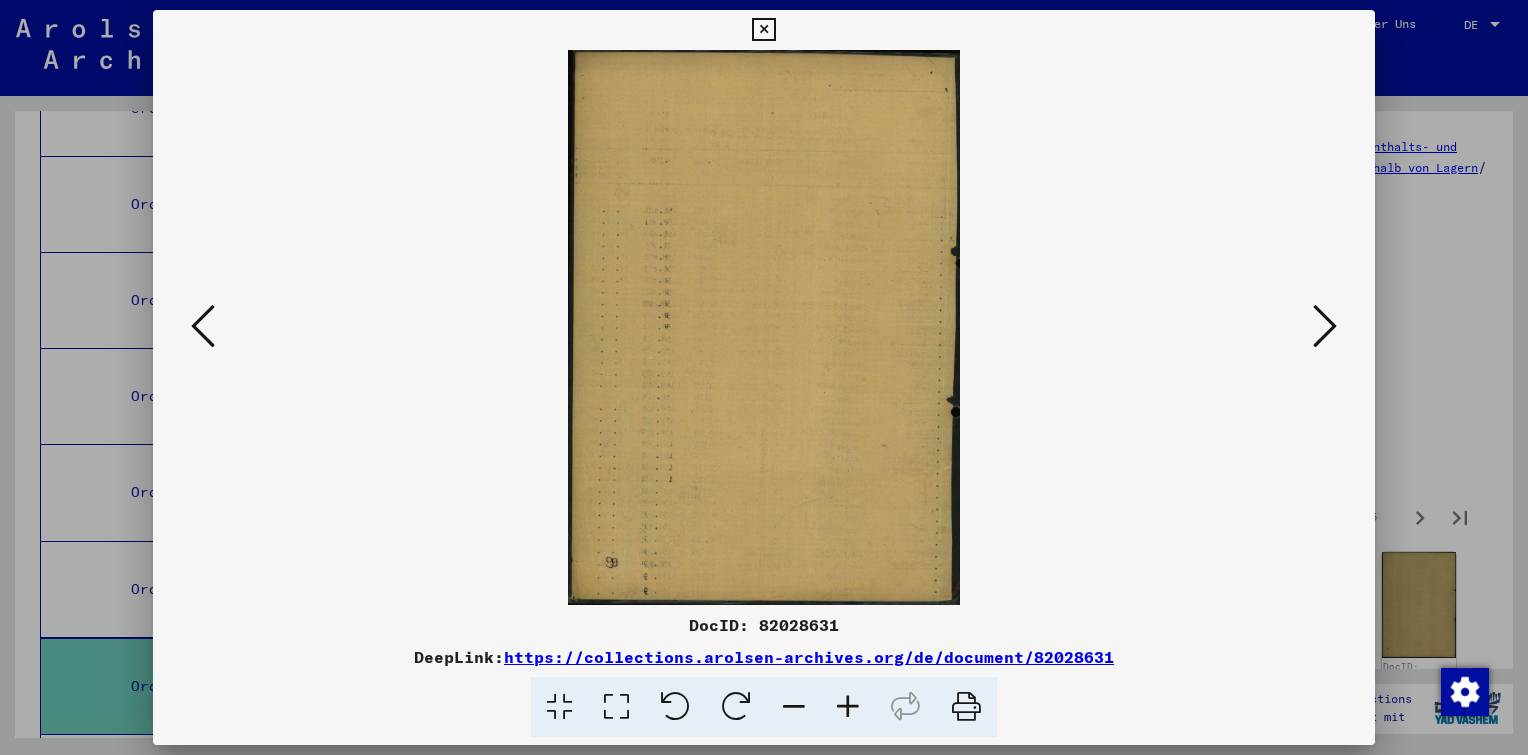 scroll, scrollTop: 0, scrollLeft: 0, axis: both 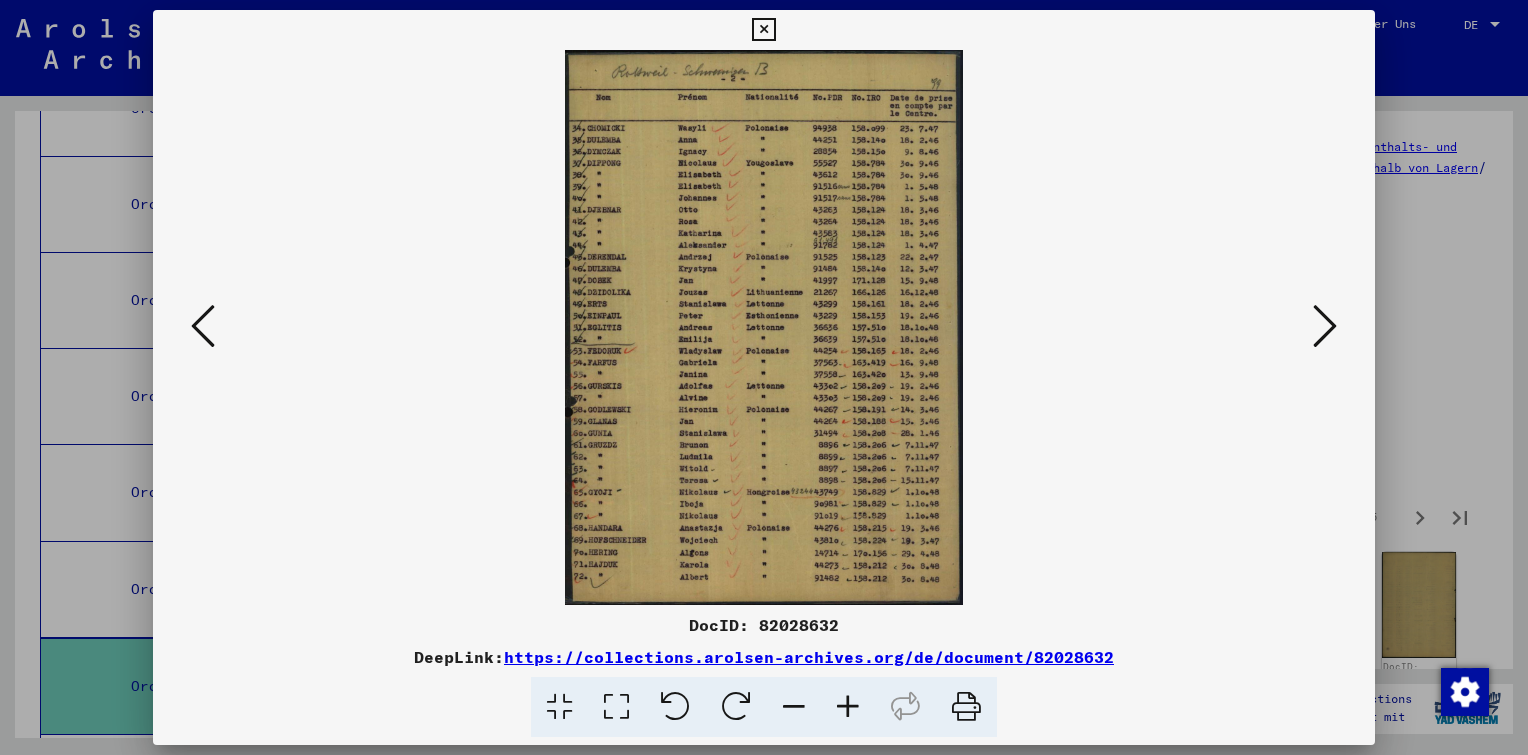 drag, startPoint x: 840, startPoint y: 626, endPoint x: 754, endPoint y: 626, distance: 86 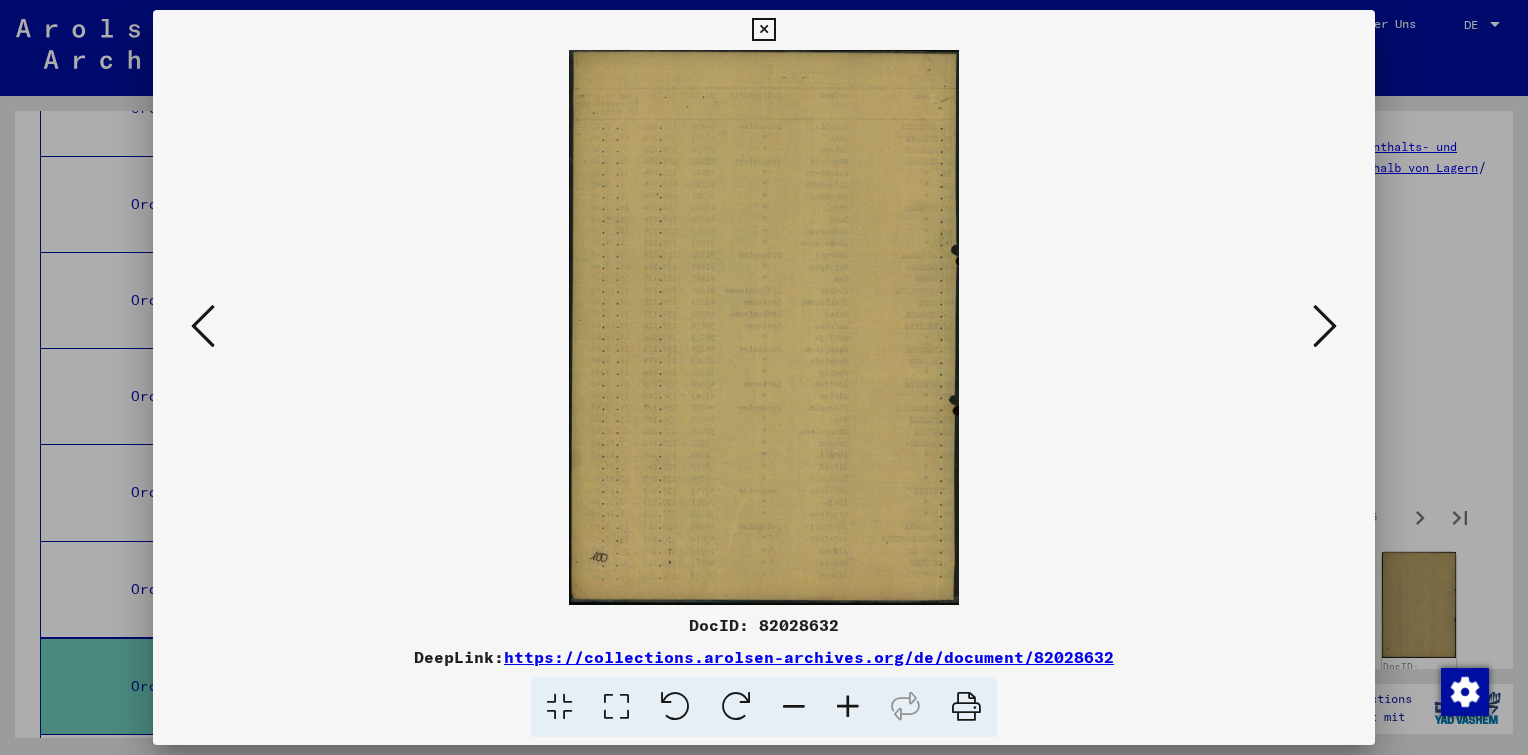 click at bounding box center [1325, 326] 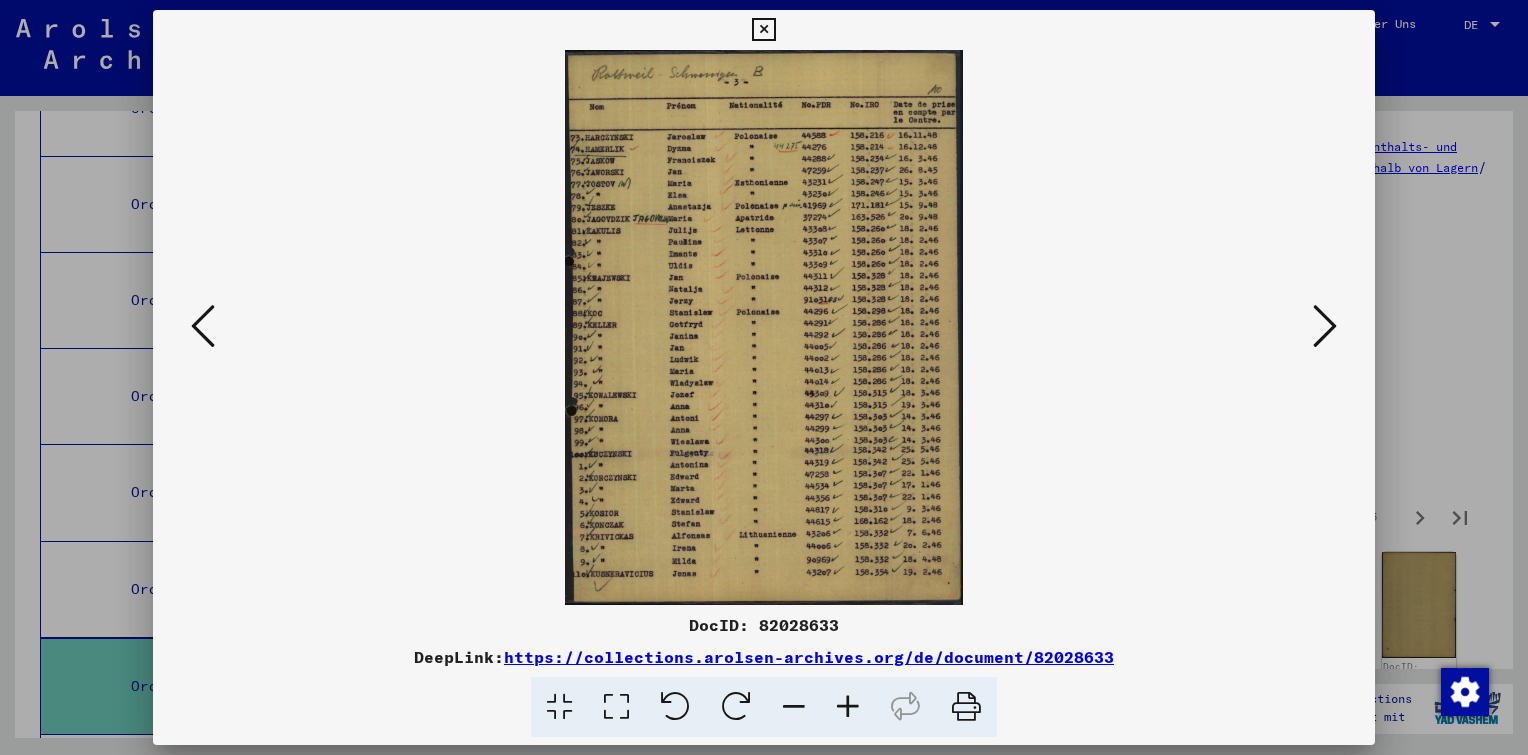 drag, startPoint x: 839, startPoint y: 625, endPoint x: 756, endPoint y: 628, distance: 83.0542 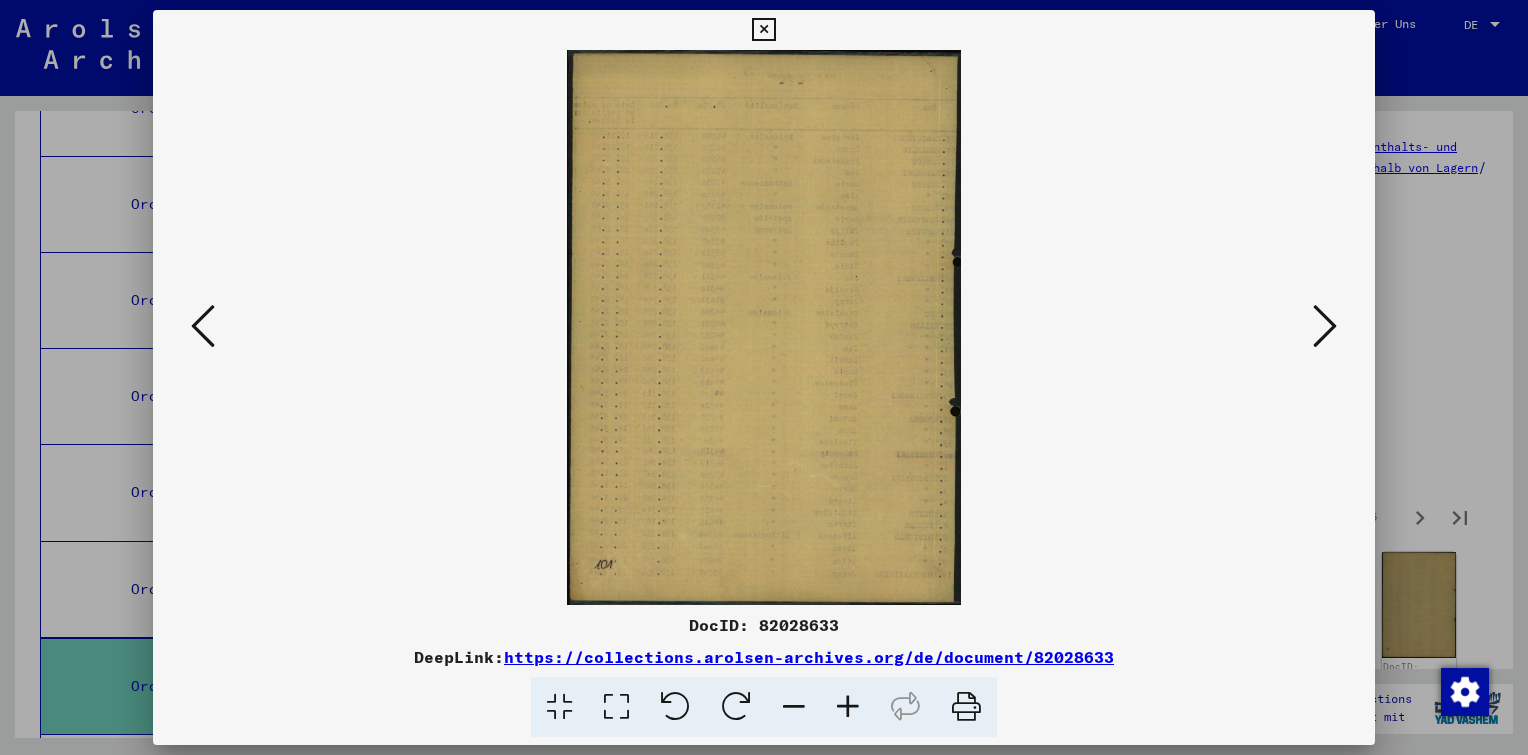 copy on "82028633" 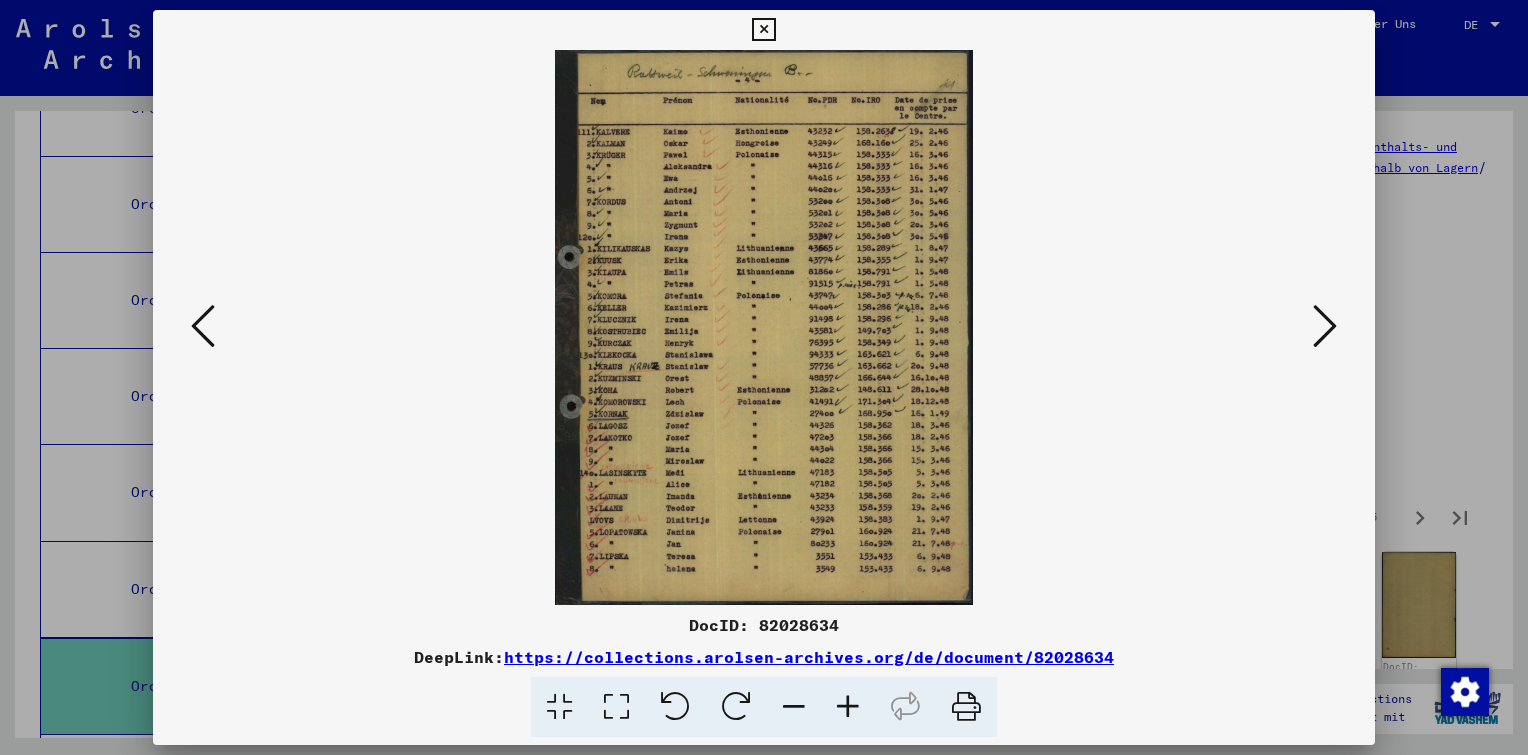 drag, startPoint x: 839, startPoint y: 629, endPoint x: 756, endPoint y: 636, distance: 83.294655 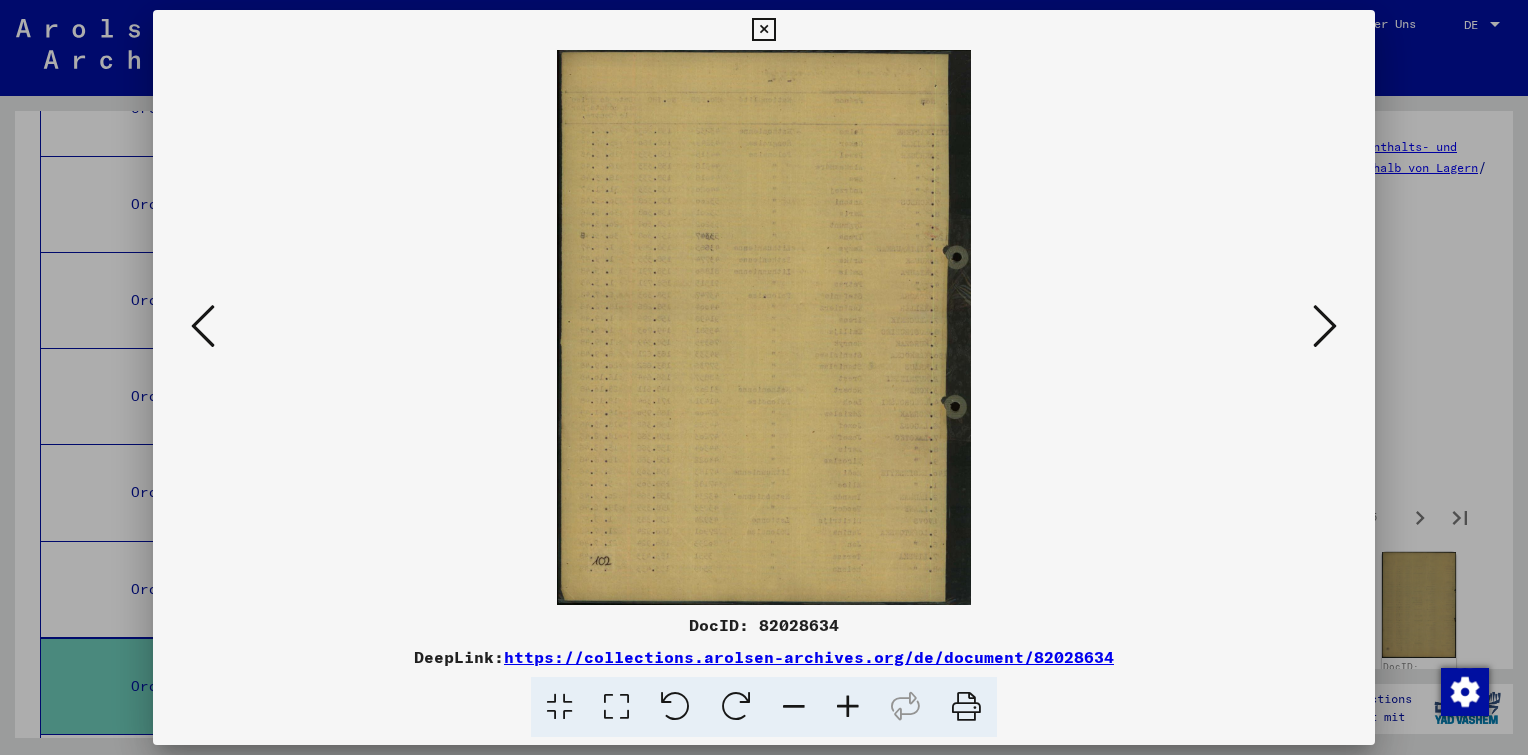 click at bounding box center [1325, 326] 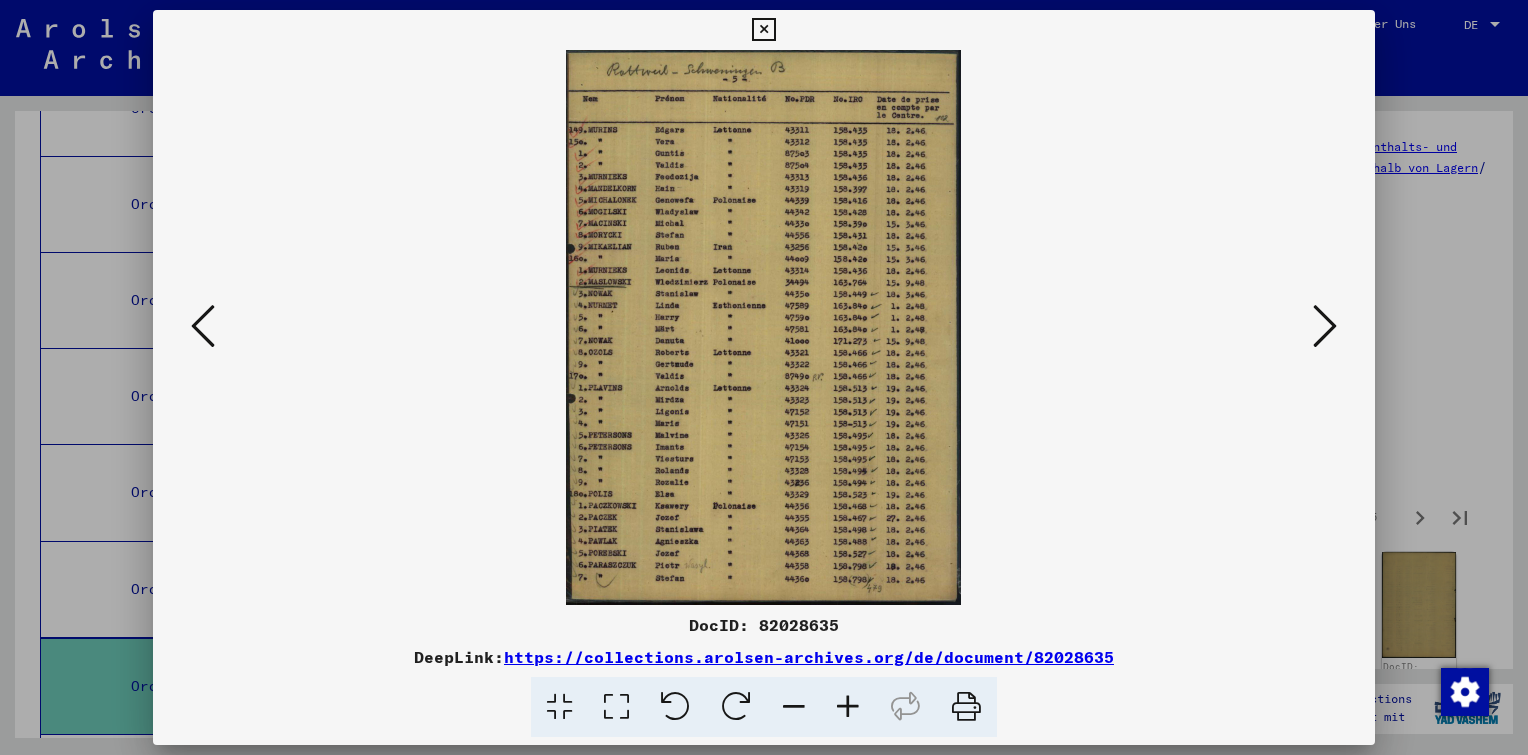drag, startPoint x: 842, startPoint y: 627, endPoint x: 757, endPoint y: 636, distance: 85.47514 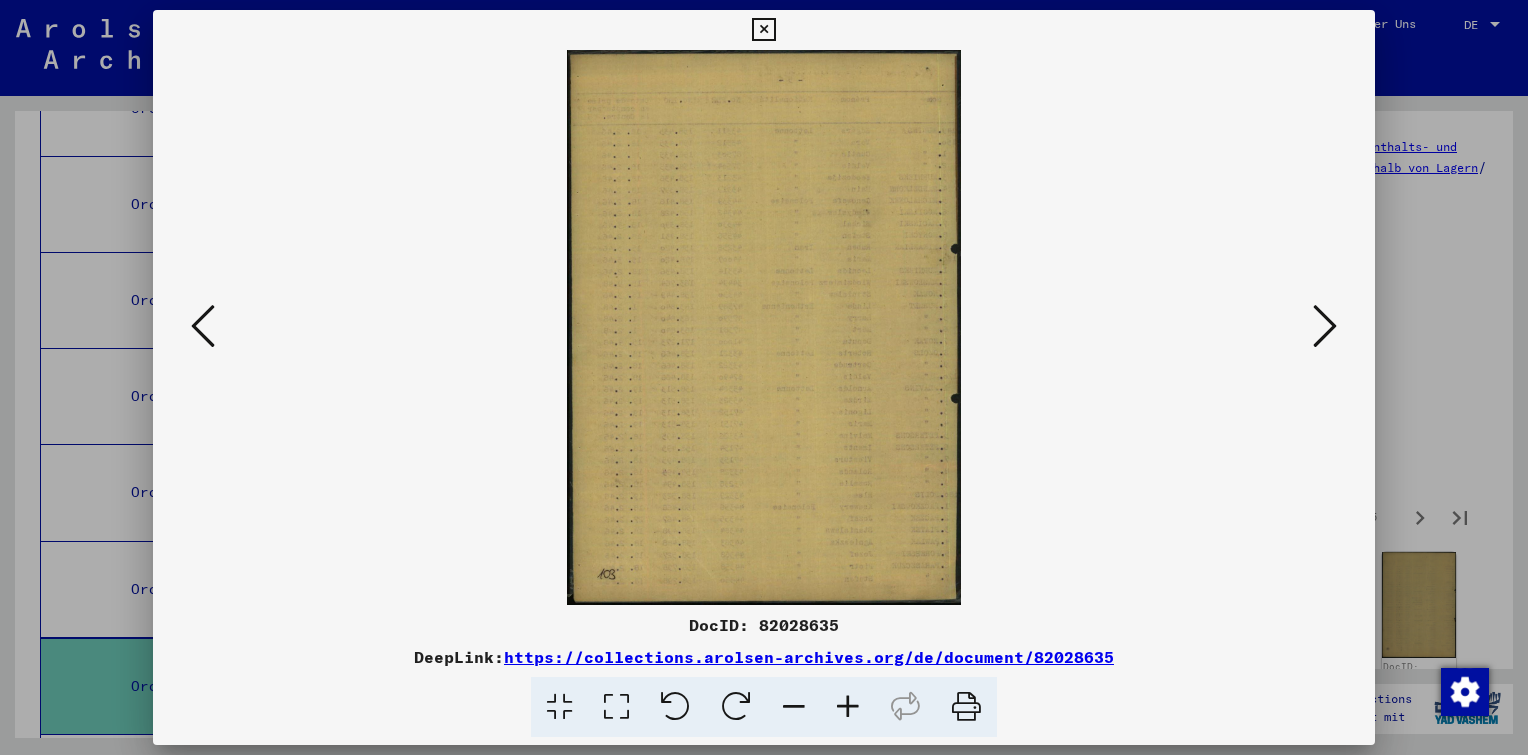 click at bounding box center [1325, 326] 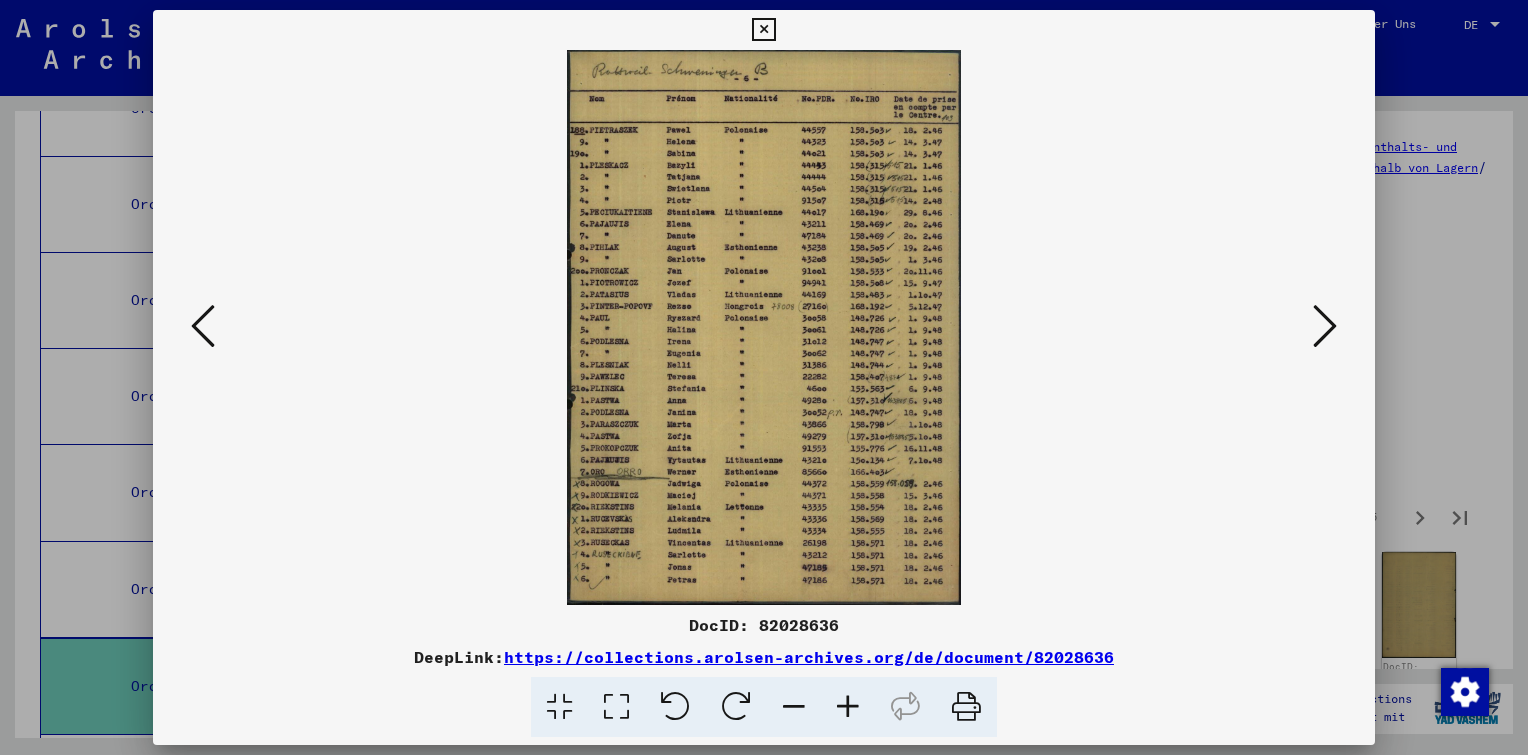 drag, startPoint x: 847, startPoint y: 625, endPoint x: 762, endPoint y: 632, distance: 85.28775 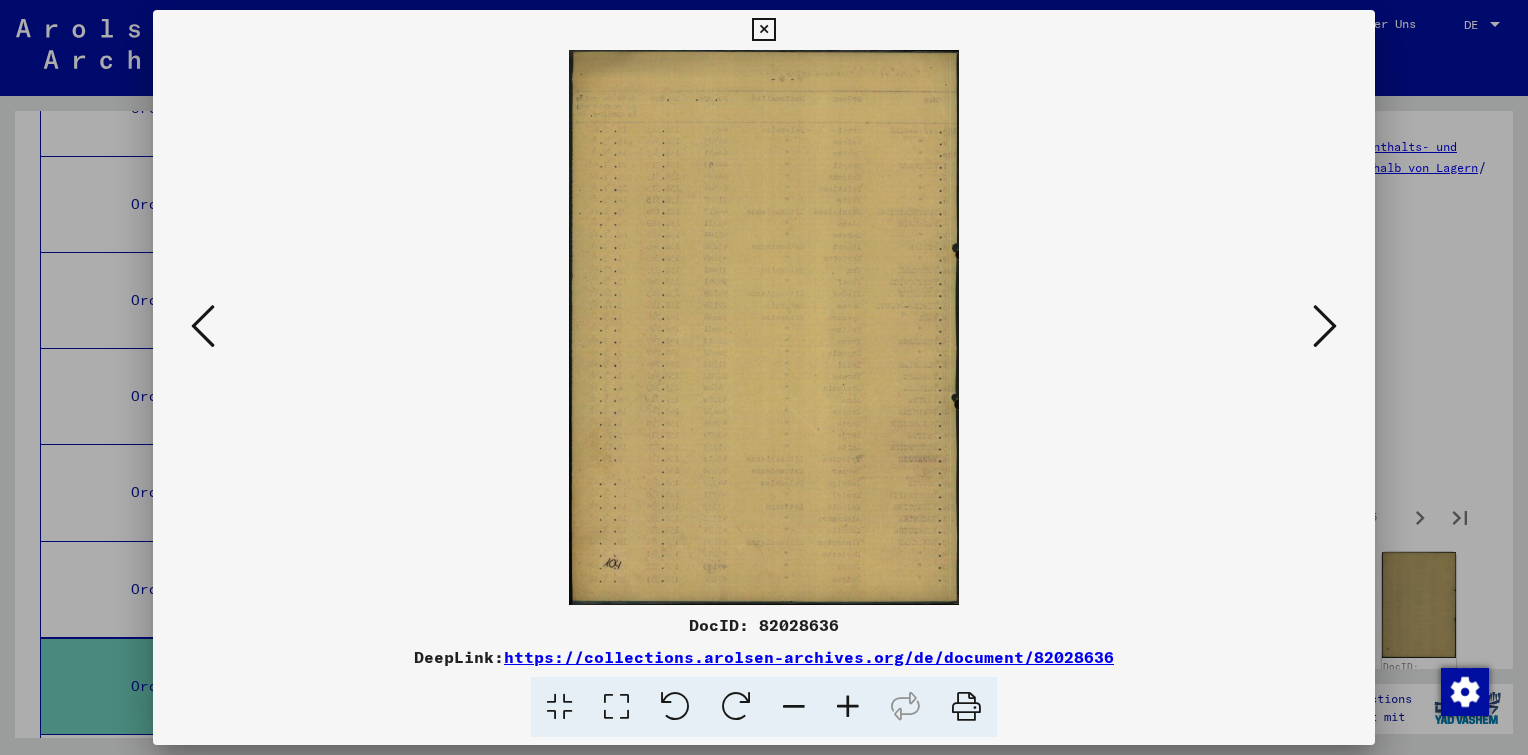 click at bounding box center (1325, 326) 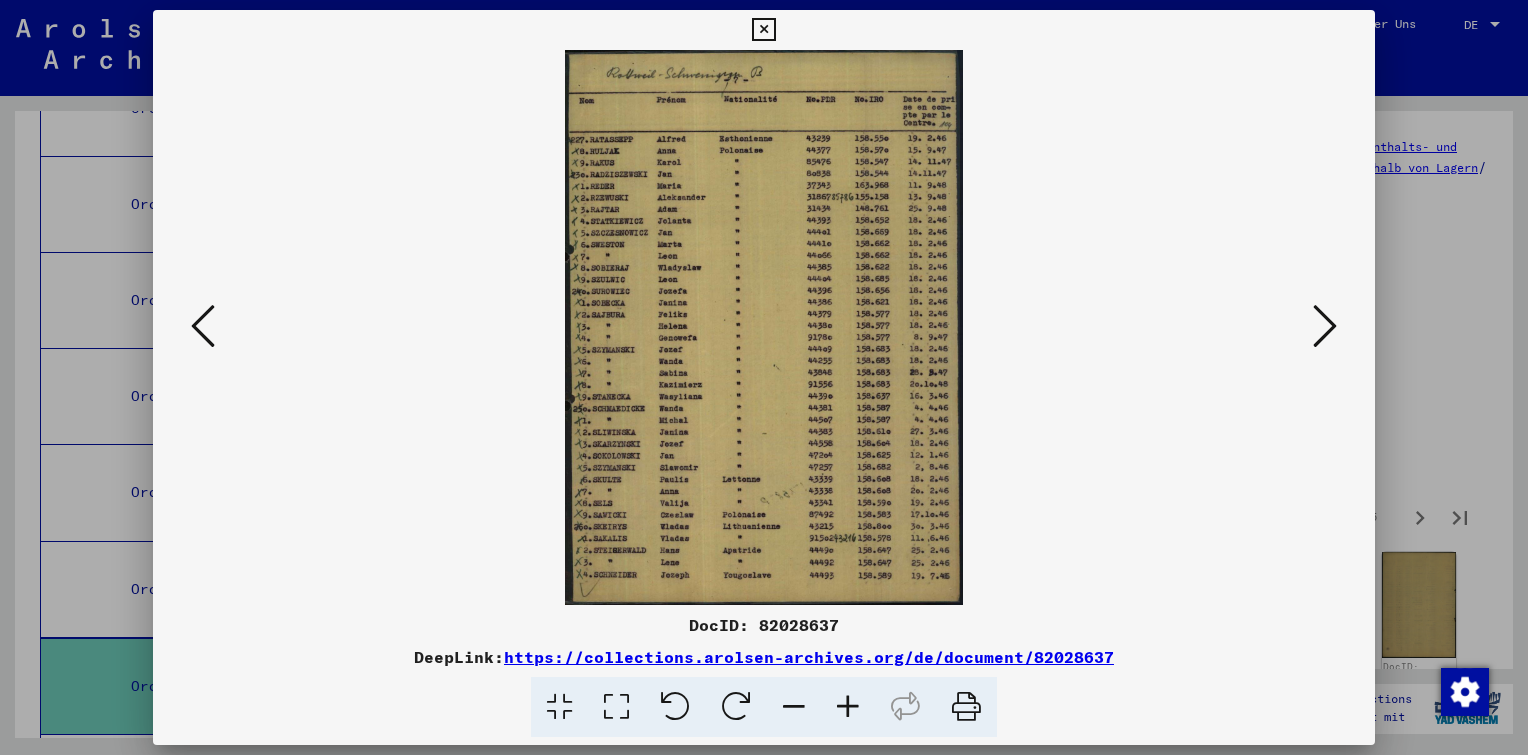 click at bounding box center (848, 707) 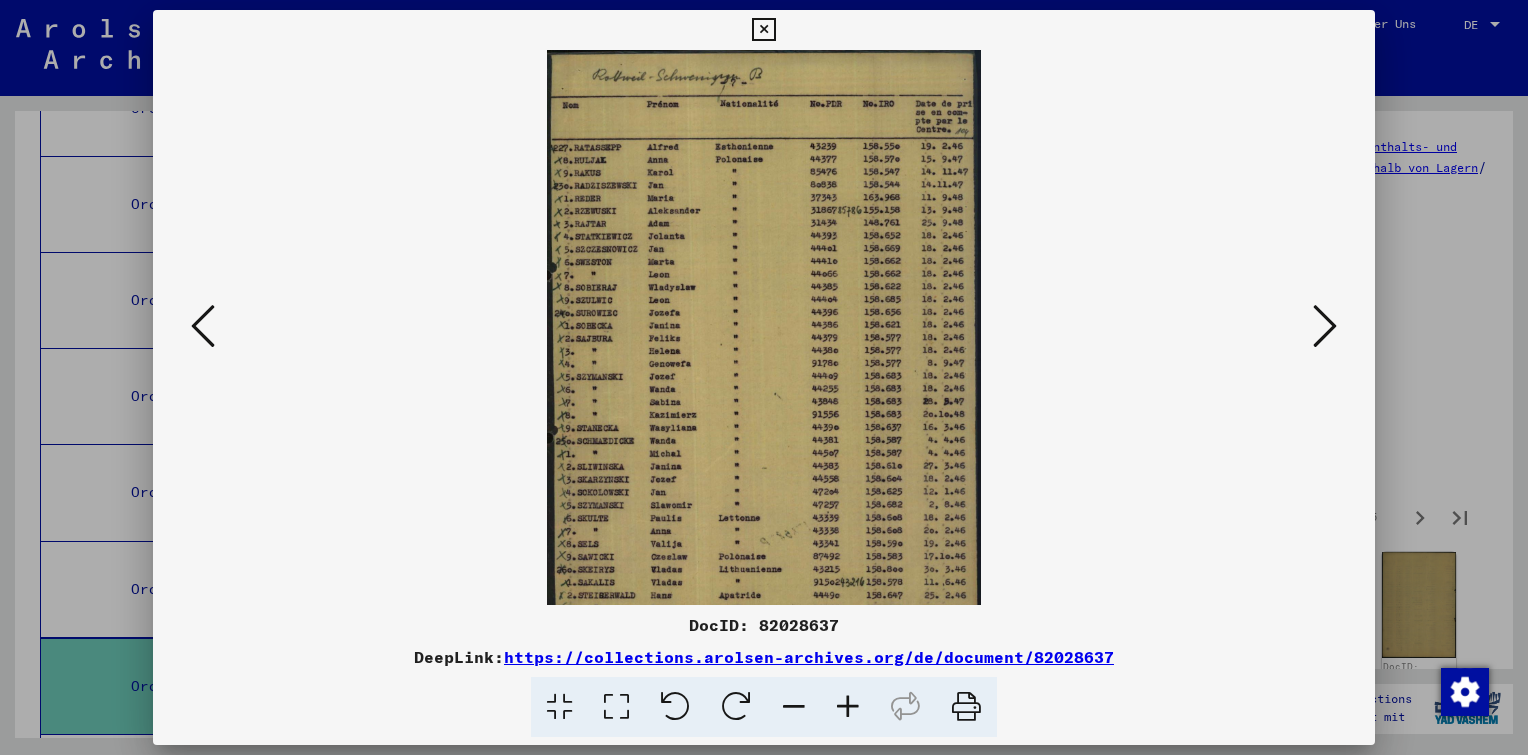 click at bounding box center (848, 707) 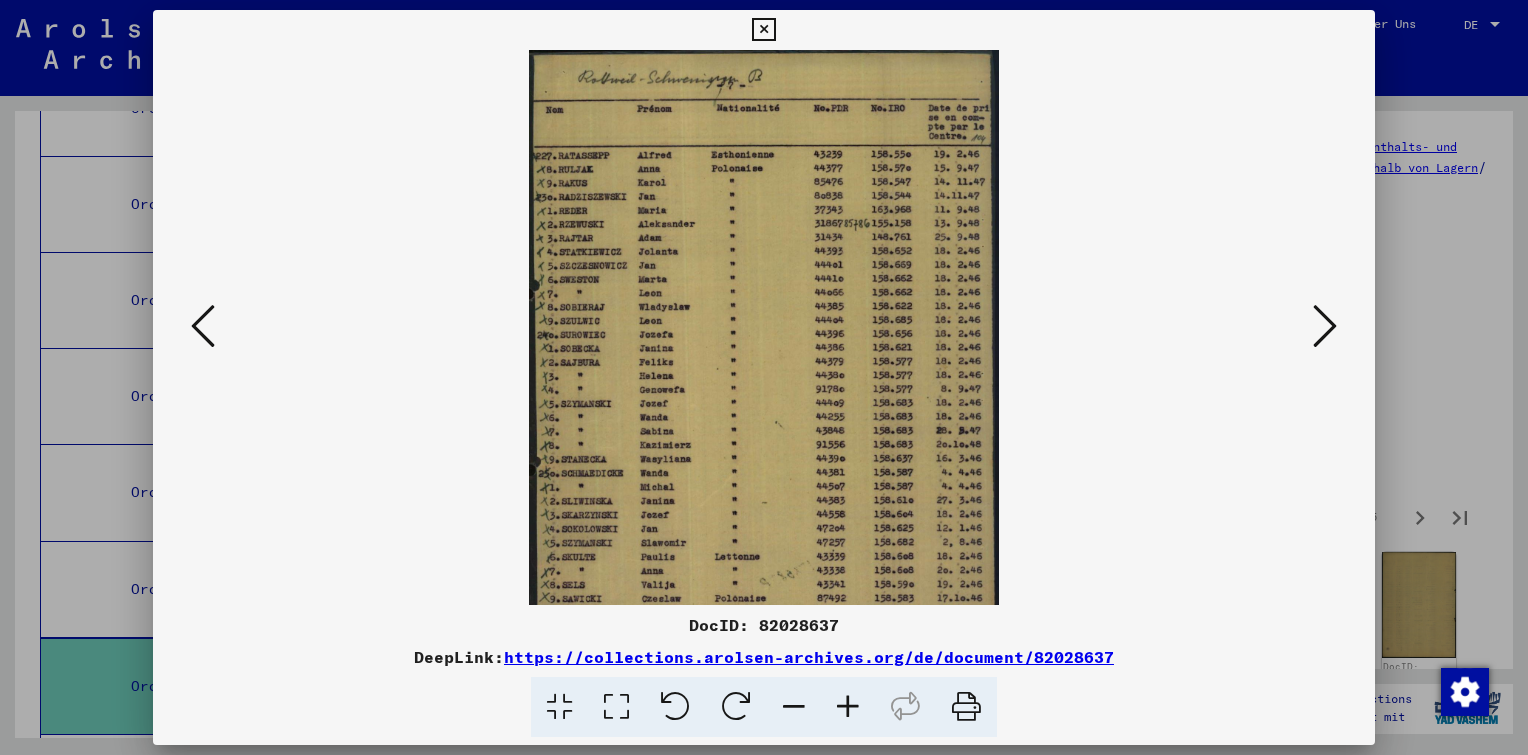 click at bounding box center [848, 707] 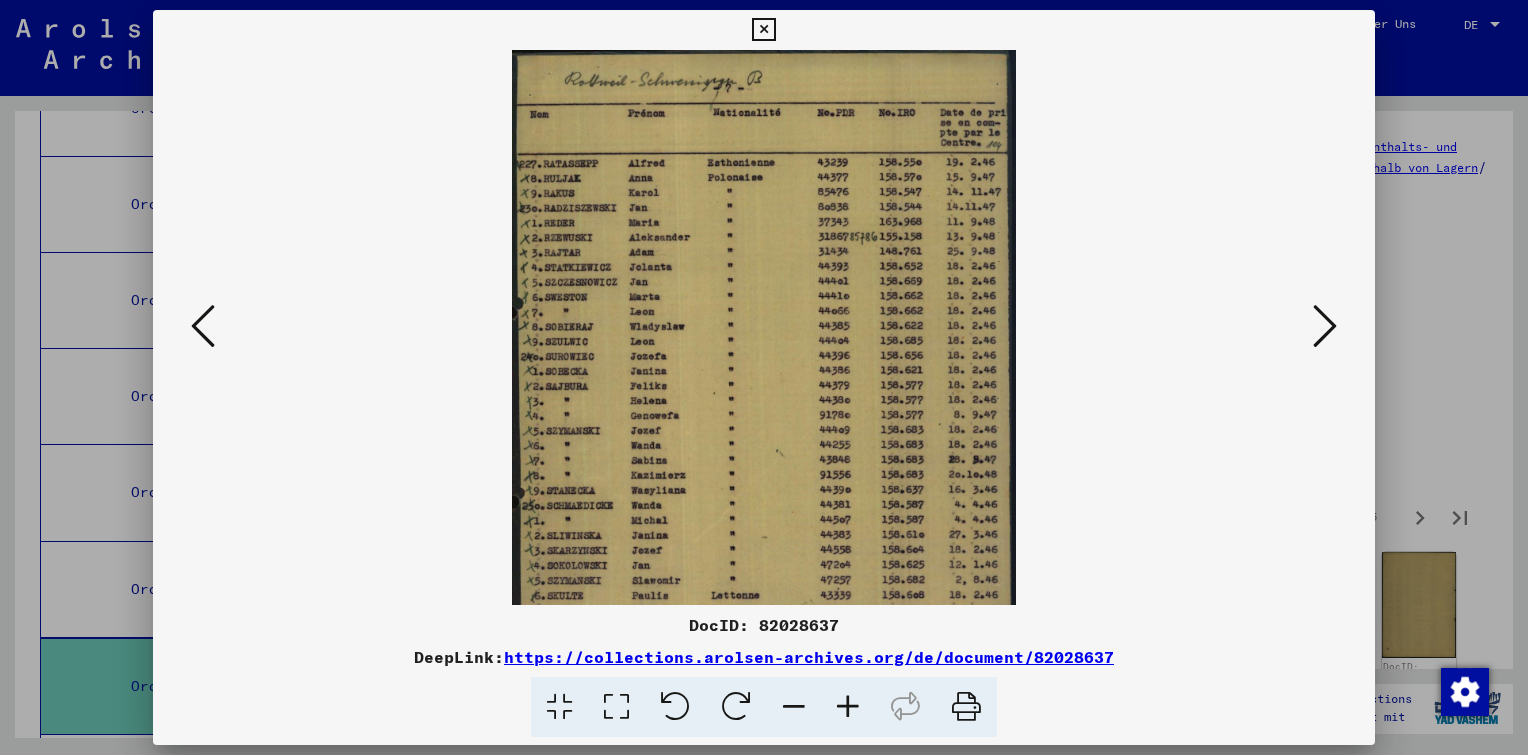 click at bounding box center (848, 707) 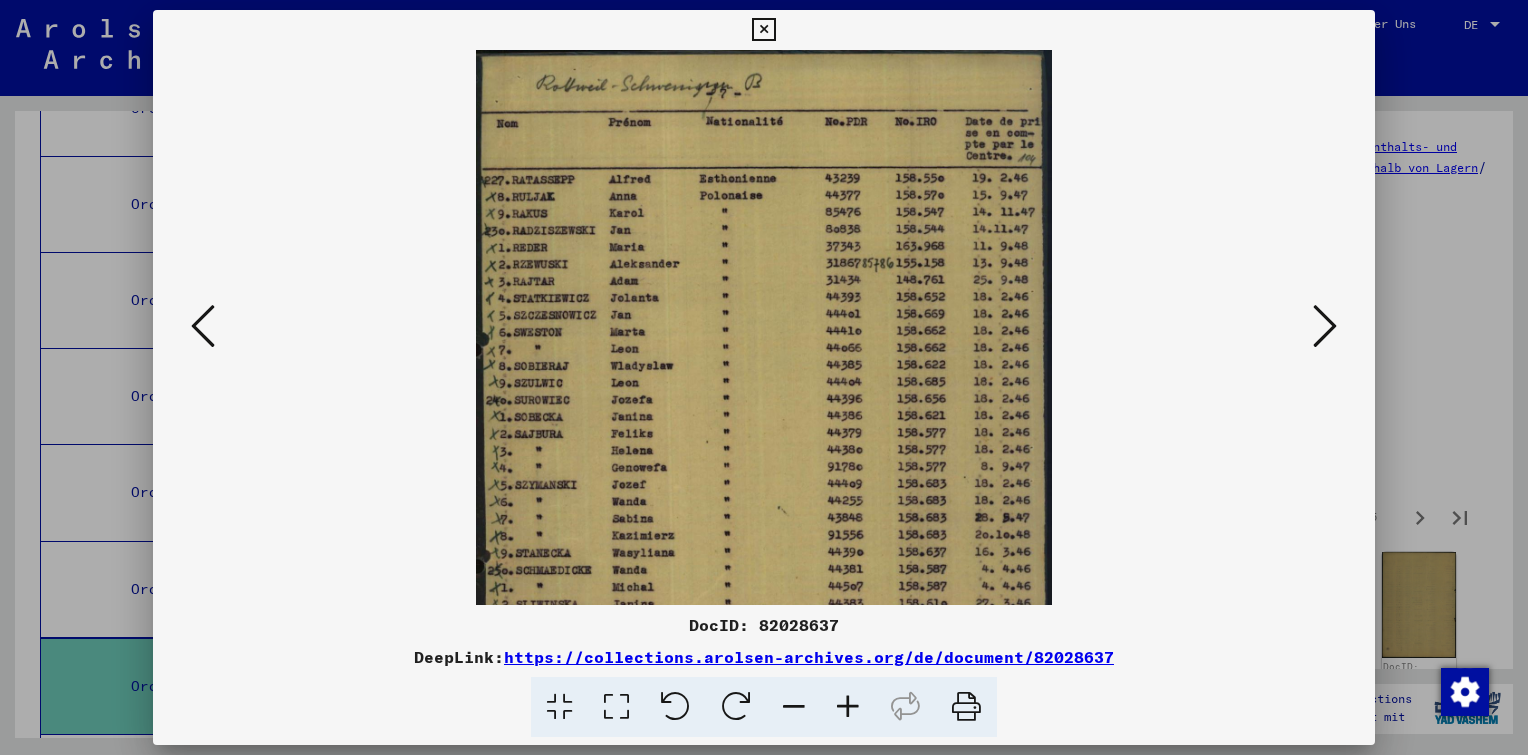 click at bounding box center [848, 707] 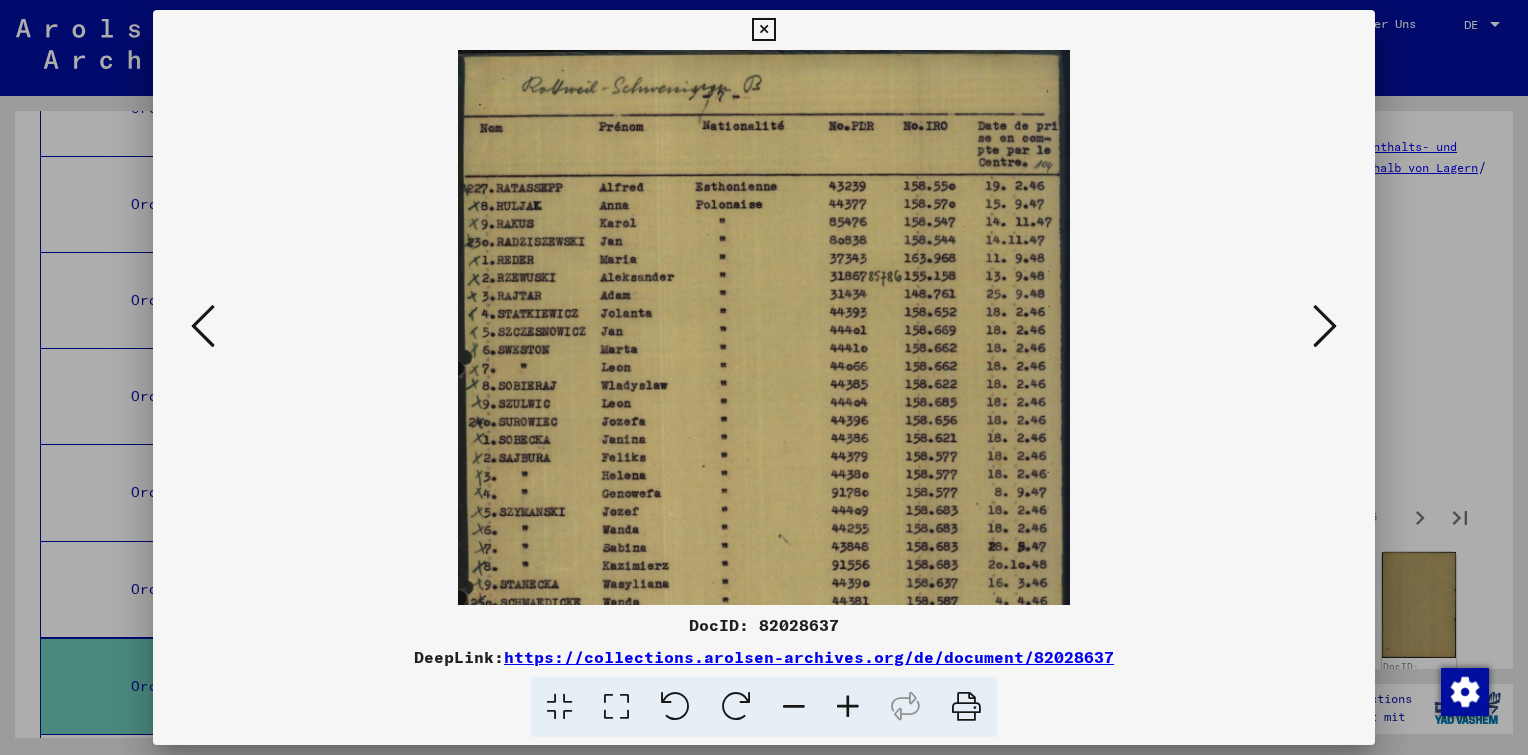 click at bounding box center [848, 707] 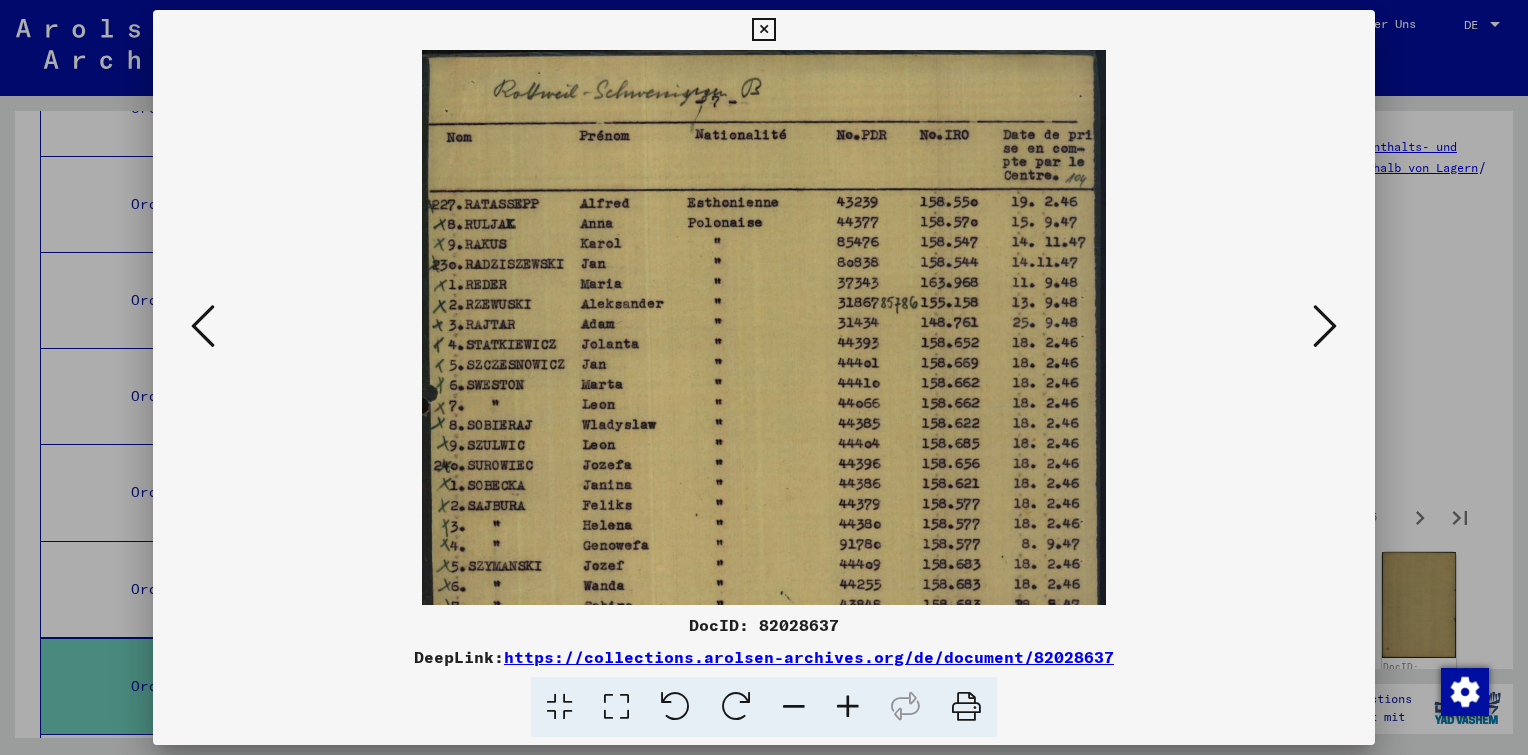 click at bounding box center (848, 707) 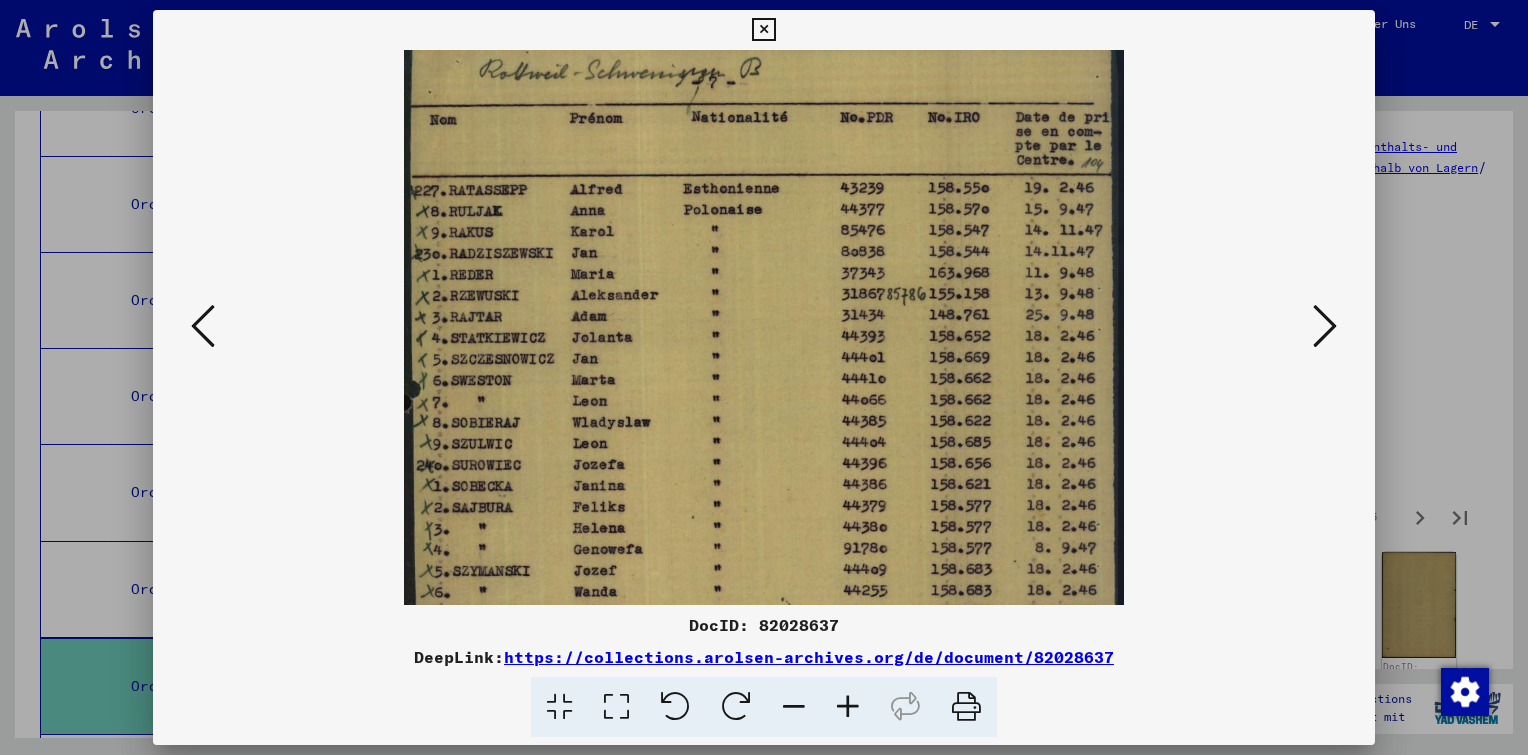 drag, startPoint x: 777, startPoint y: 328, endPoint x: 776, endPoint y: 303, distance: 25.019993 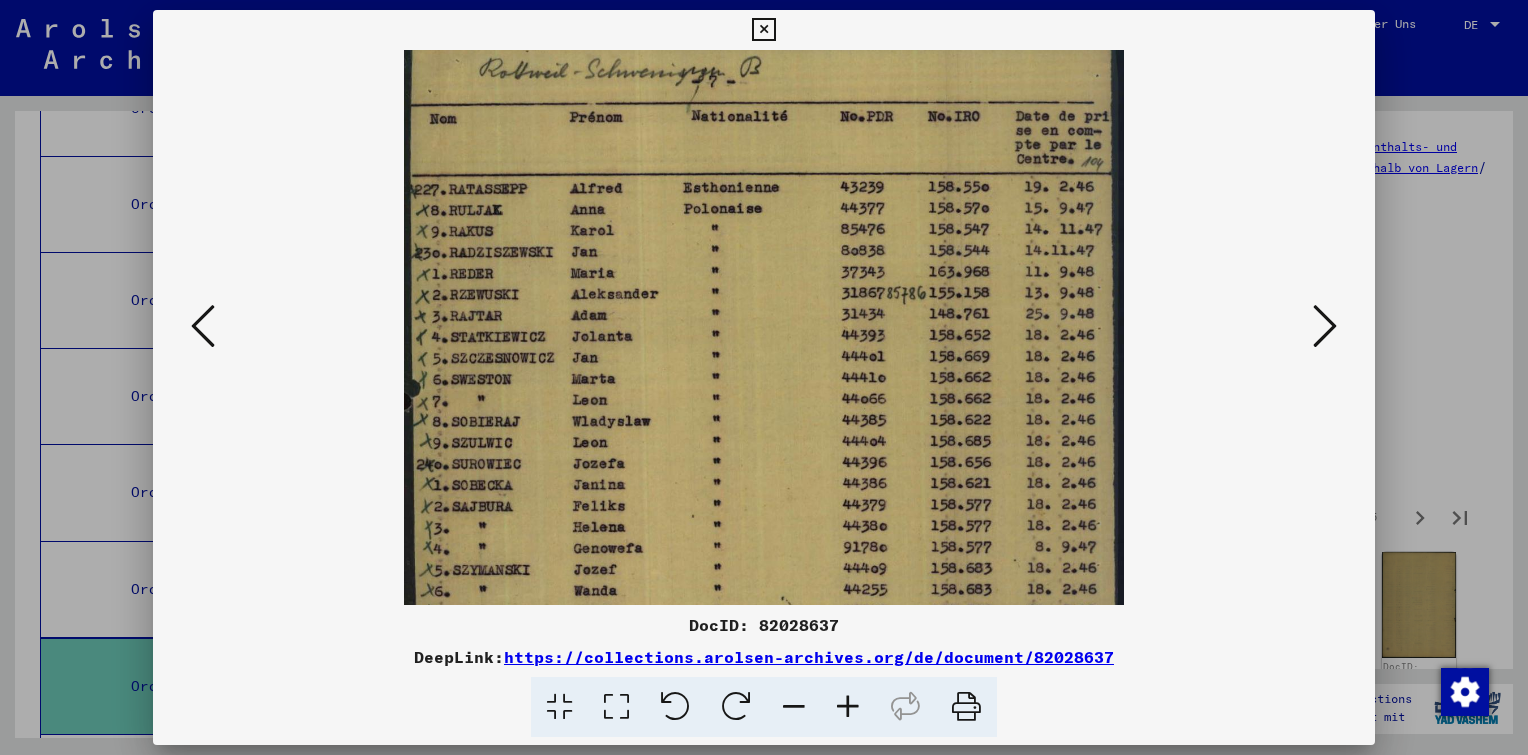 drag, startPoint x: 837, startPoint y: 626, endPoint x: 756, endPoint y: 622, distance: 81.09871 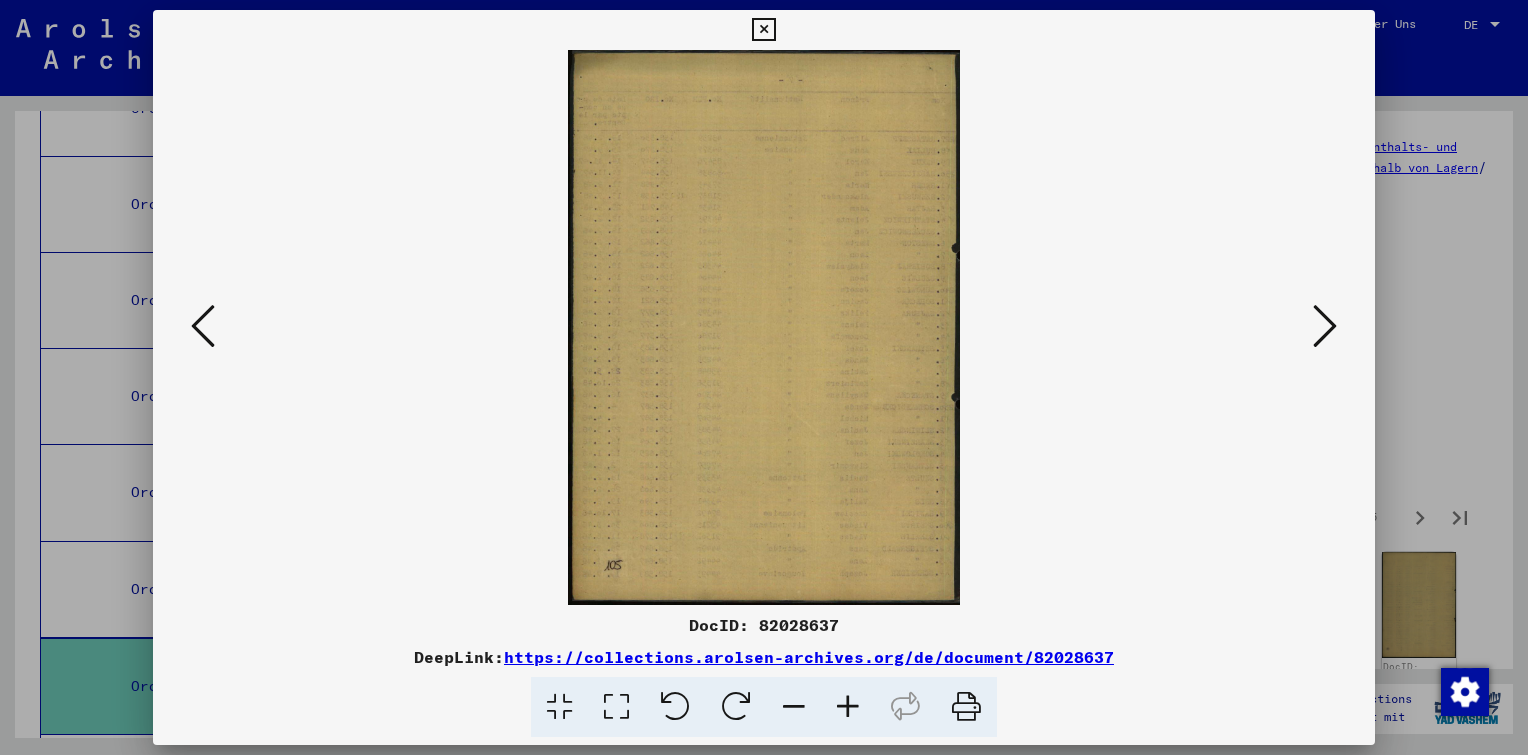click at bounding box center [1325, 326] 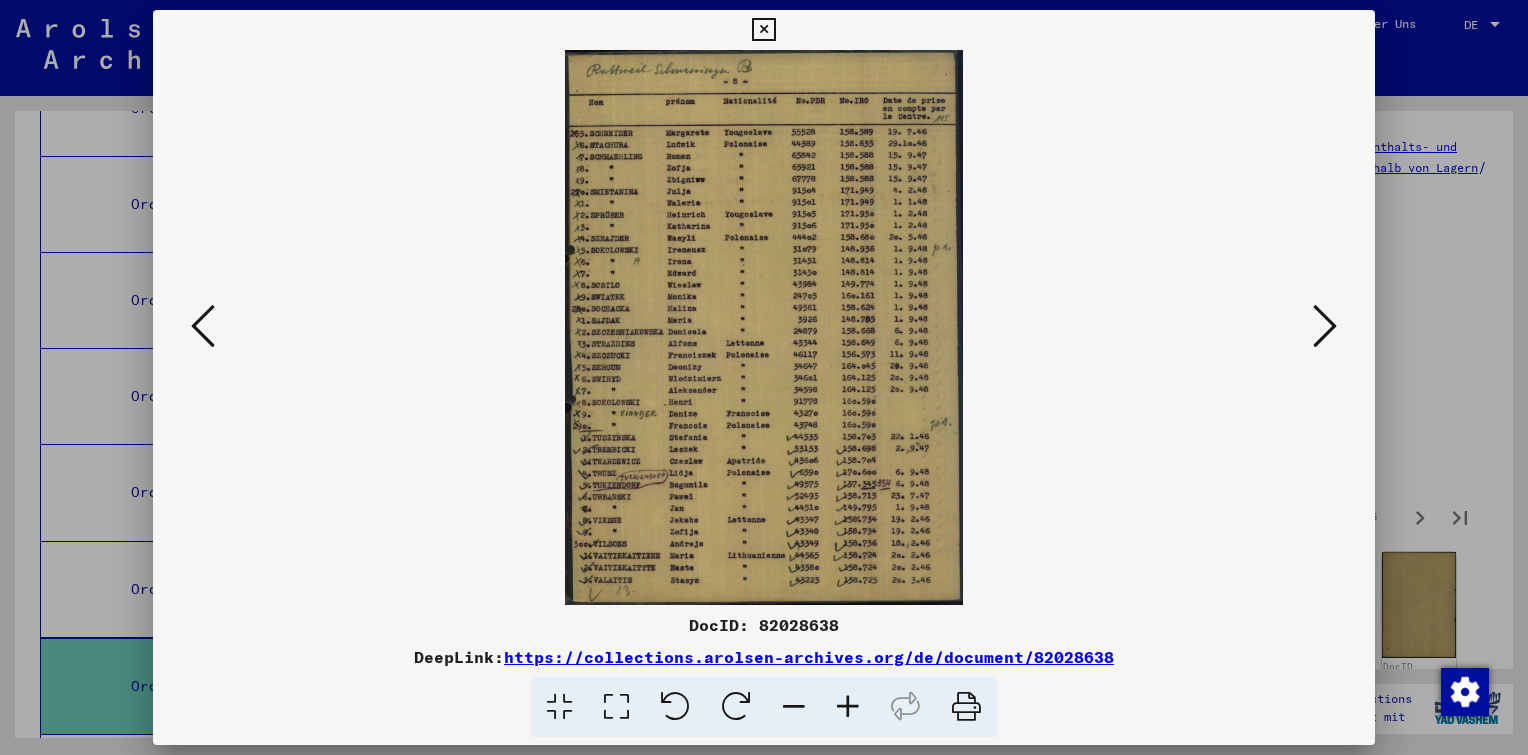 drag, startPoint x: 841, startPoint y: 630, endPoint x: 753, endPoint y: 627, distance: 88.051125 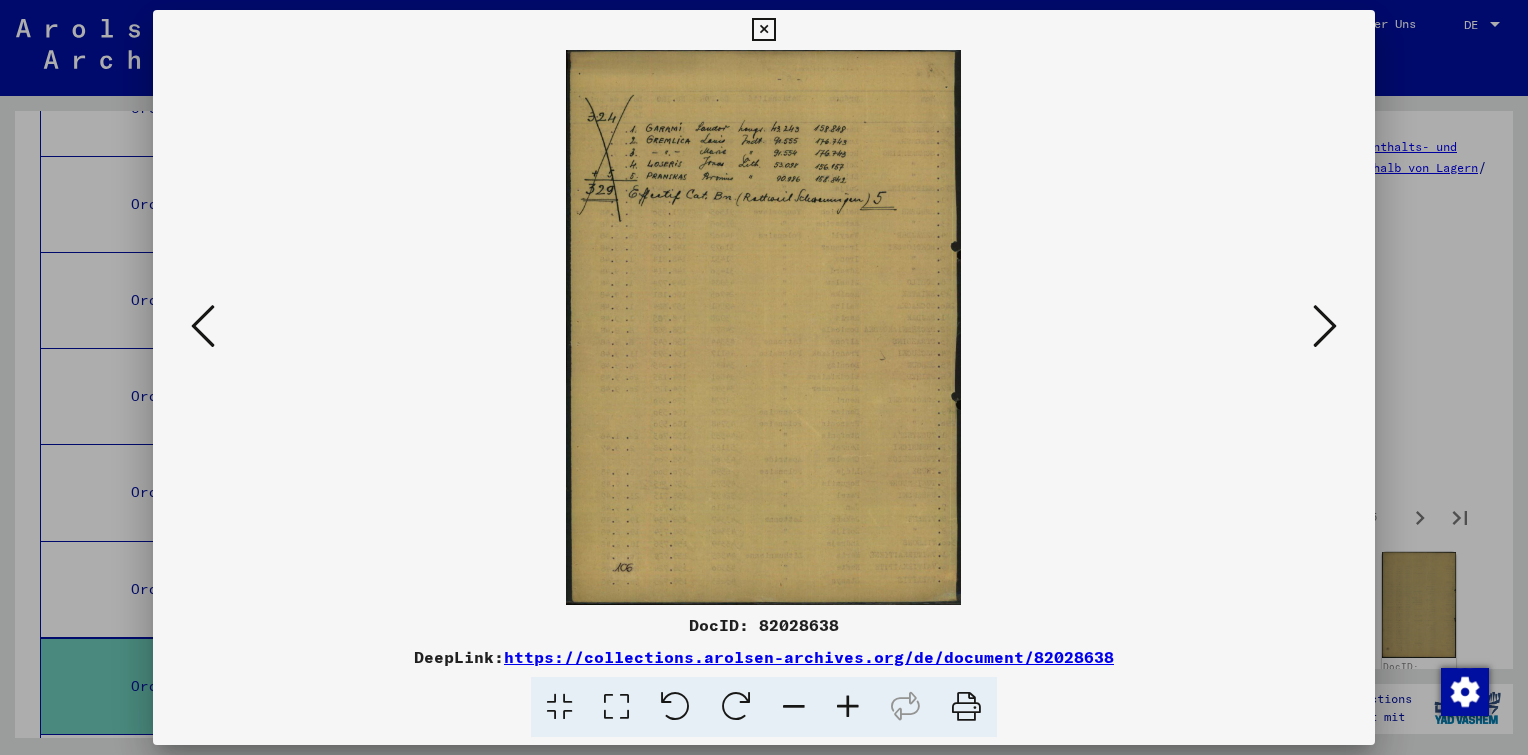 click at bounding box center [1325, 327] 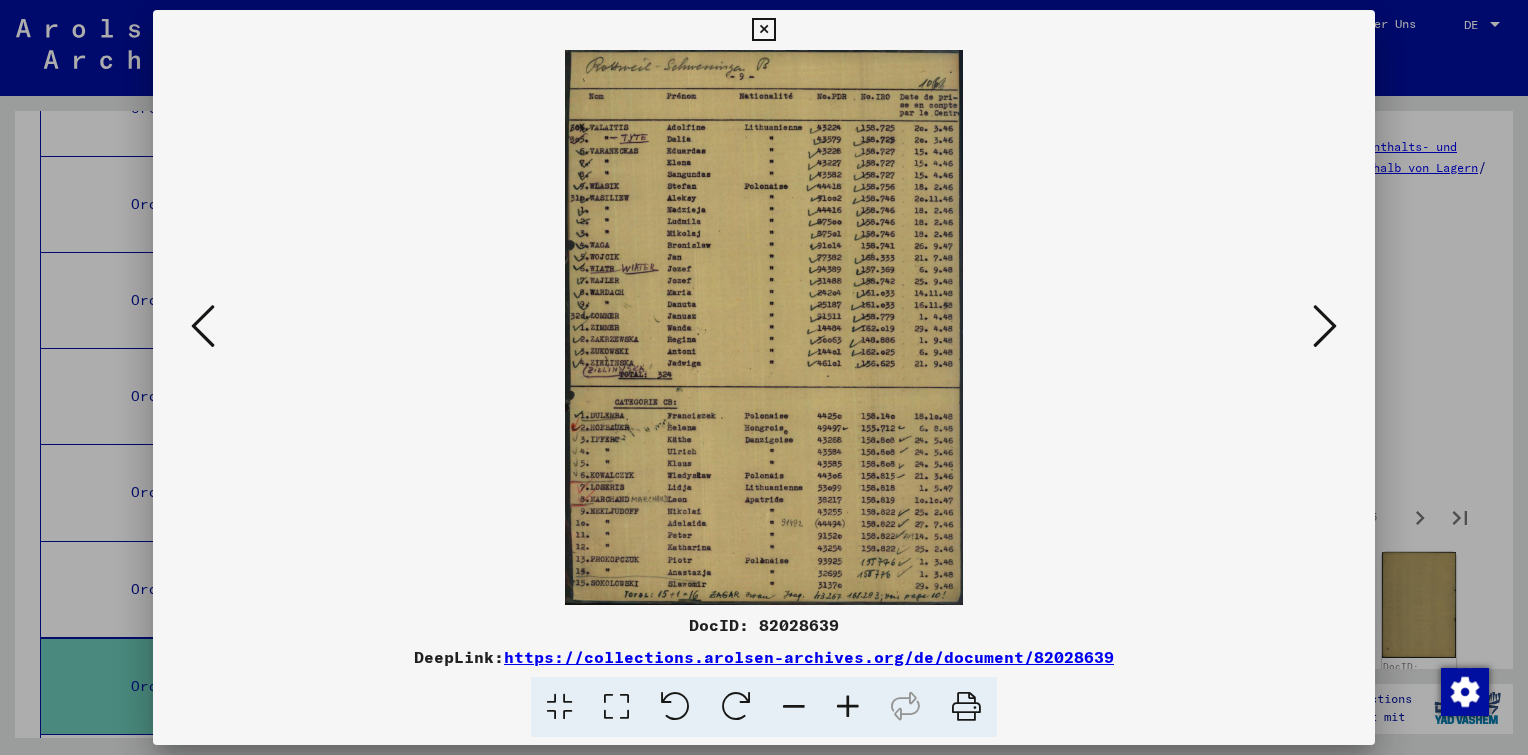 drag, startPoint x: 848, startPoint y: 621, endPoint x: 759, endPoint y: 623, distance: 89.02247 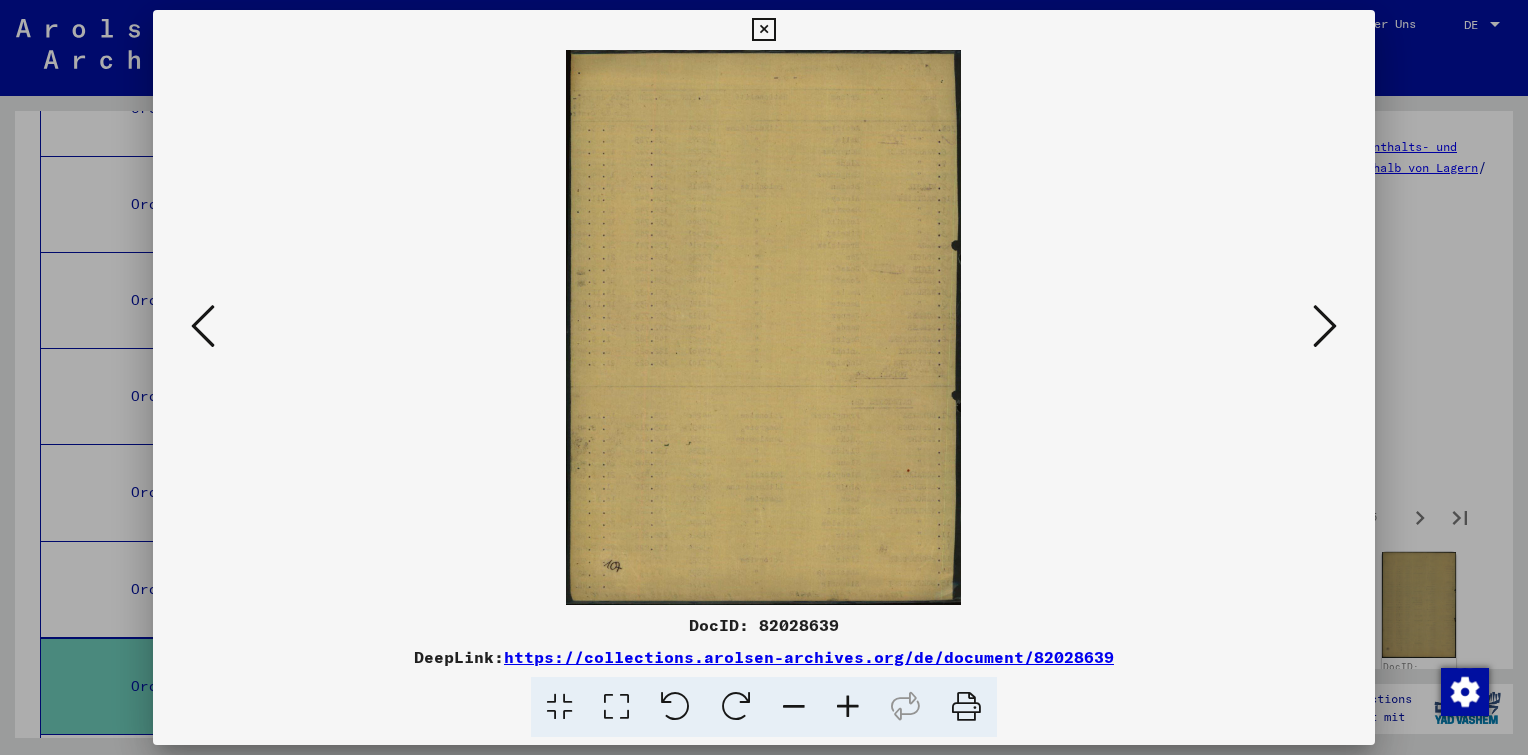 click at bounding box center [1325, 326] 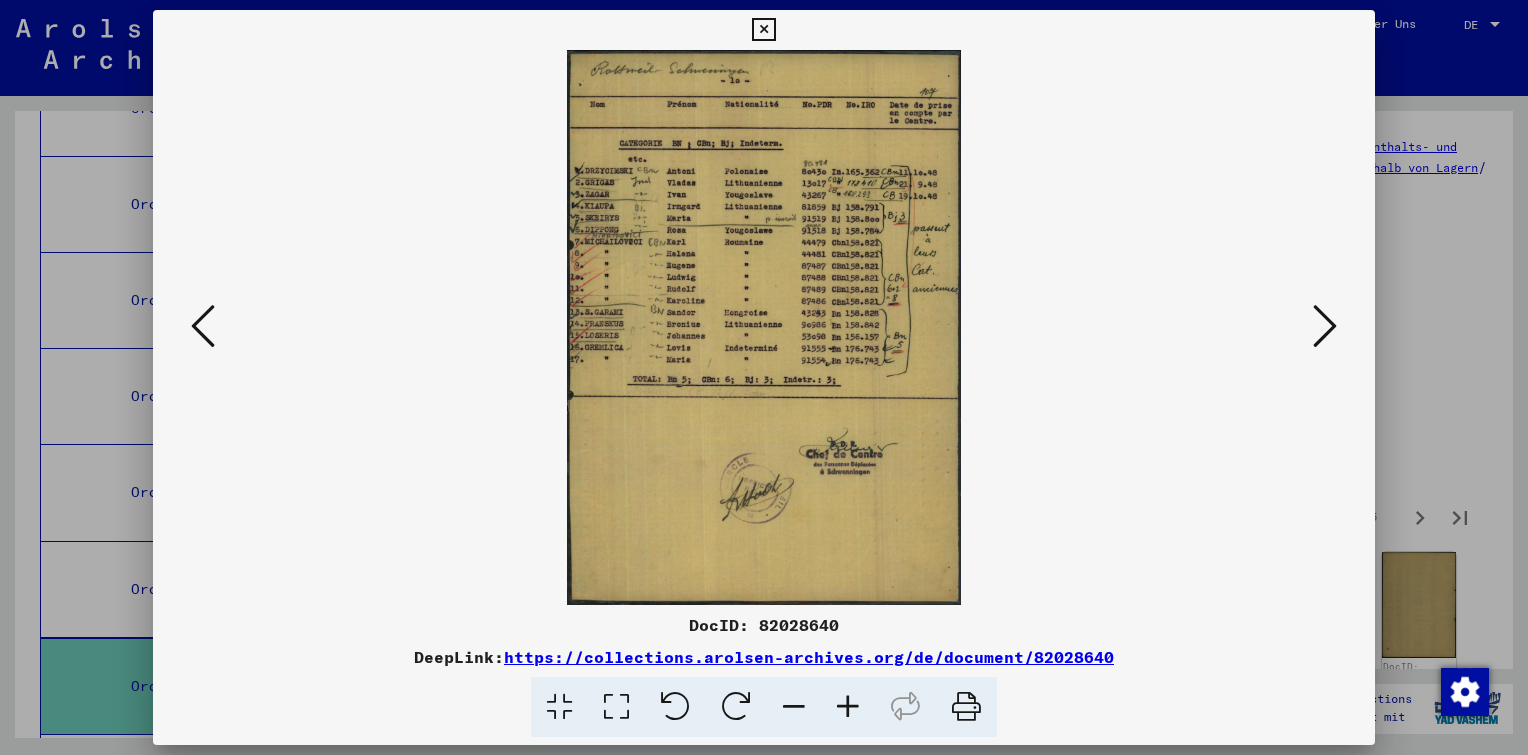 drag, startPoint x: 838, startPoint y: 622, endPoint x: 759, endPoint y: 626, distance: 79.101204 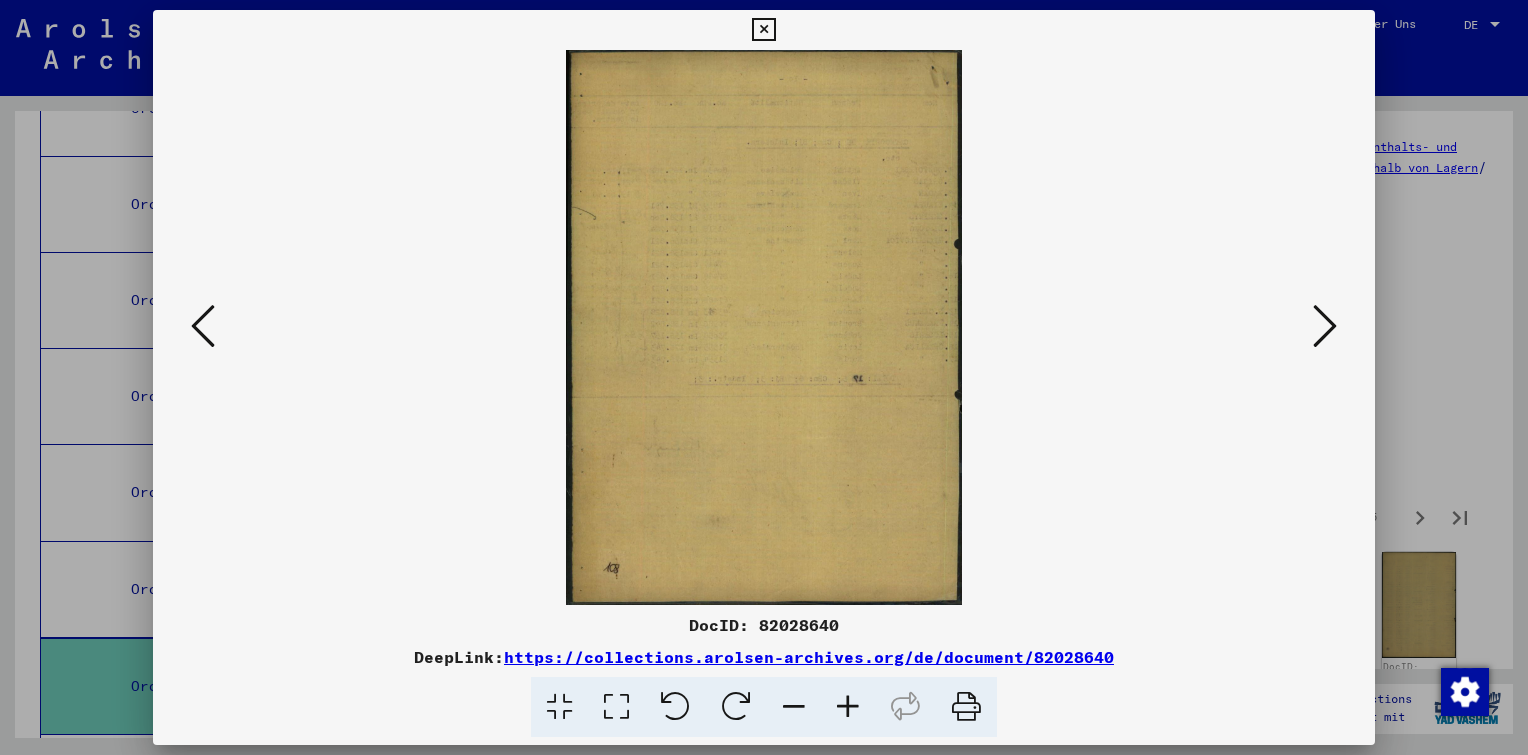 click at bounding box center [1325, 326] 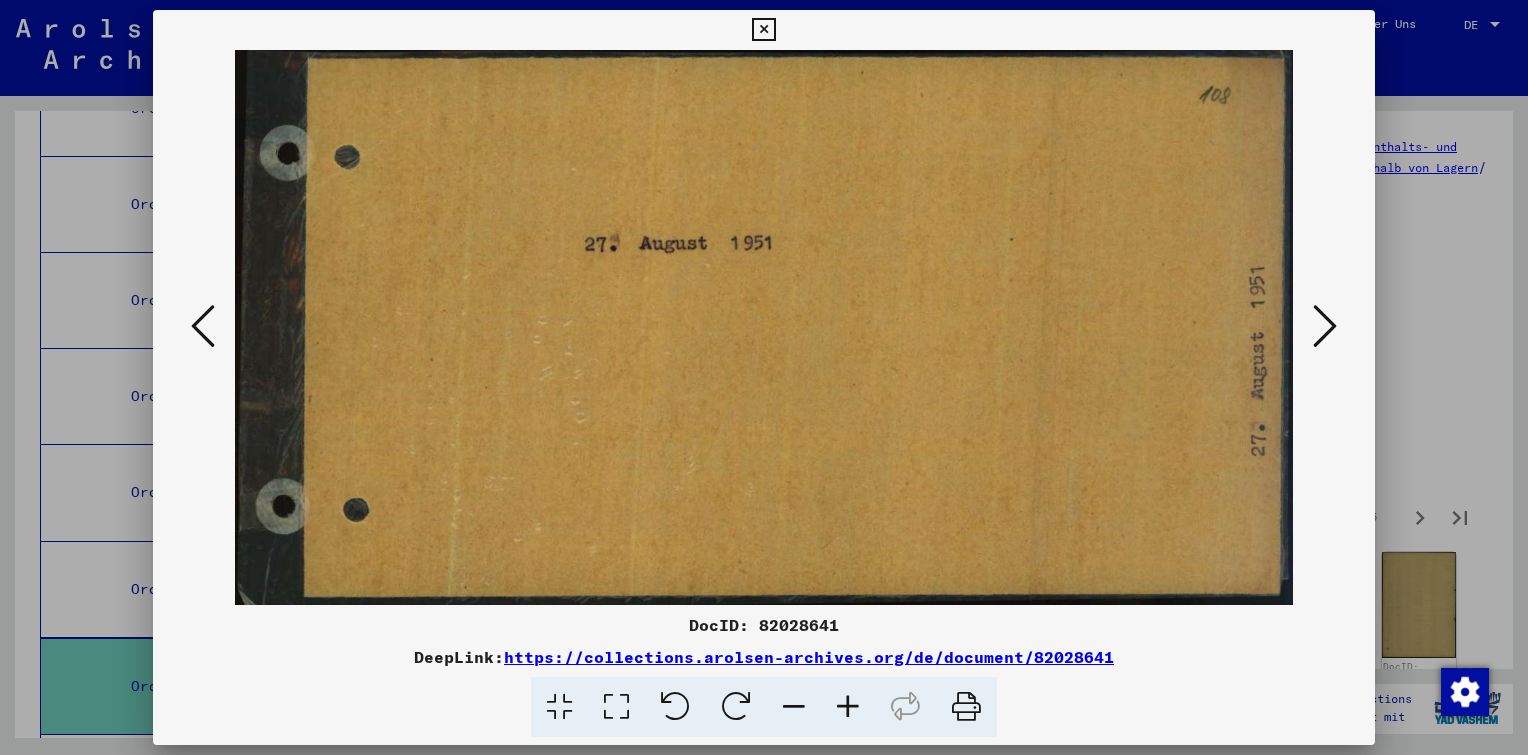 drag, startPoint x: 841, startPoint y: 621, endPoint x: 759, endPoint y: 621, distance: 82 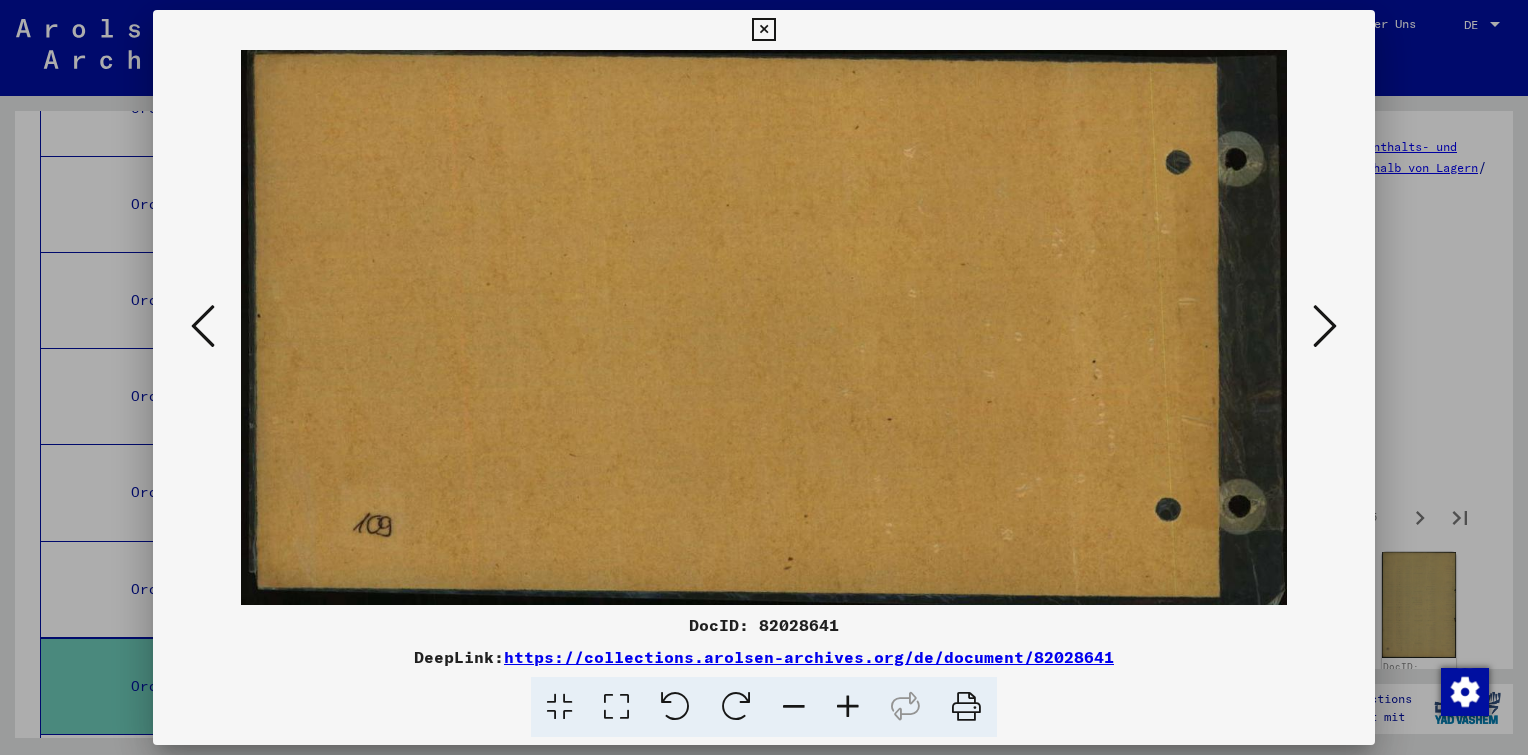 click at bounding box center (1325, 326) 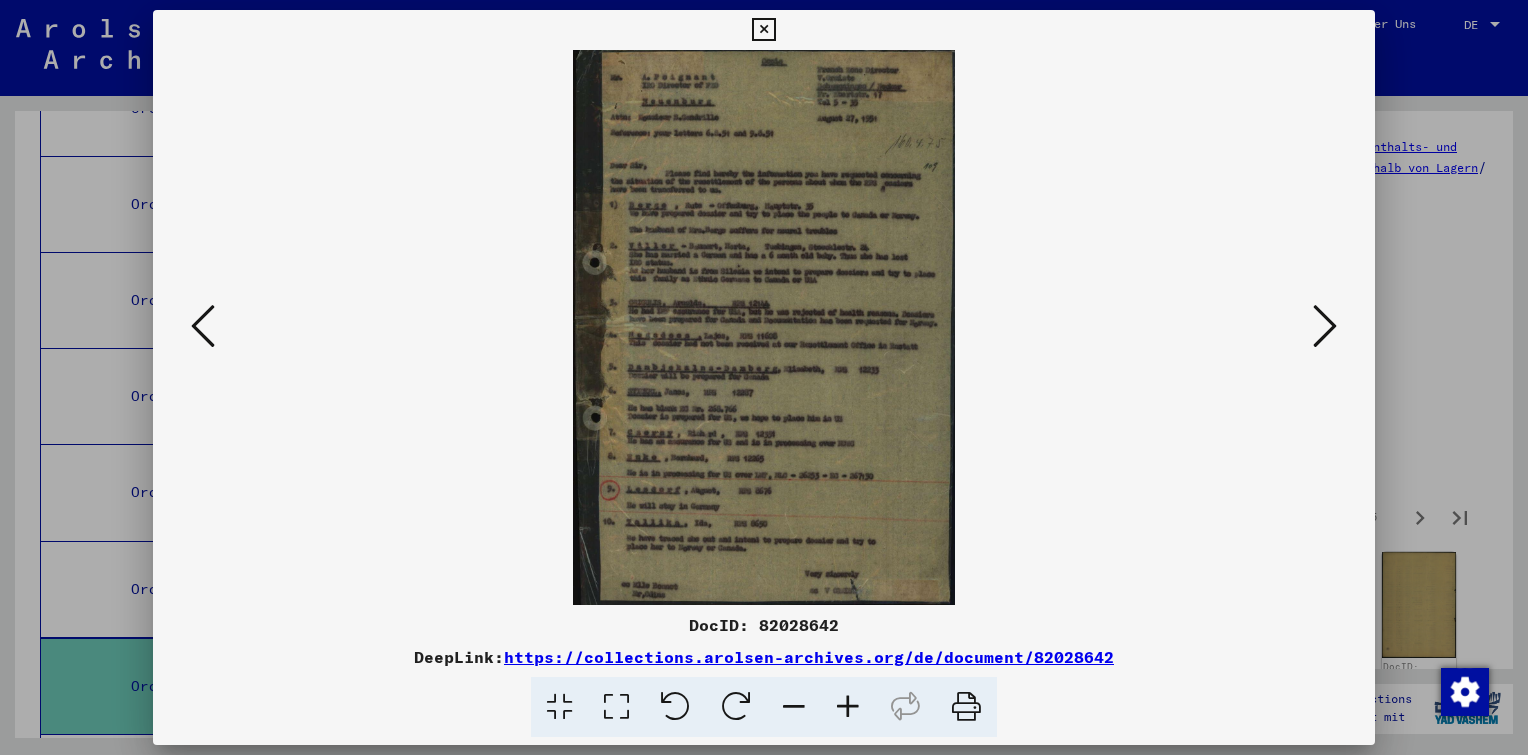 click at bounding box center (848, 707) 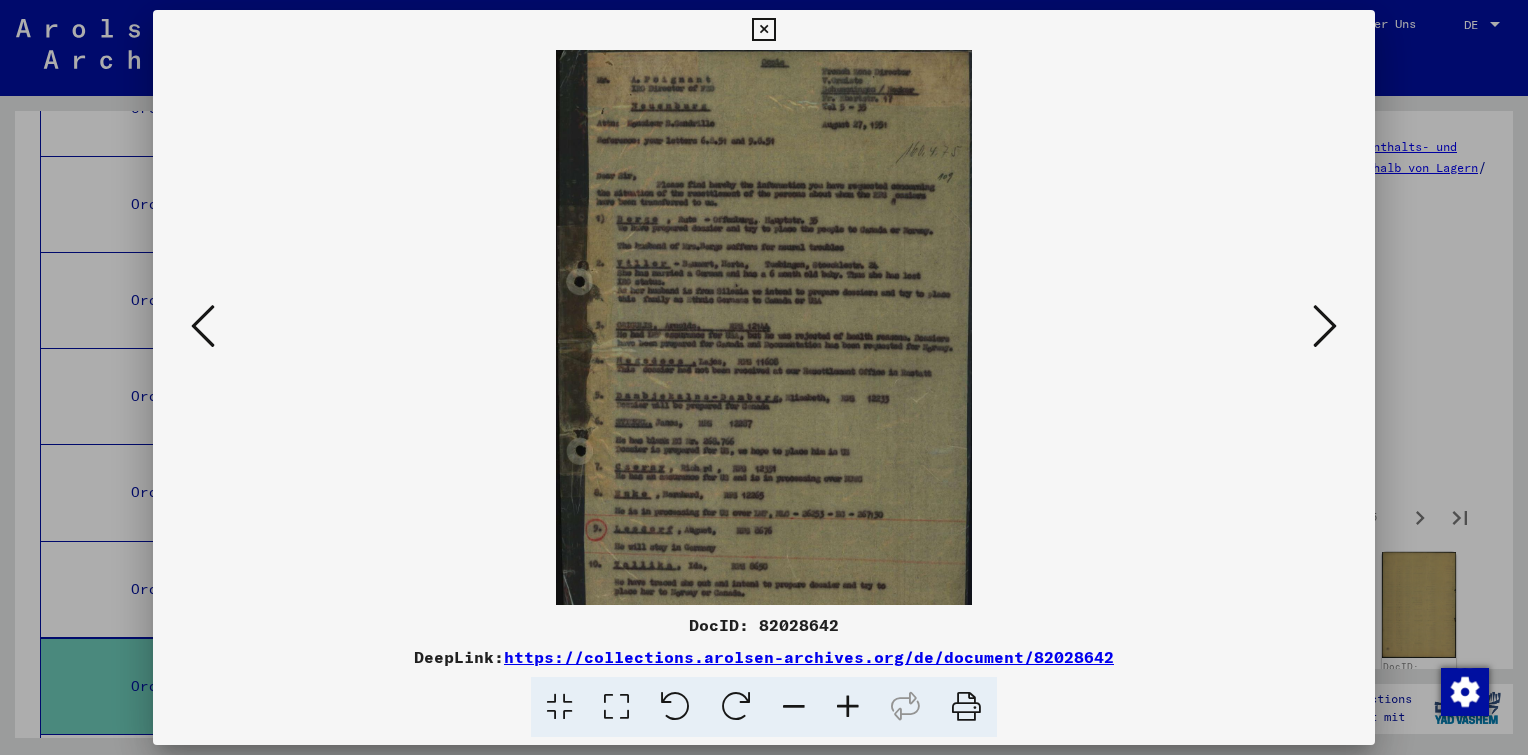 click at bounding box center (848, 707) 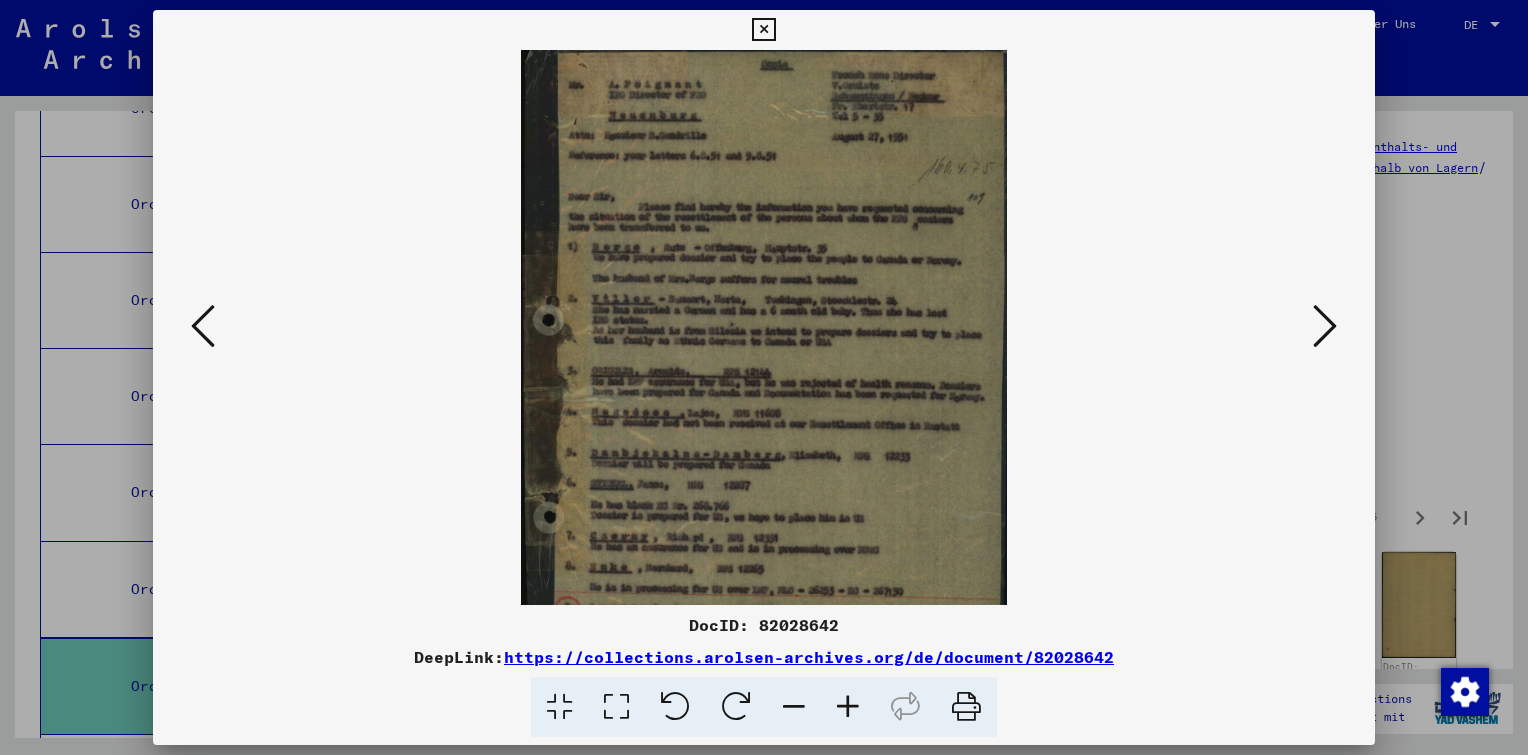 click at bounding box center (848, 707) 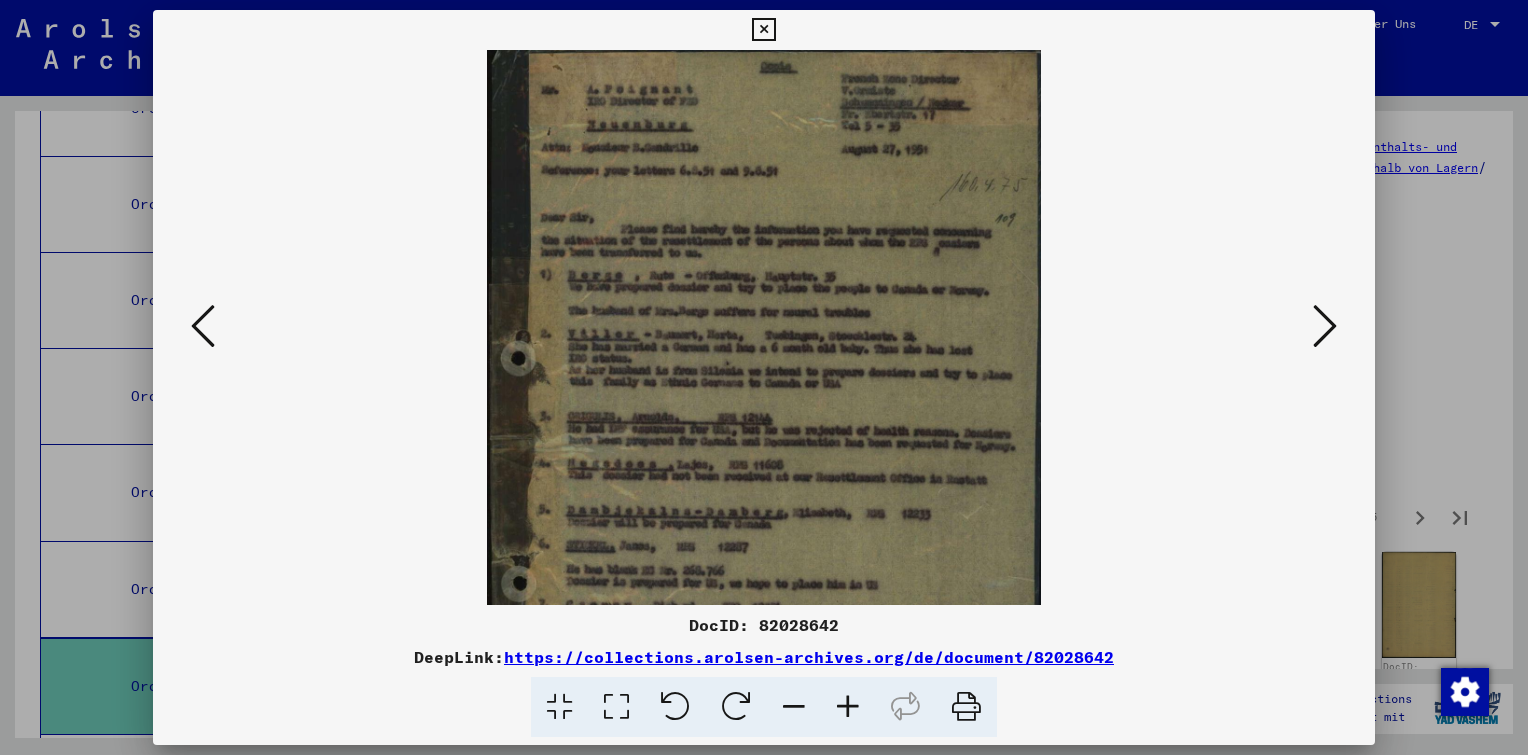 click at bounding box center [848, 707] 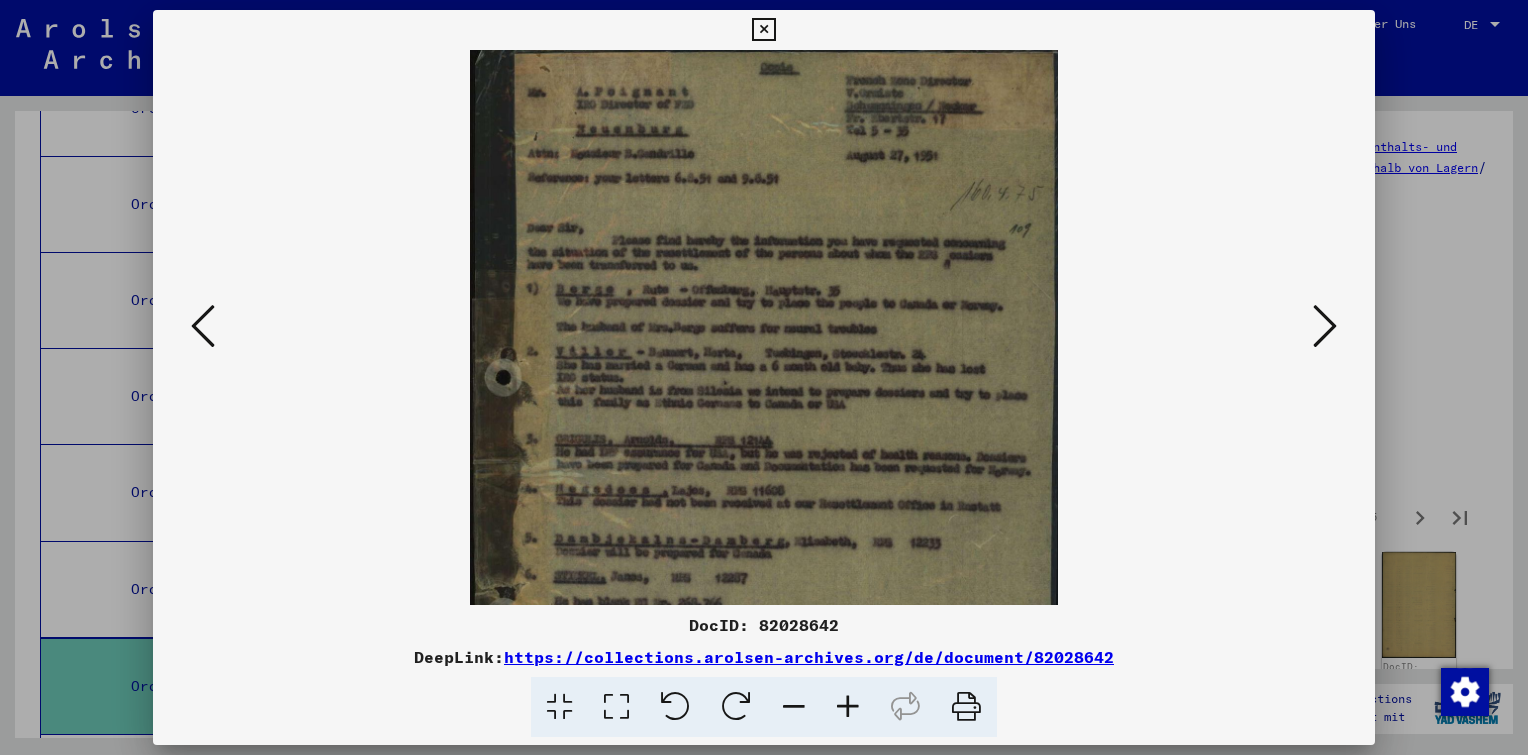 click at bounding box center (848, 707) 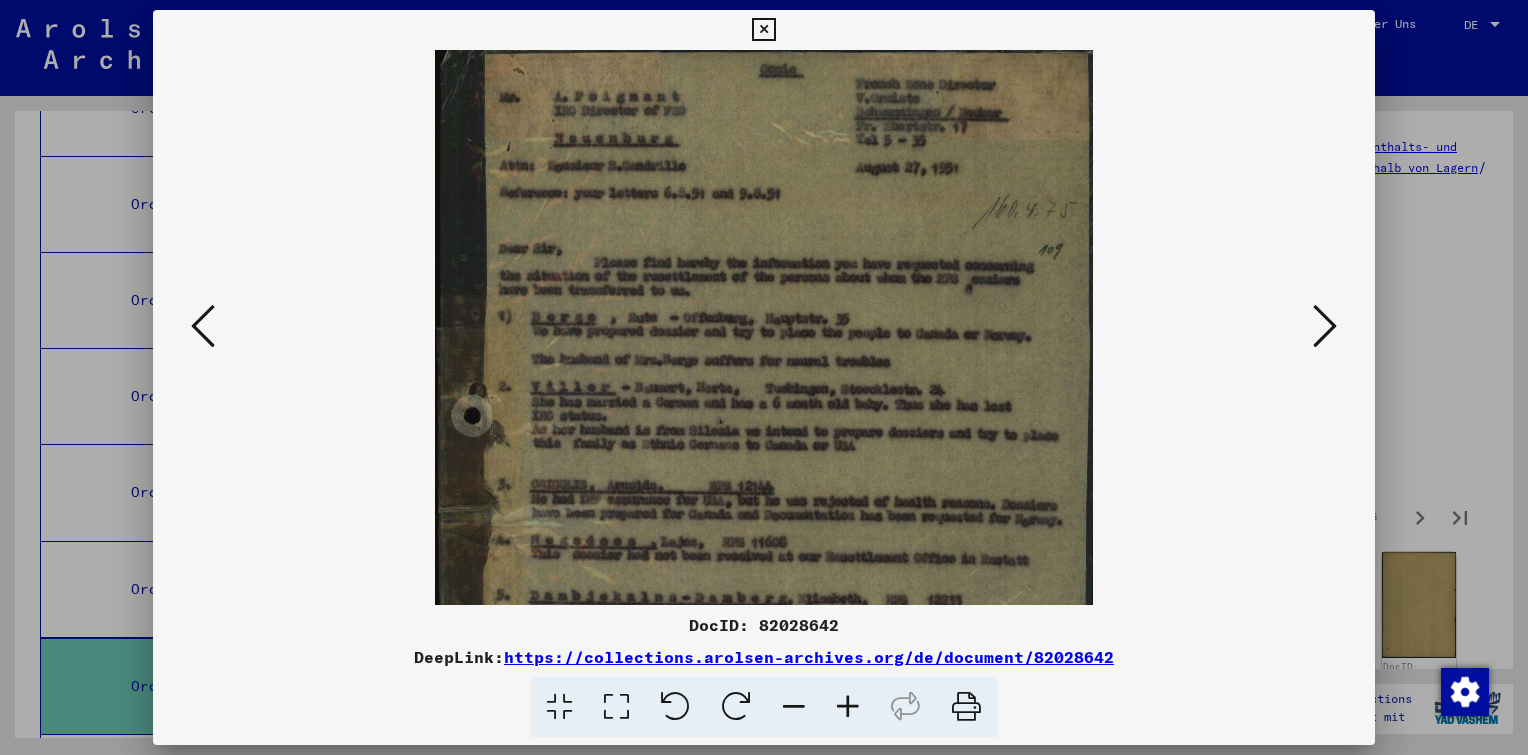 click at bounding box center (848, 707) 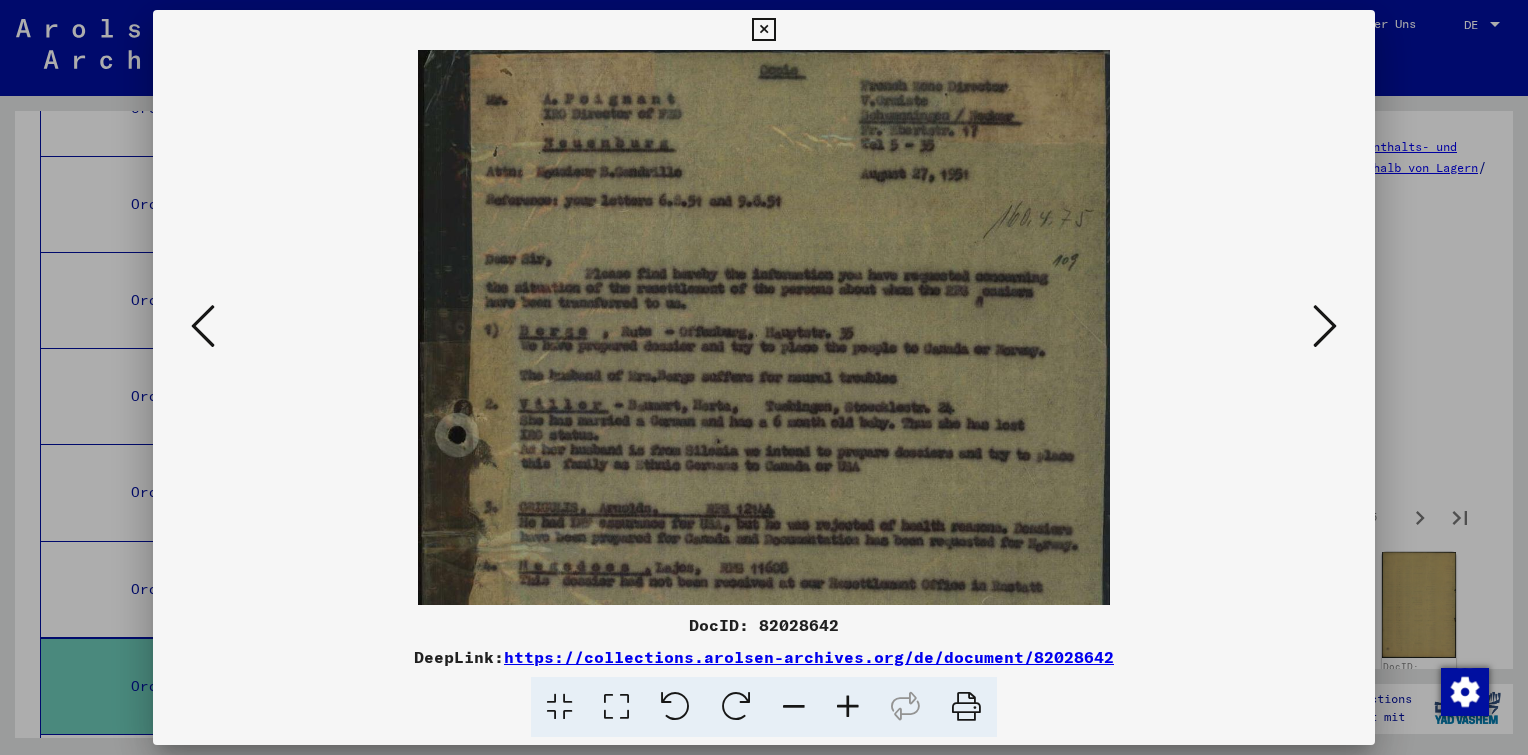 click at bounding box center [848, 707] 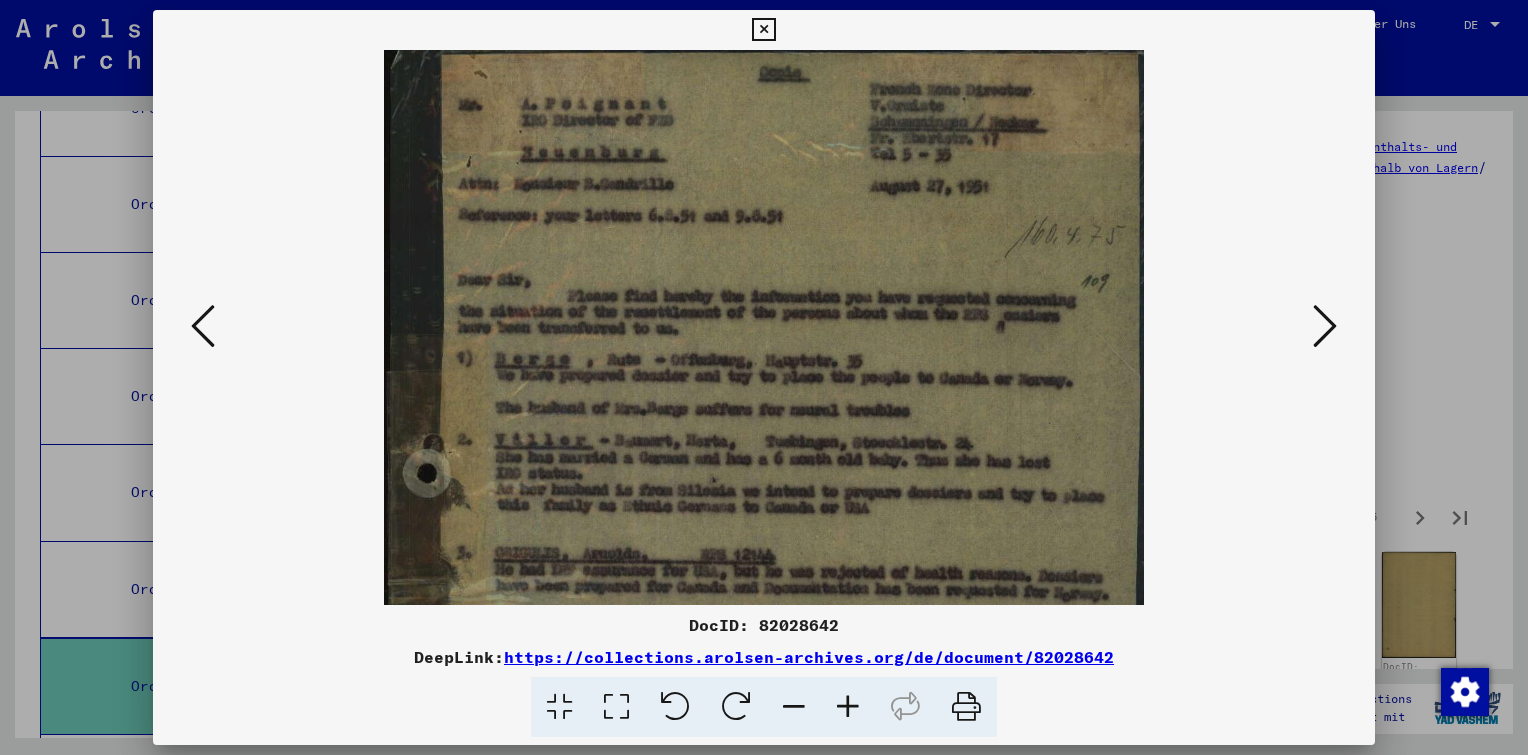 click at bounding box center [848, 707] 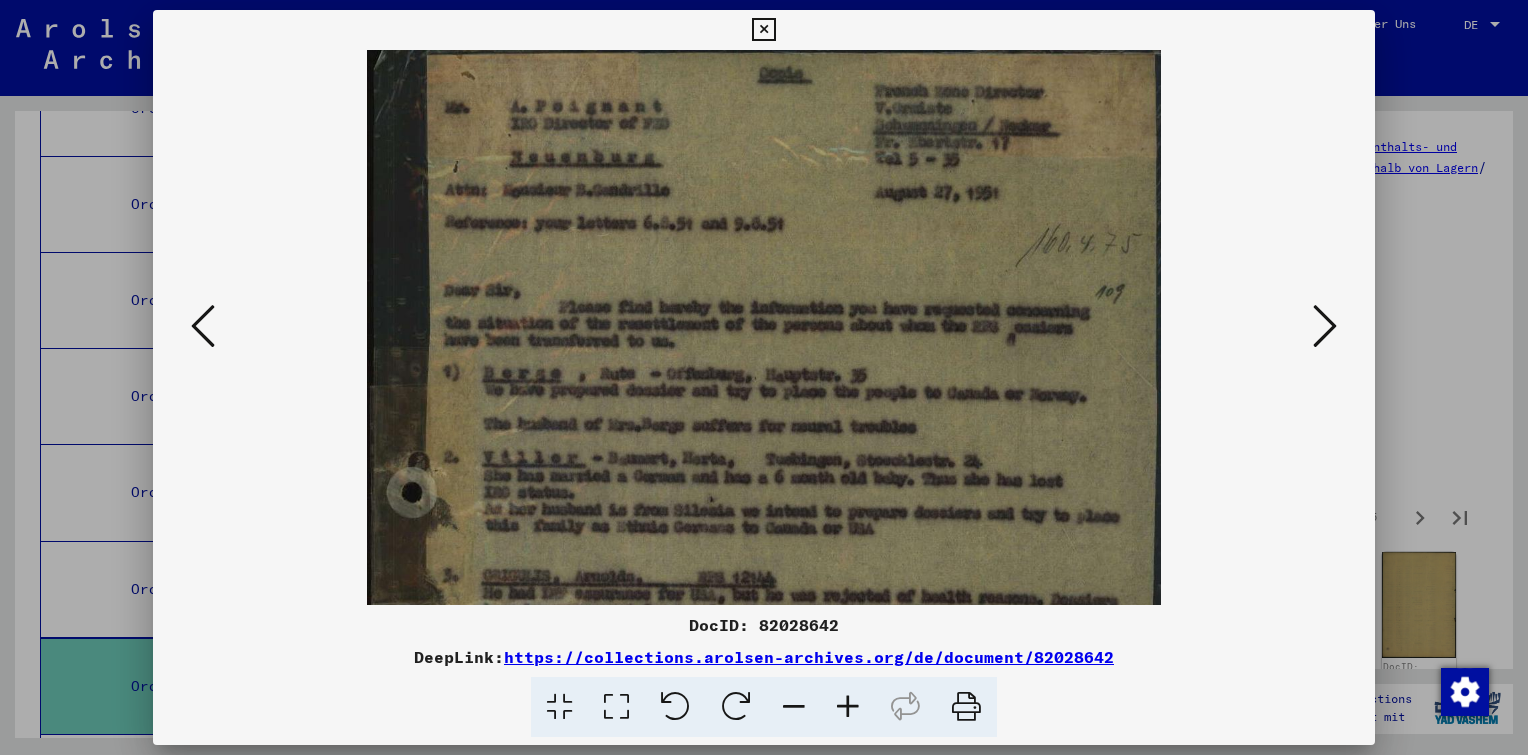 click at bounding box center (848, 707) 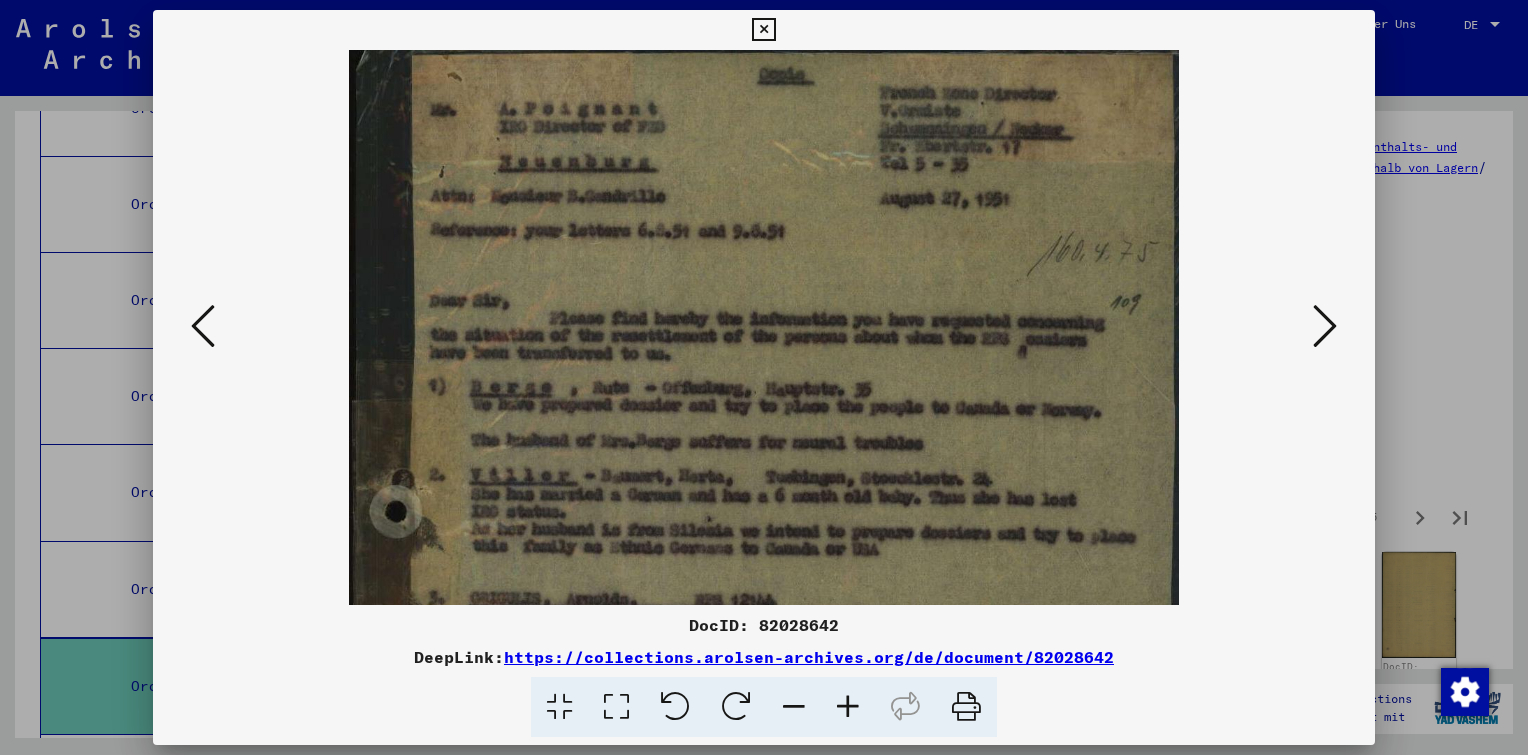 click at bounding box center [848, 707] 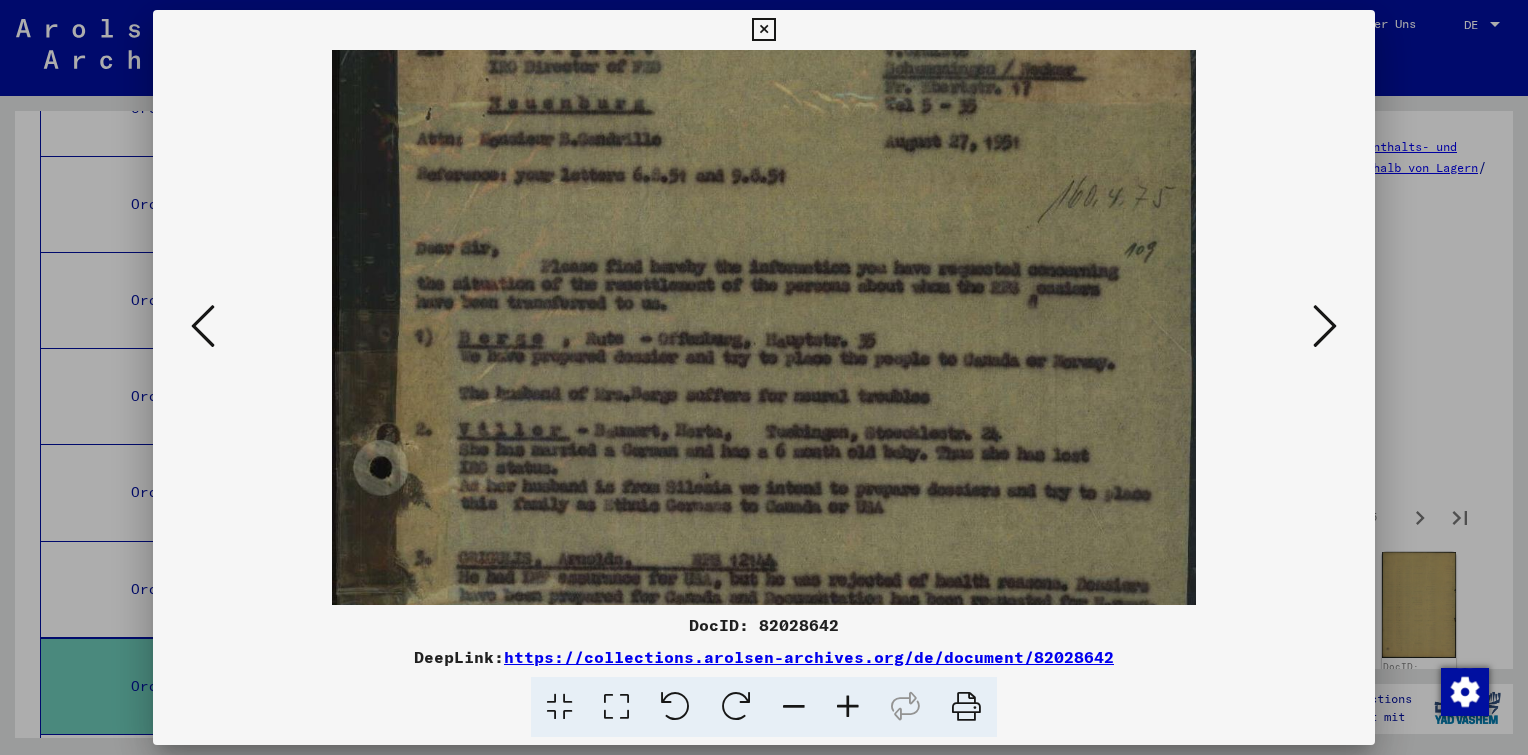 drag, startPoint x: 789, startPoint y: 472, endPoint x: 782, endPoint y: 406, distance: 66.37017 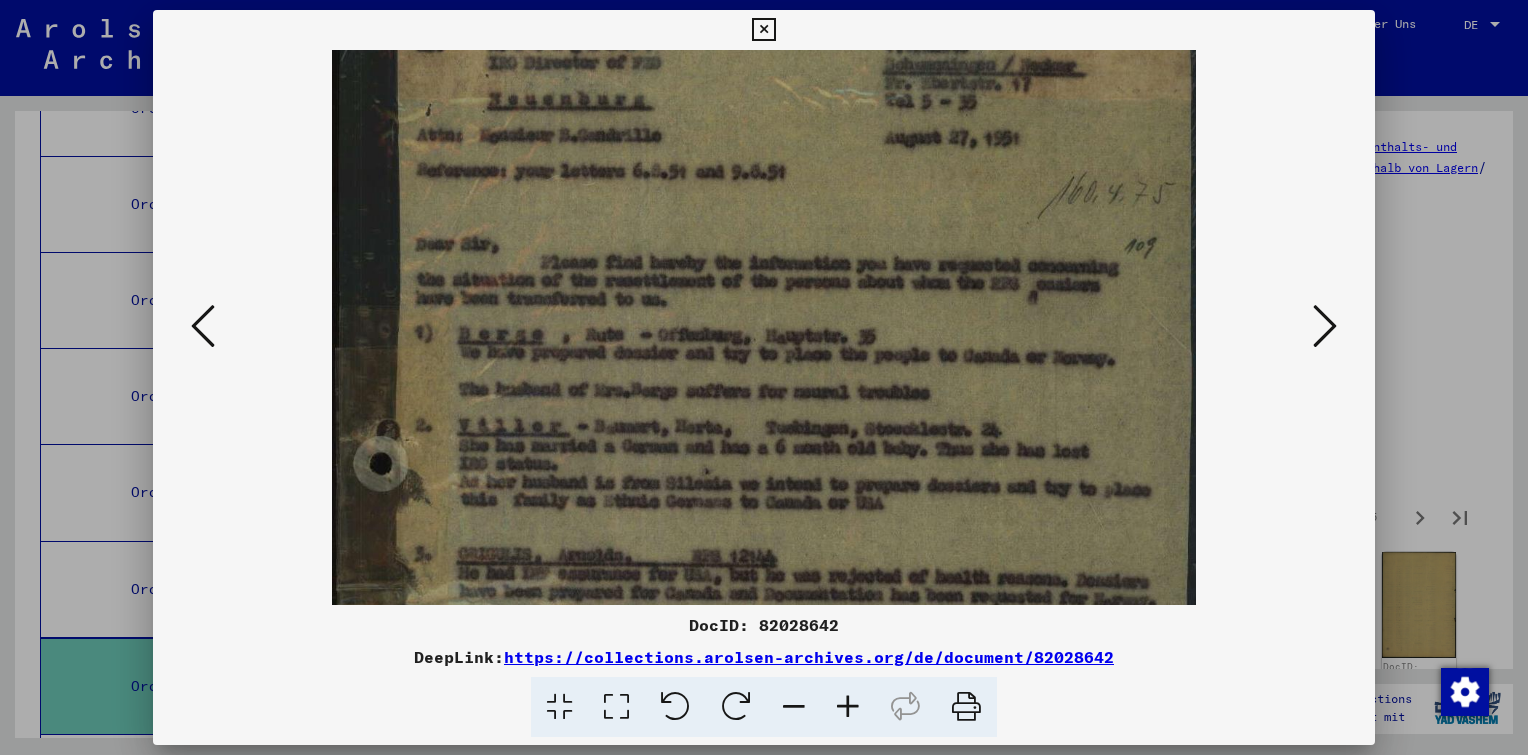 drag, startPoint x: 842, startPoint y: 621, endPoint x: 752, endPoint y: 632, distance: 90.66973 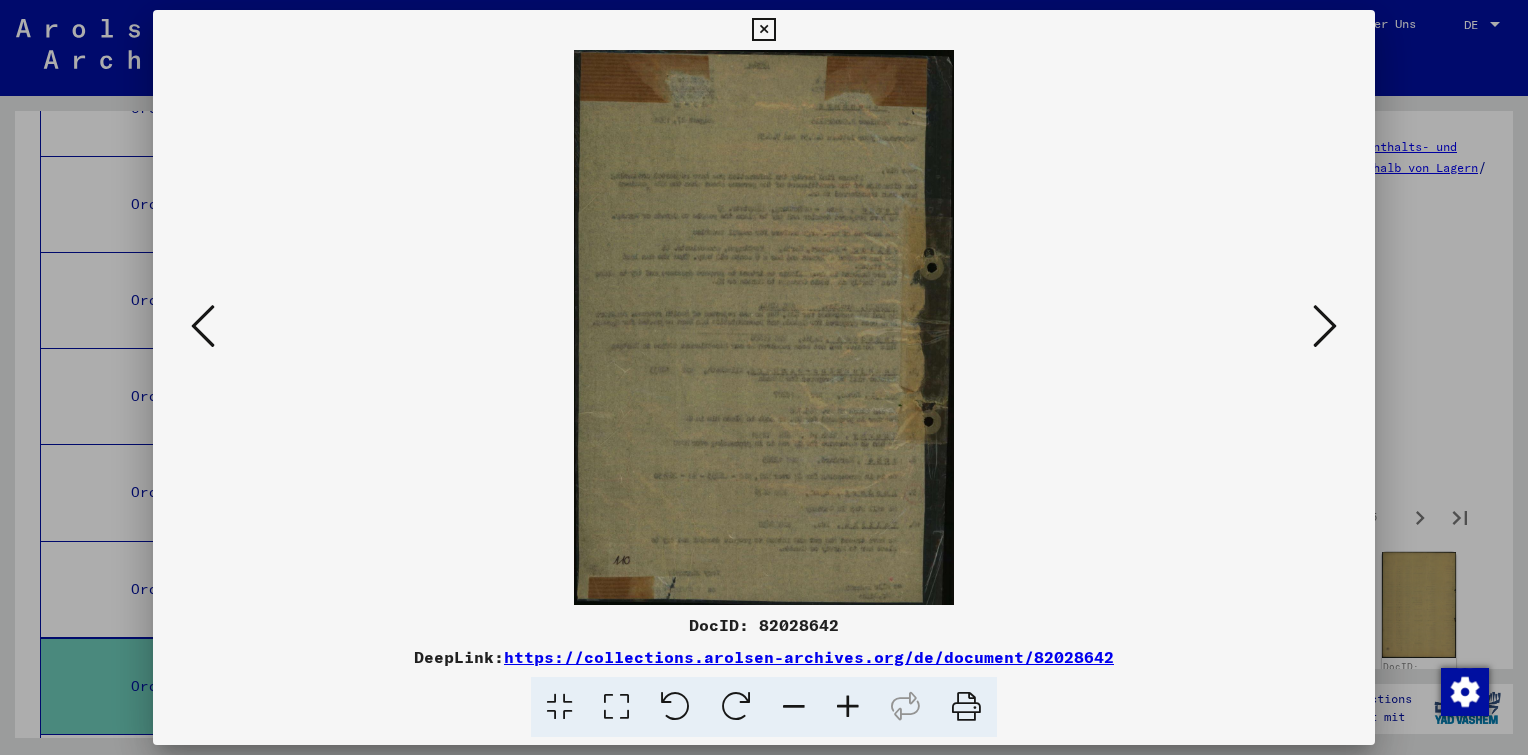 click at bounding box center [1325, 326] 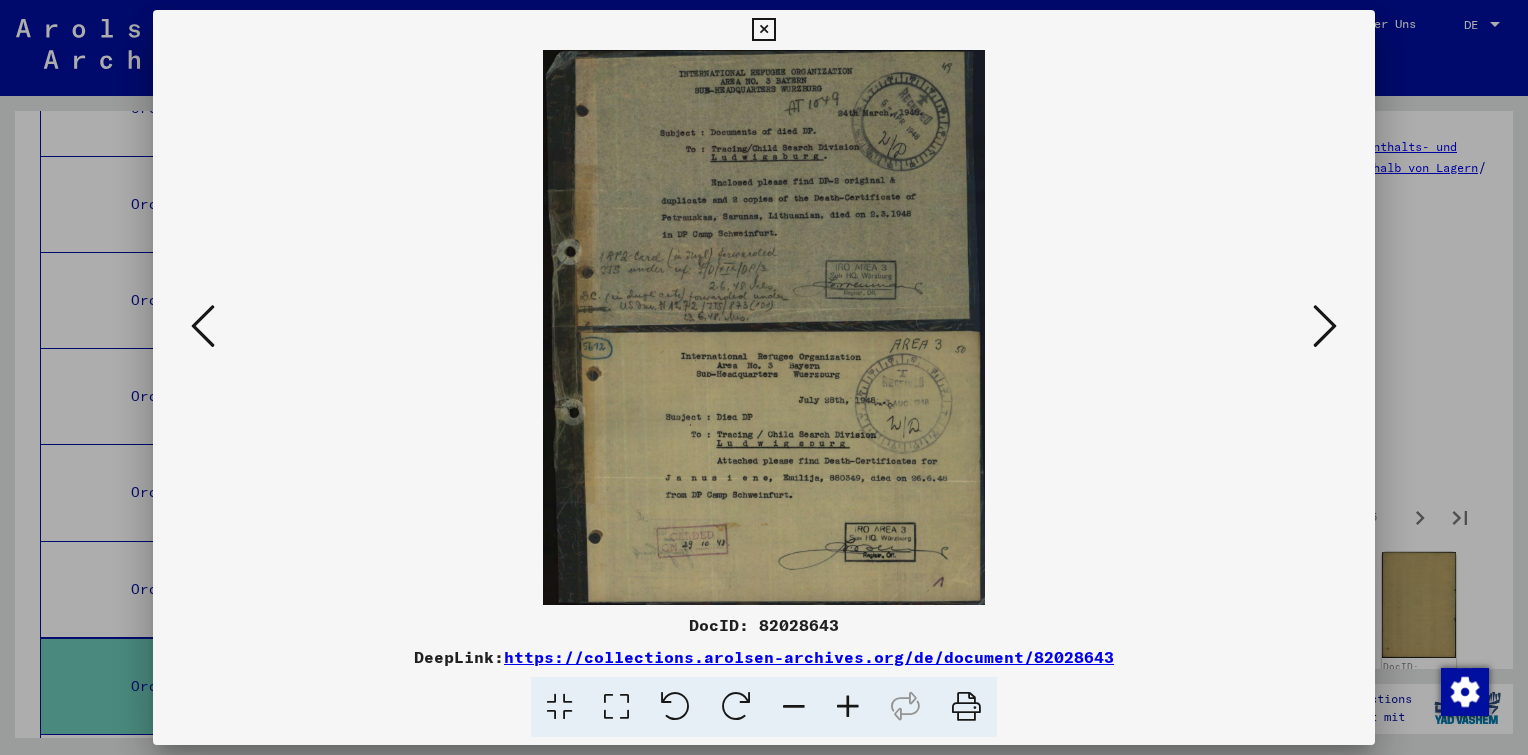 click at bounding box center (848, 707) 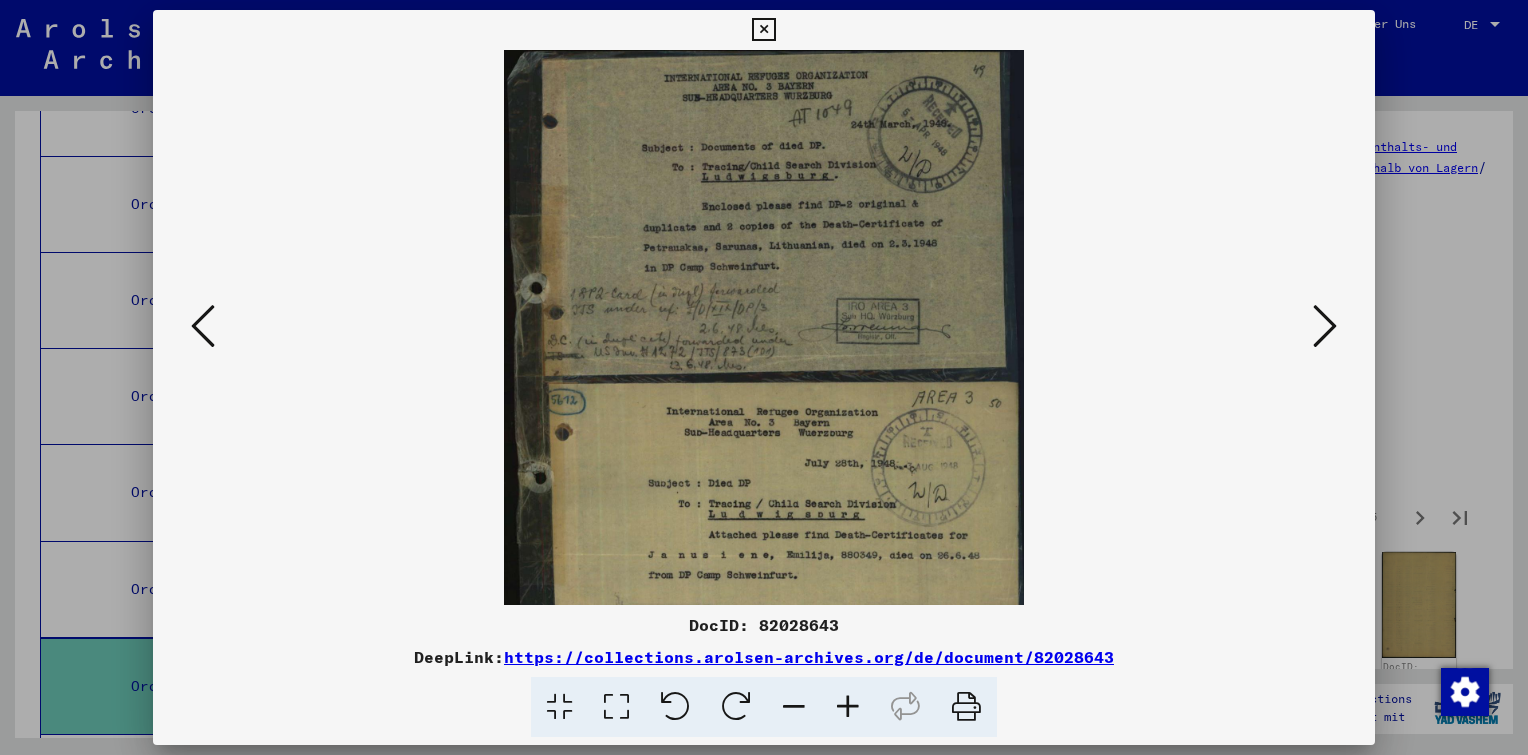 click at bounding box center [848, 707] 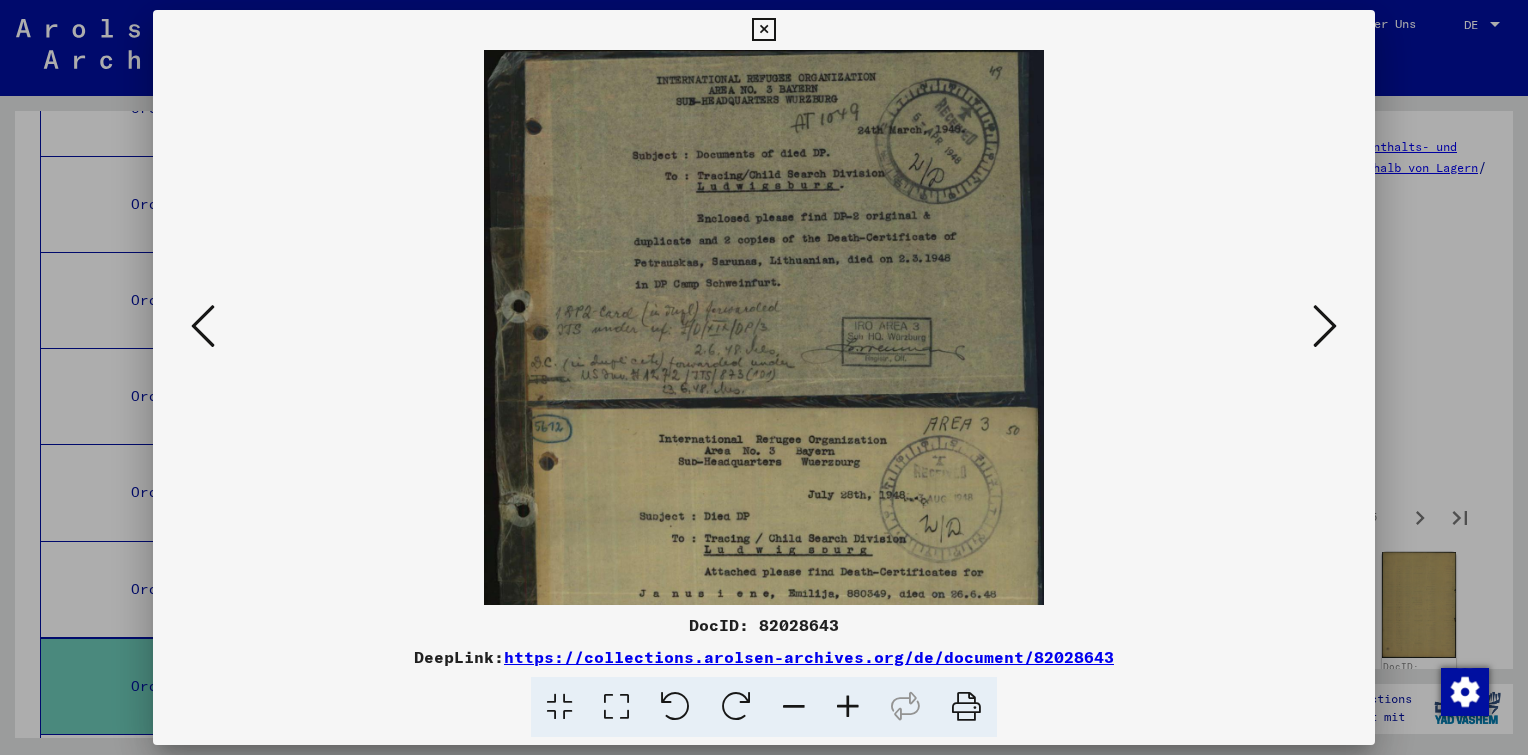 click at bounding box center [848, 707] 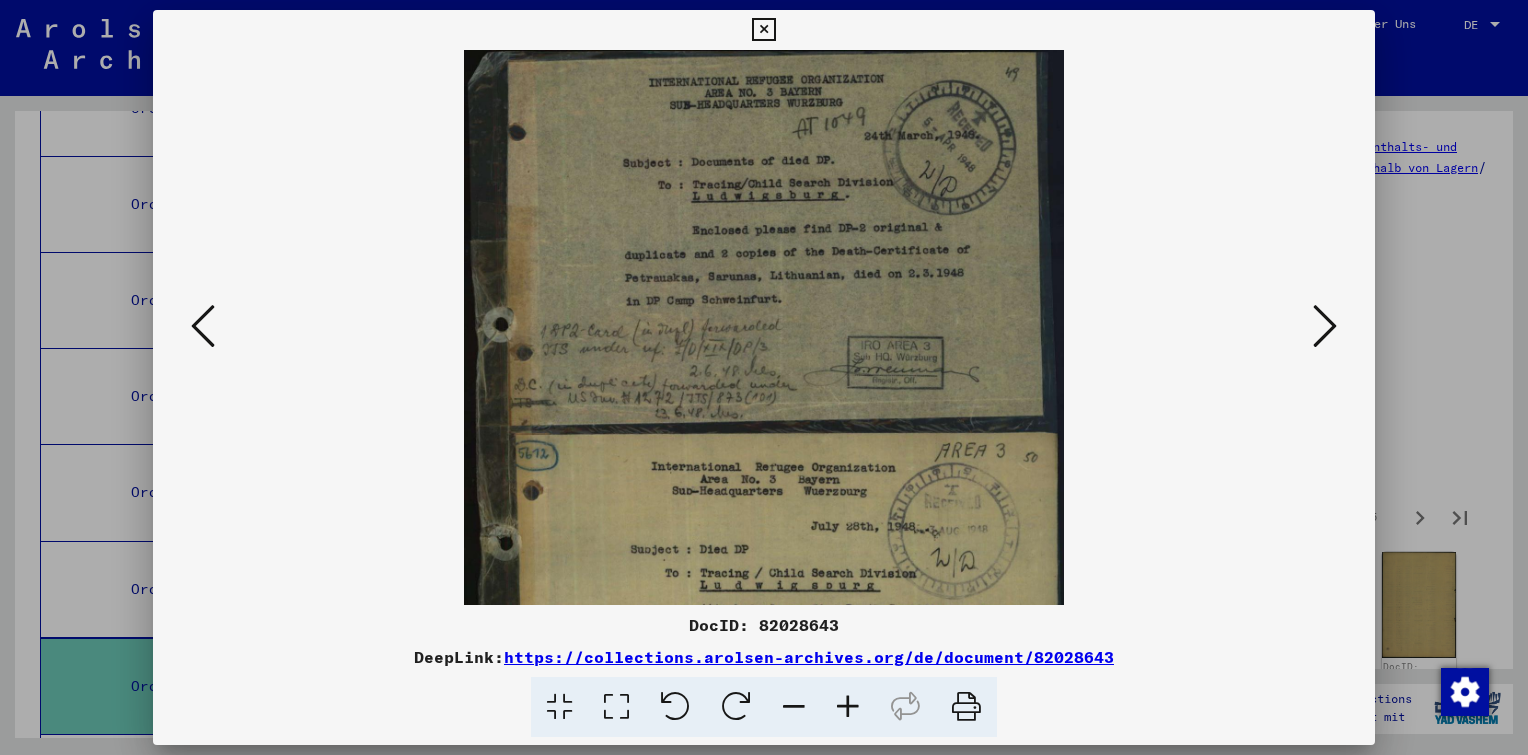click at bounding box center [848, 707] 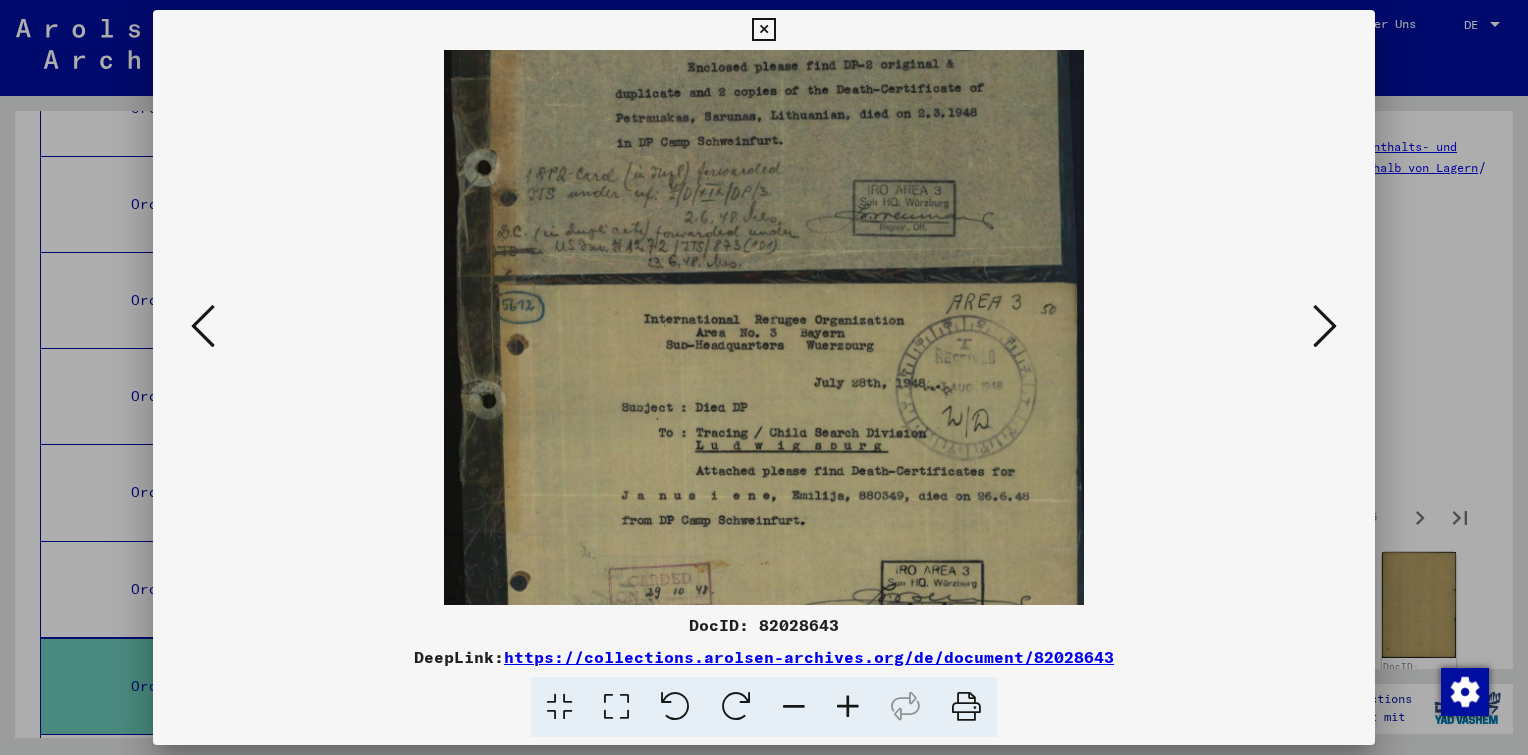 scroll, scrollTop: 249, scrollLeft: 0, axis: vertical 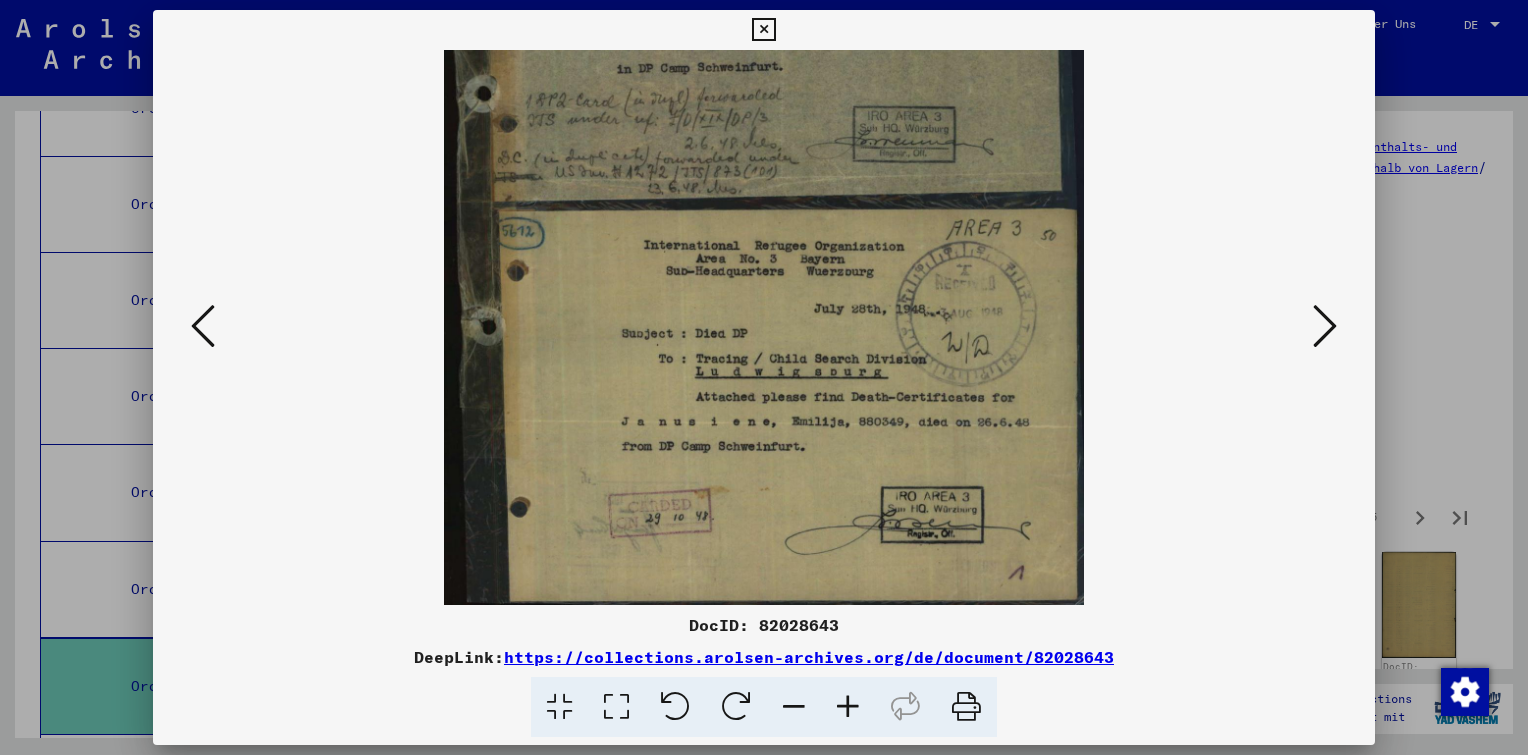 drag, startPoint x: 880, startPoint y: 318, endPoint x: 835, endPoint y: 46, distance: 275.6973 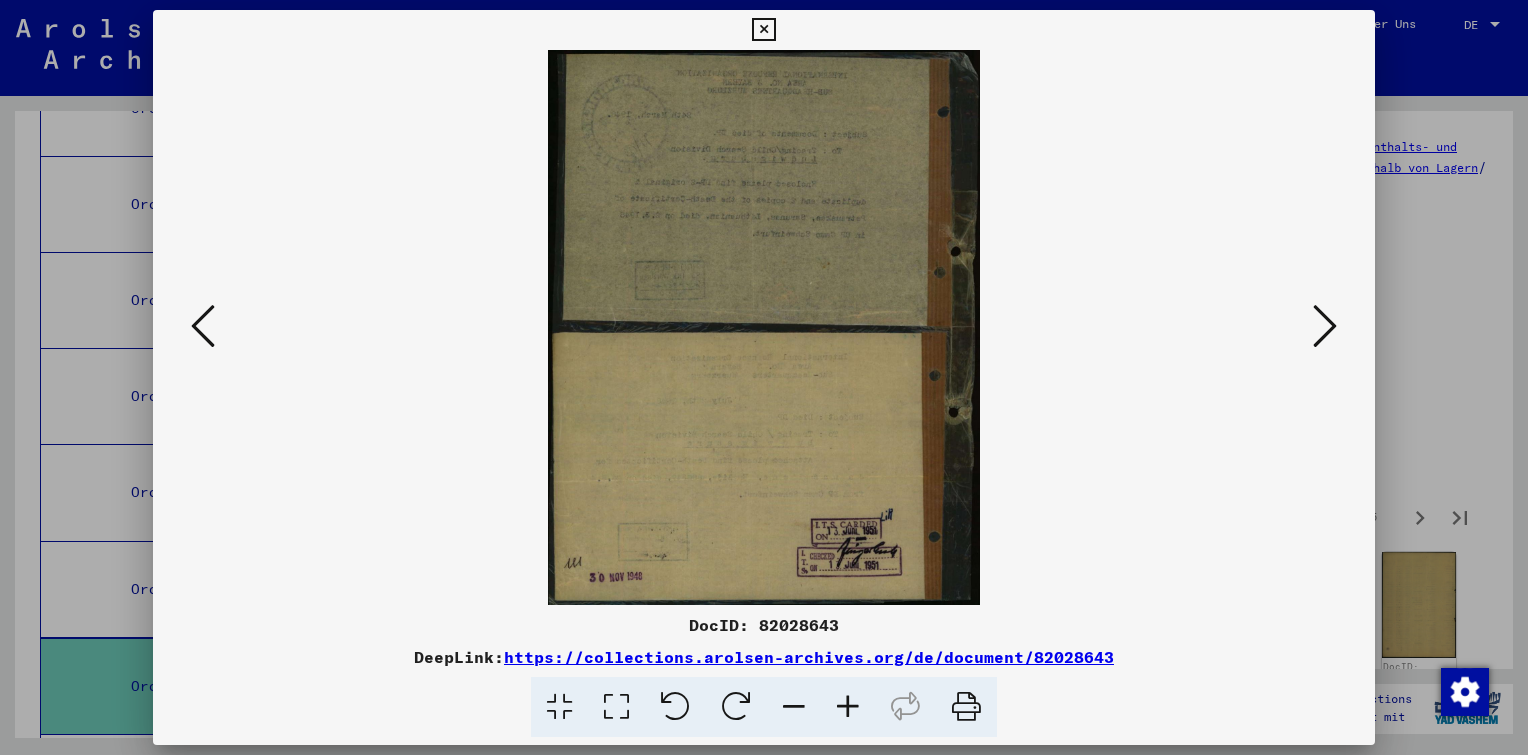 click at bounding box center (1325, 326) 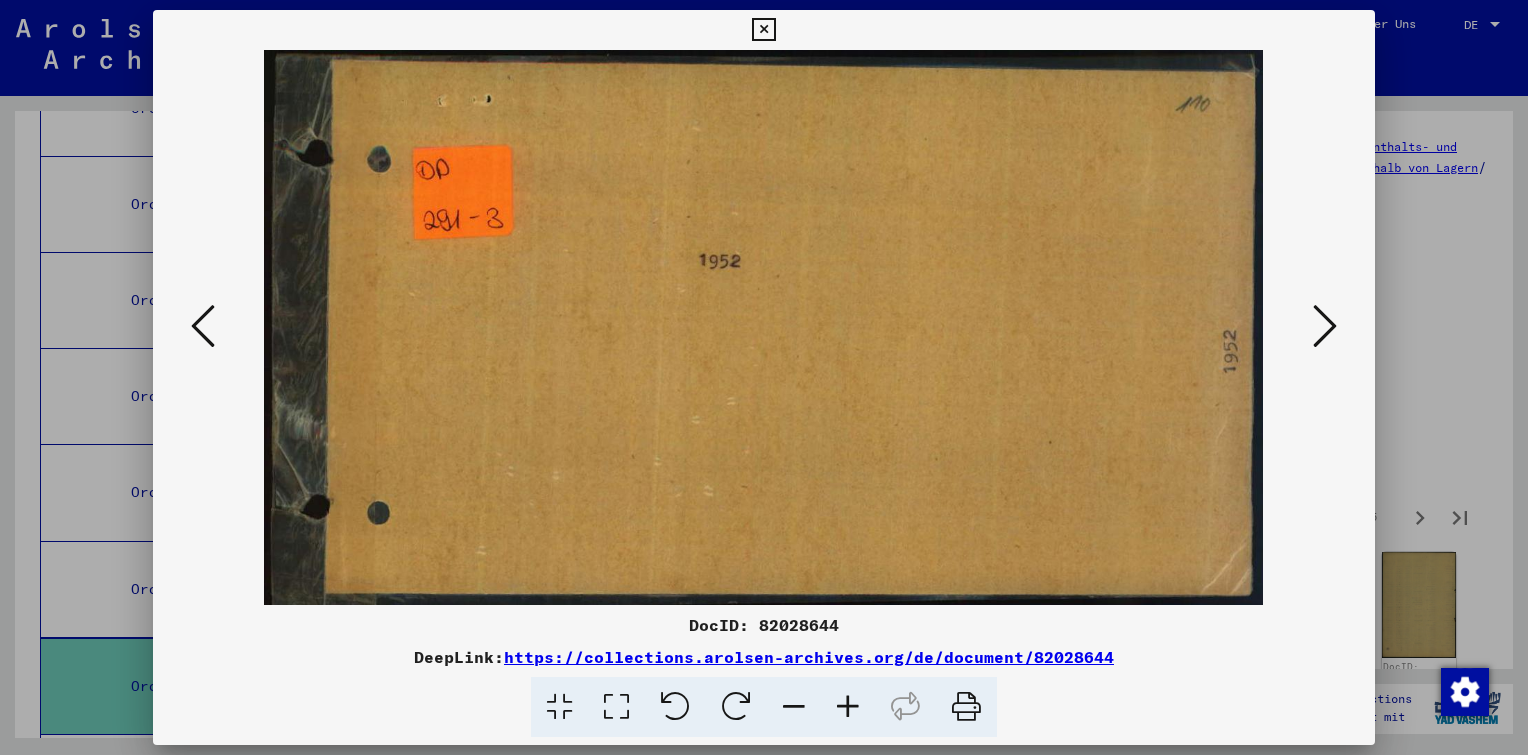 click at bounding box center [1325, 326] 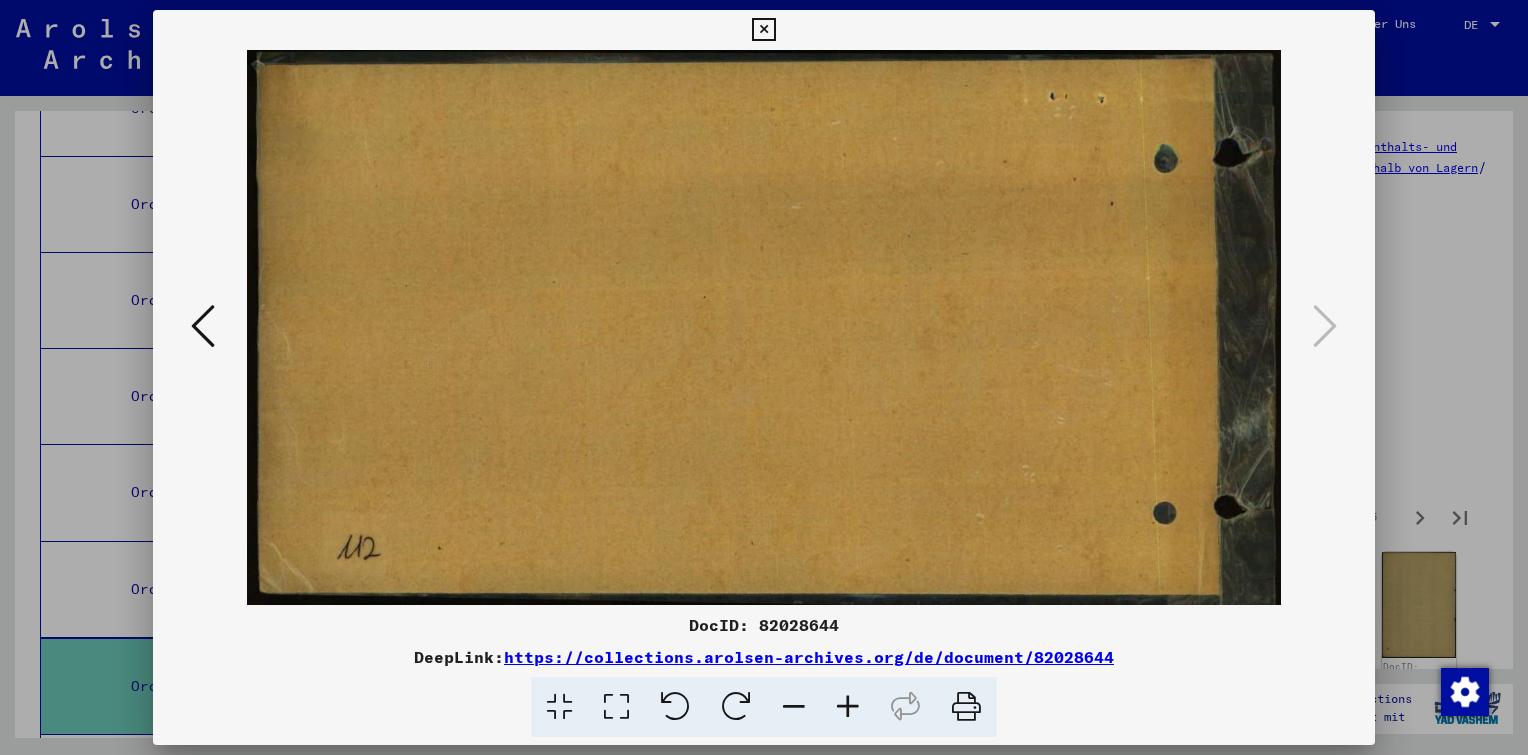 click at bounding box center [763, 30] 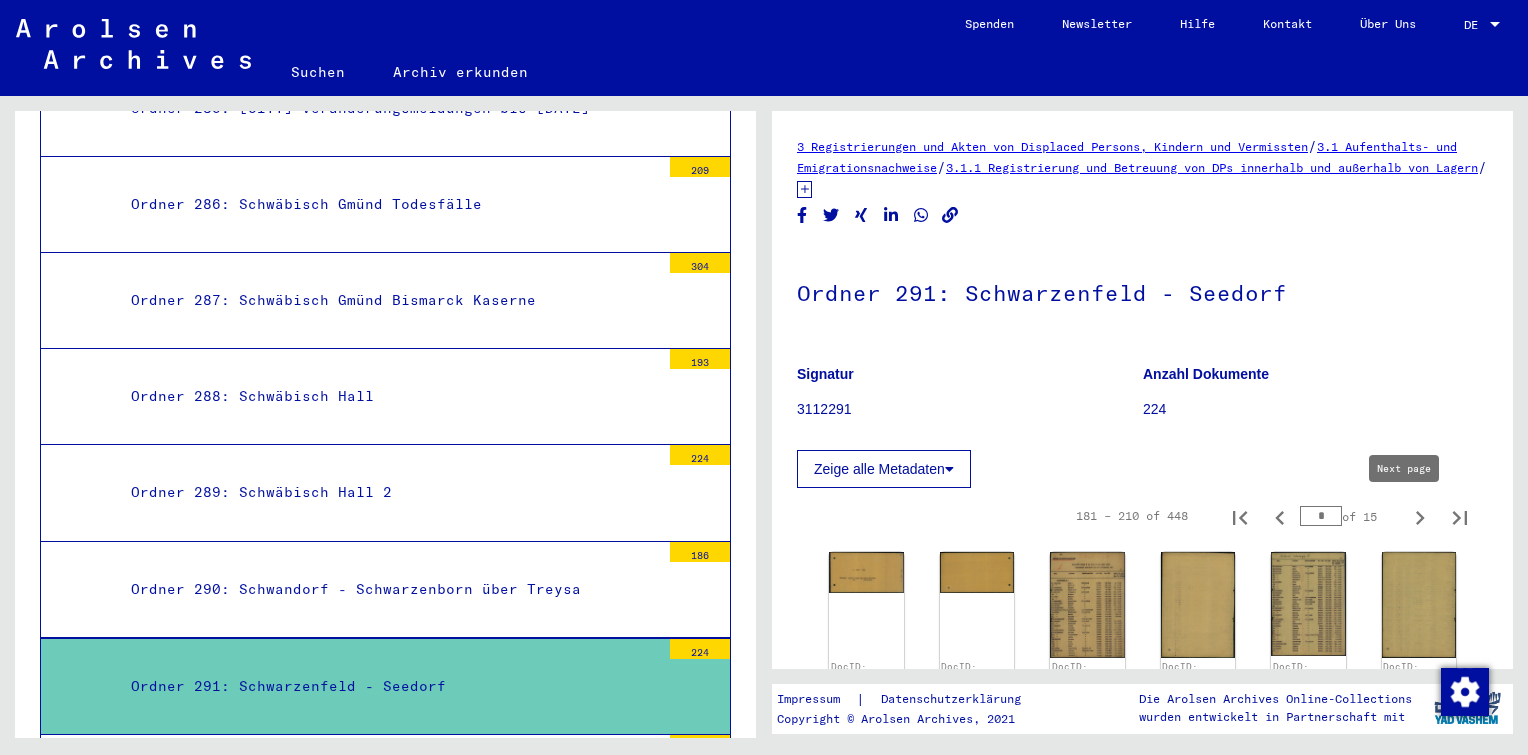 click 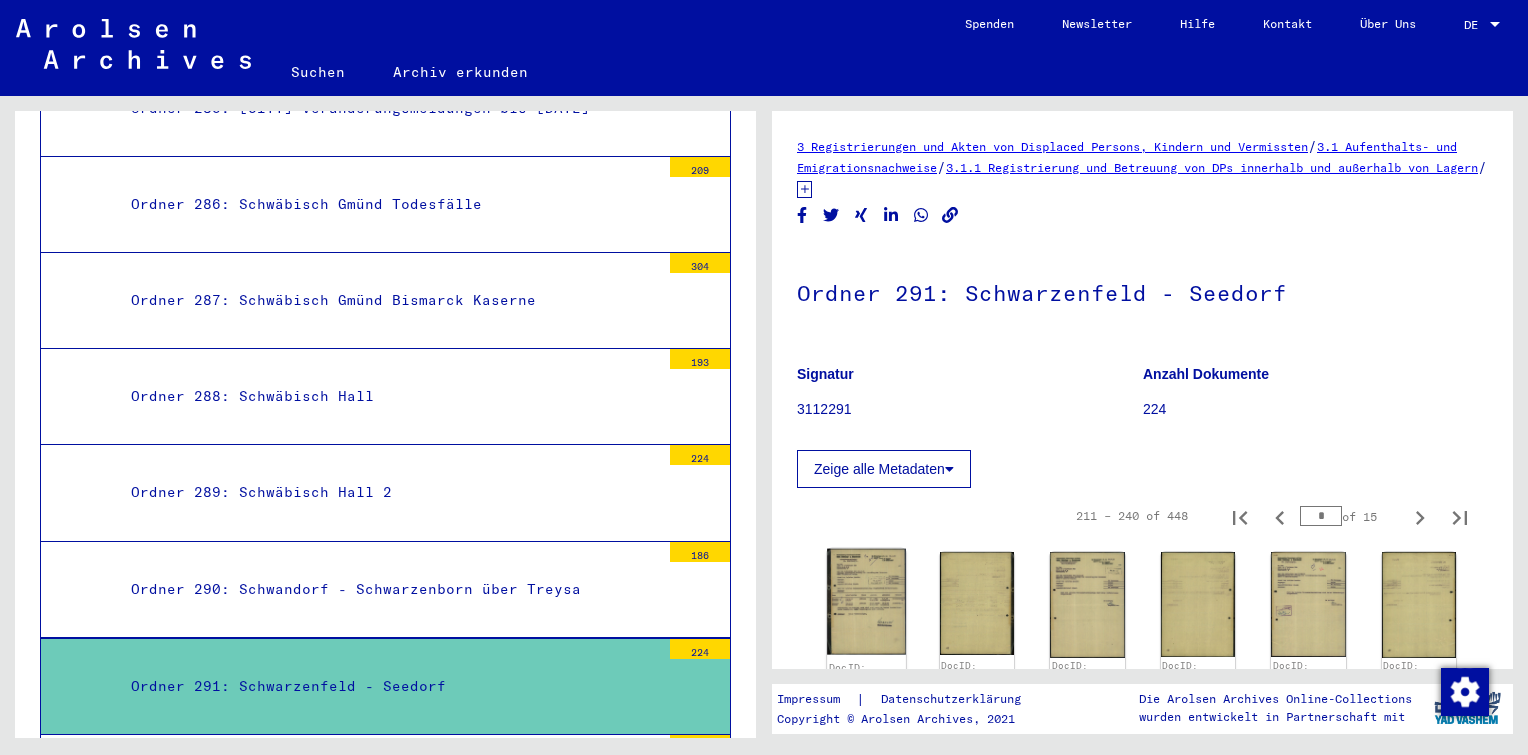 click 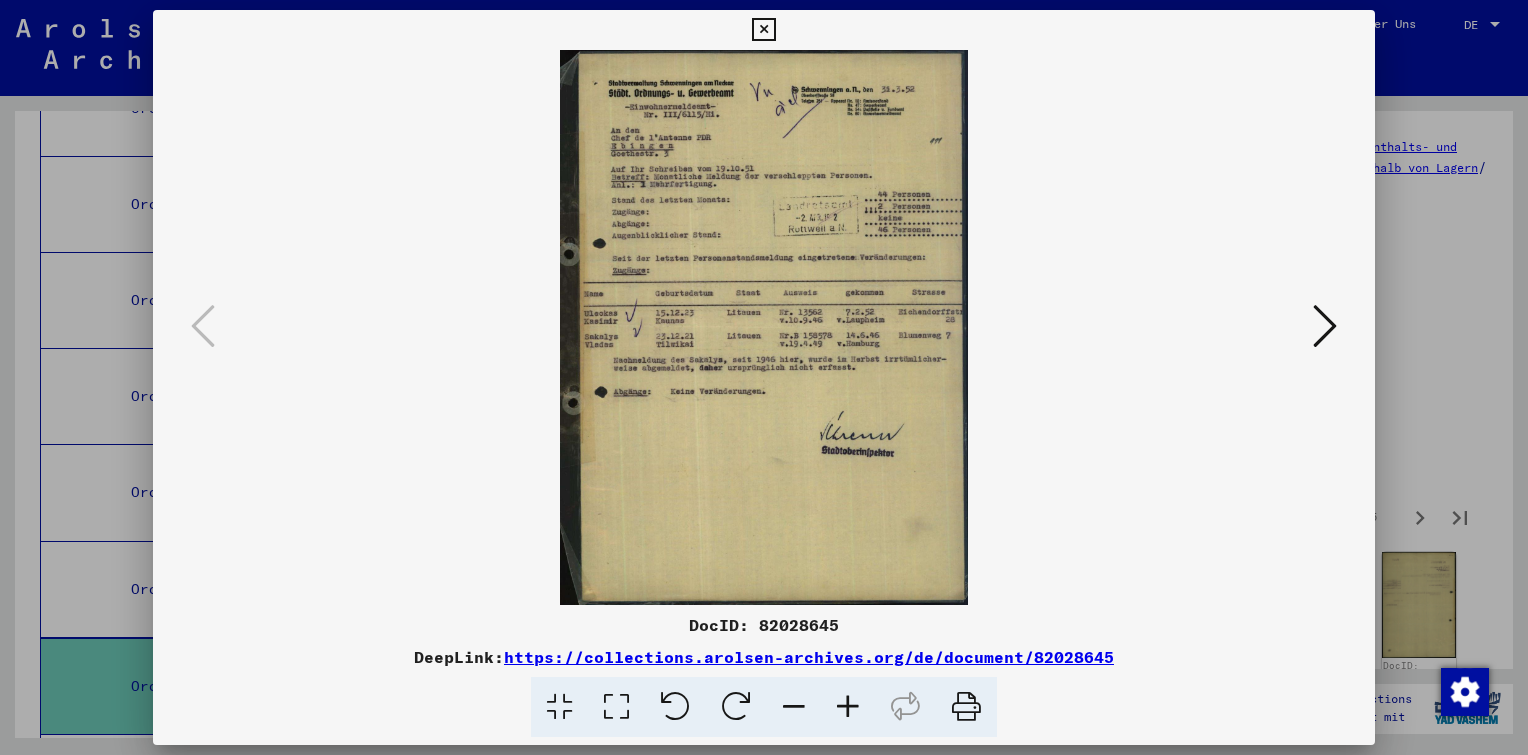 click at bounding box center (848, 707) 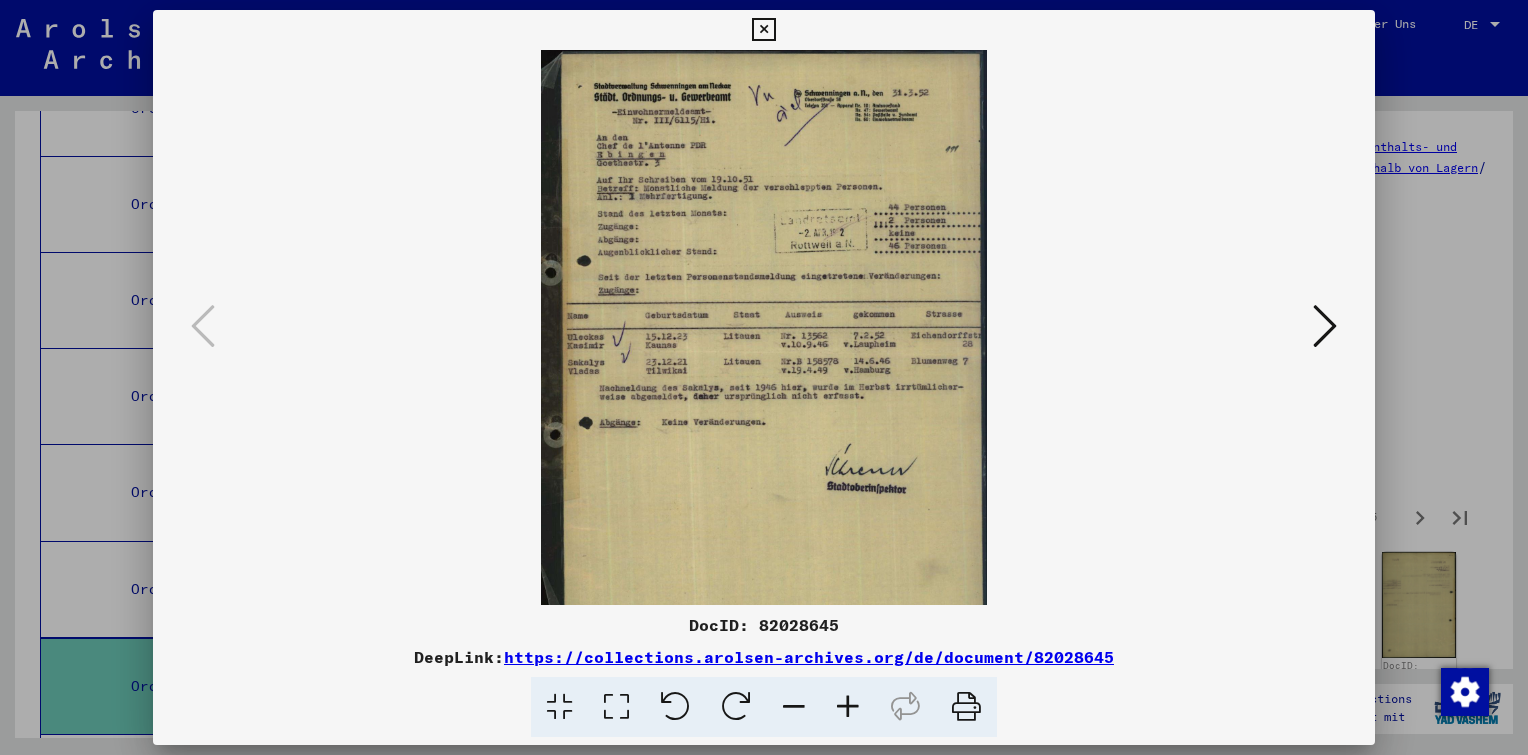 click at bounding box center [848, 707] 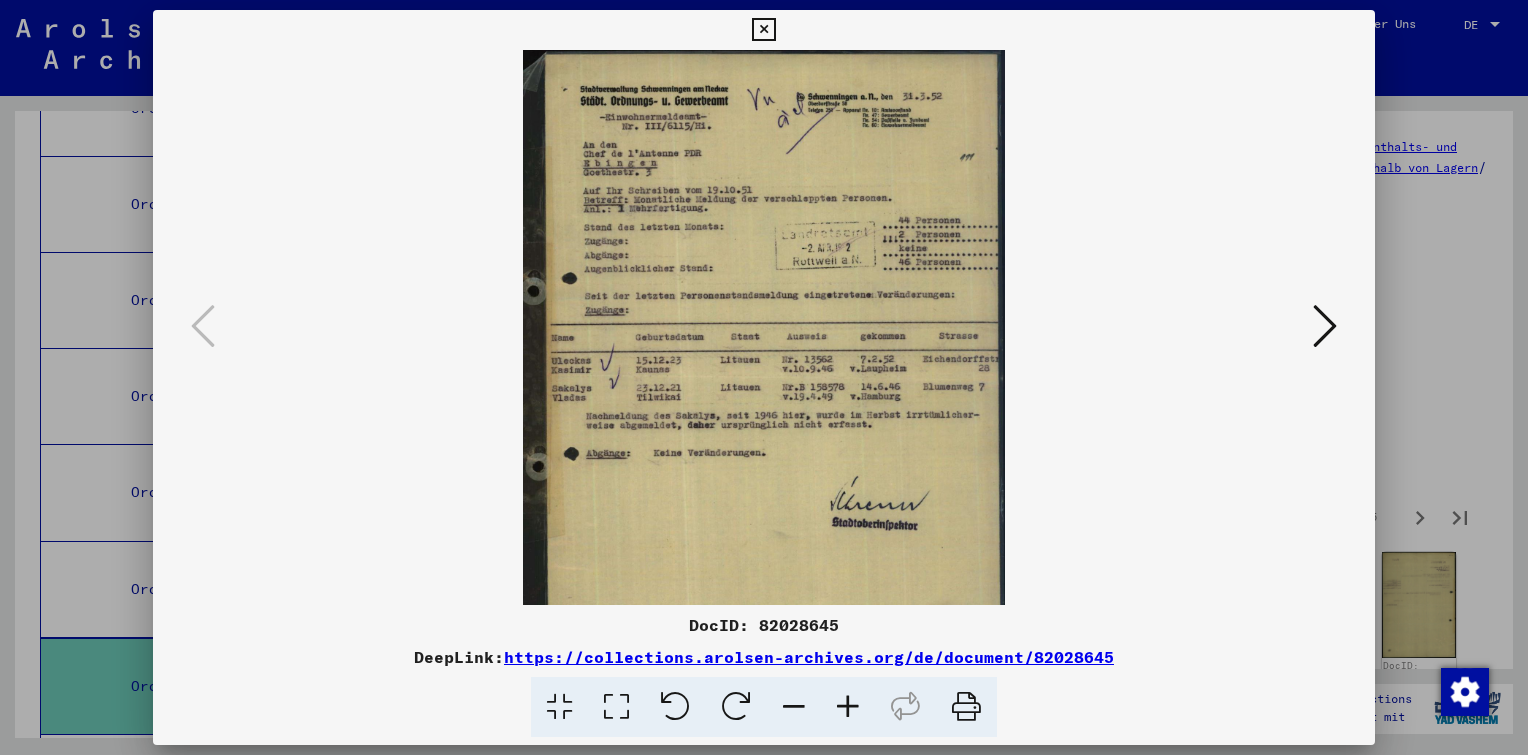 click at bounding box center [848, 707] 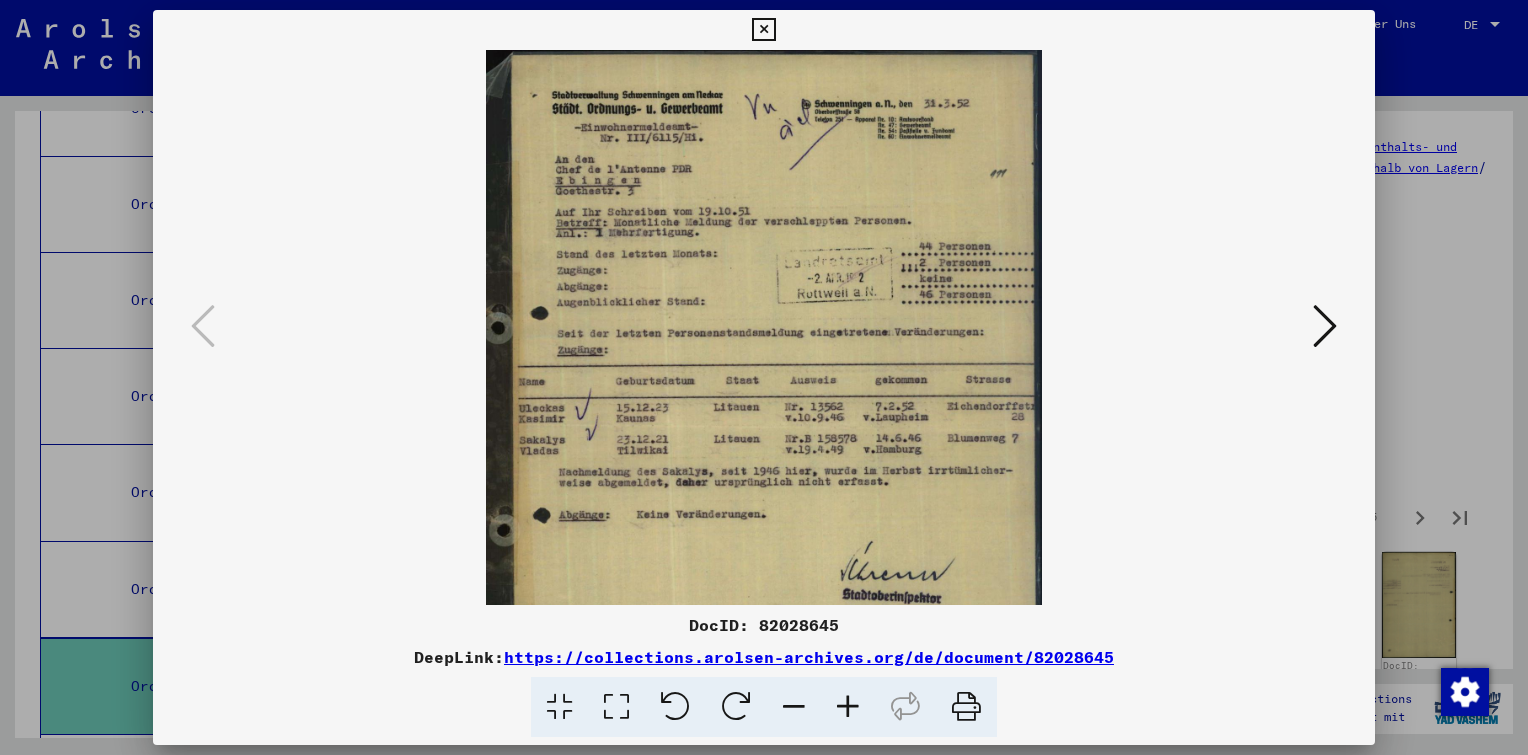 click at bounding box center [848, 707] 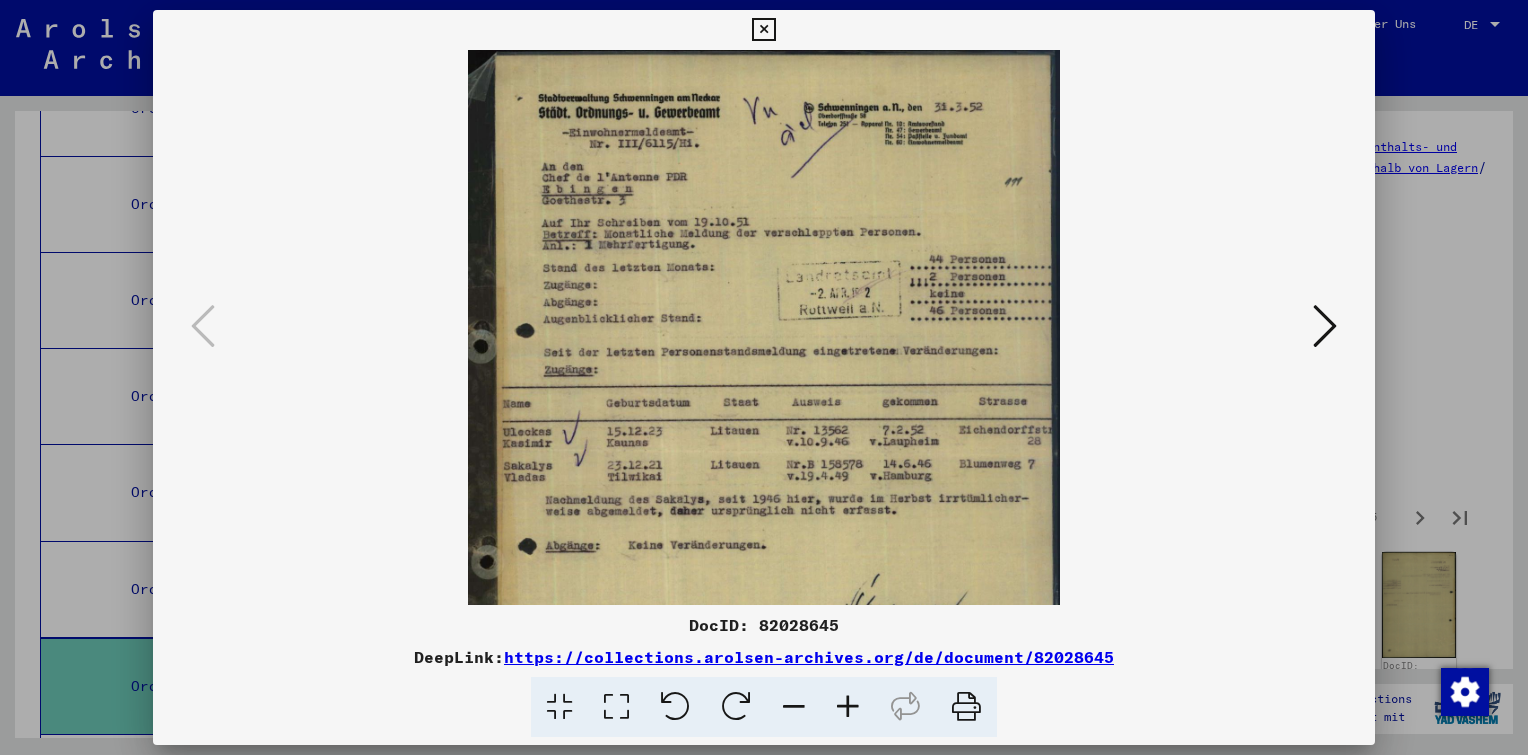 click at bounding box center [848, 707] 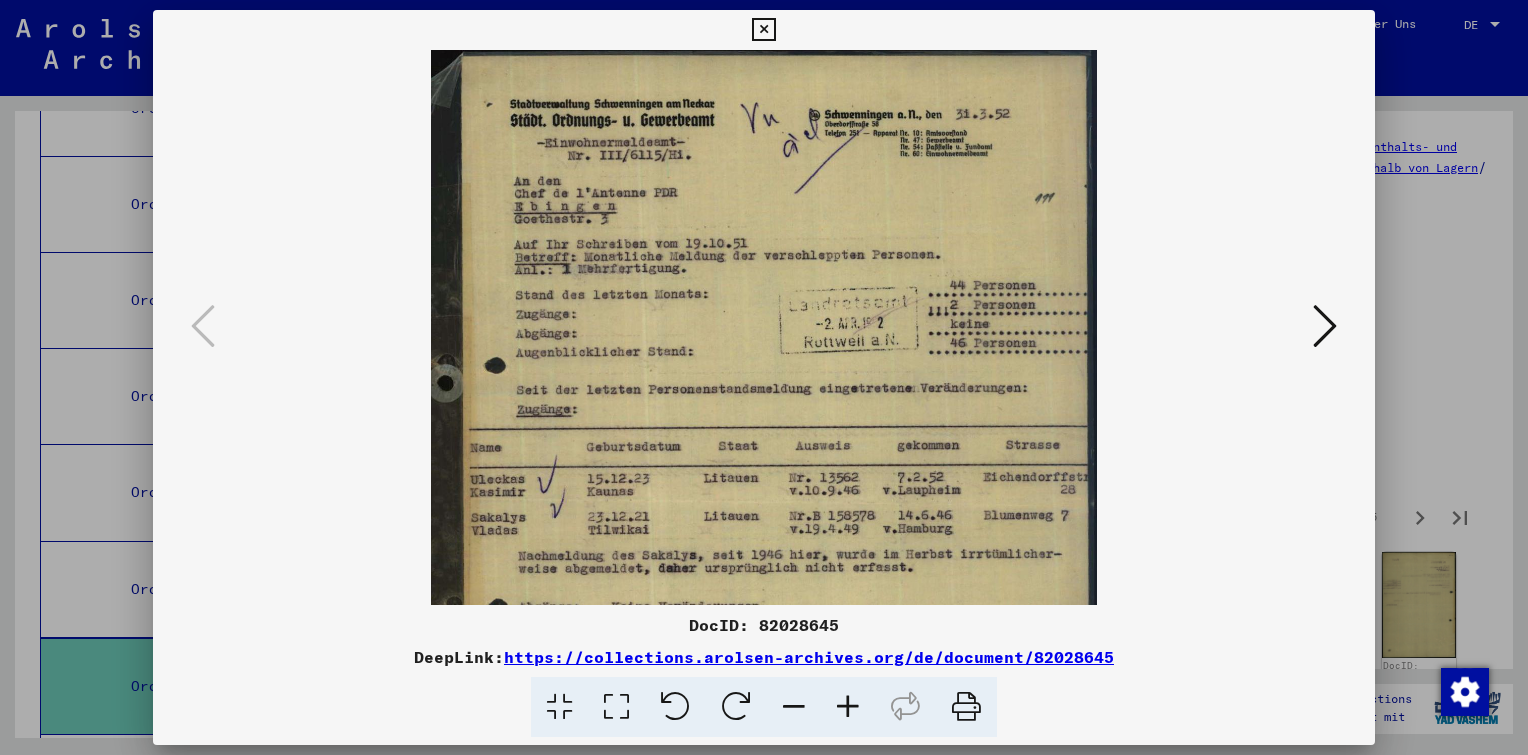 click at bounding box center (848, 707) 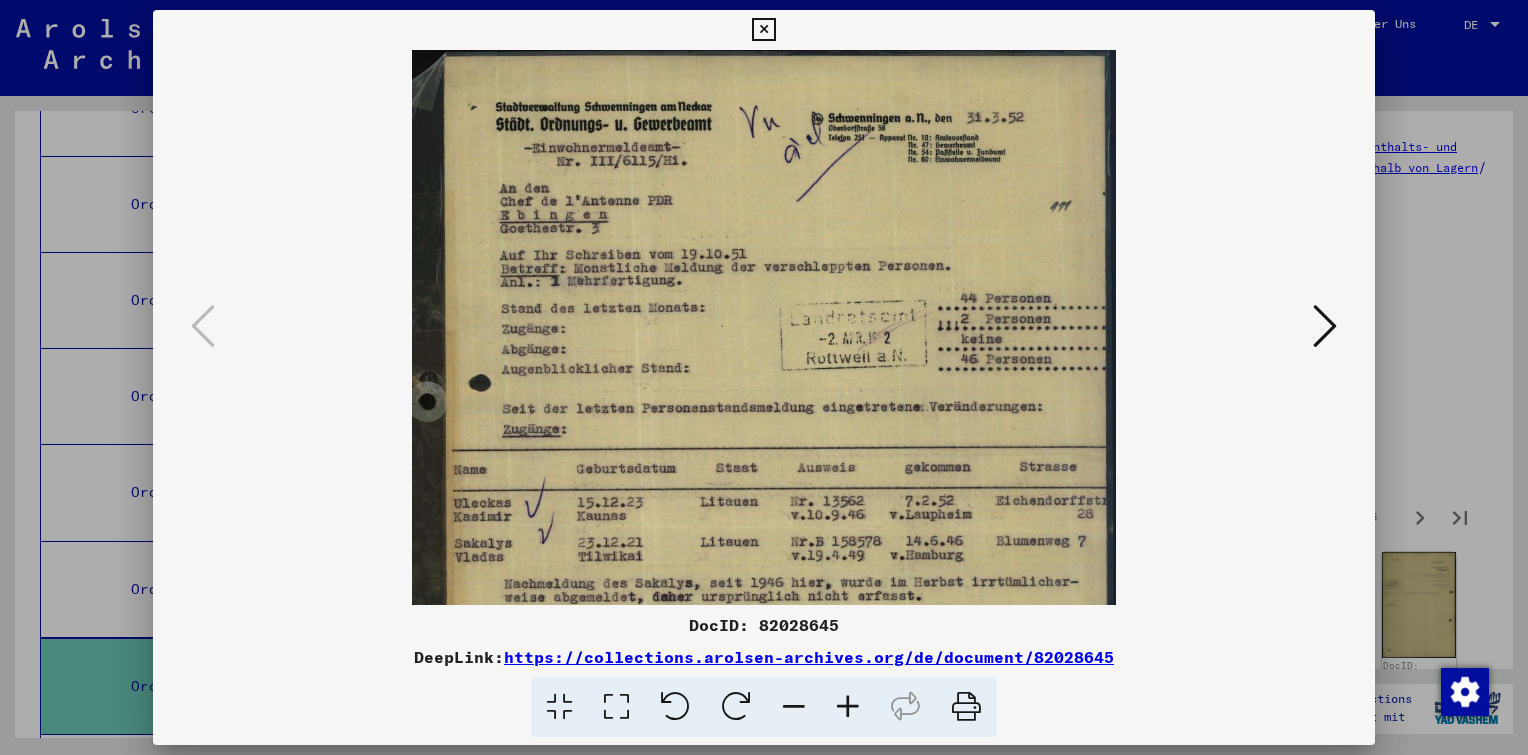 click at bounding box center [848, 707] 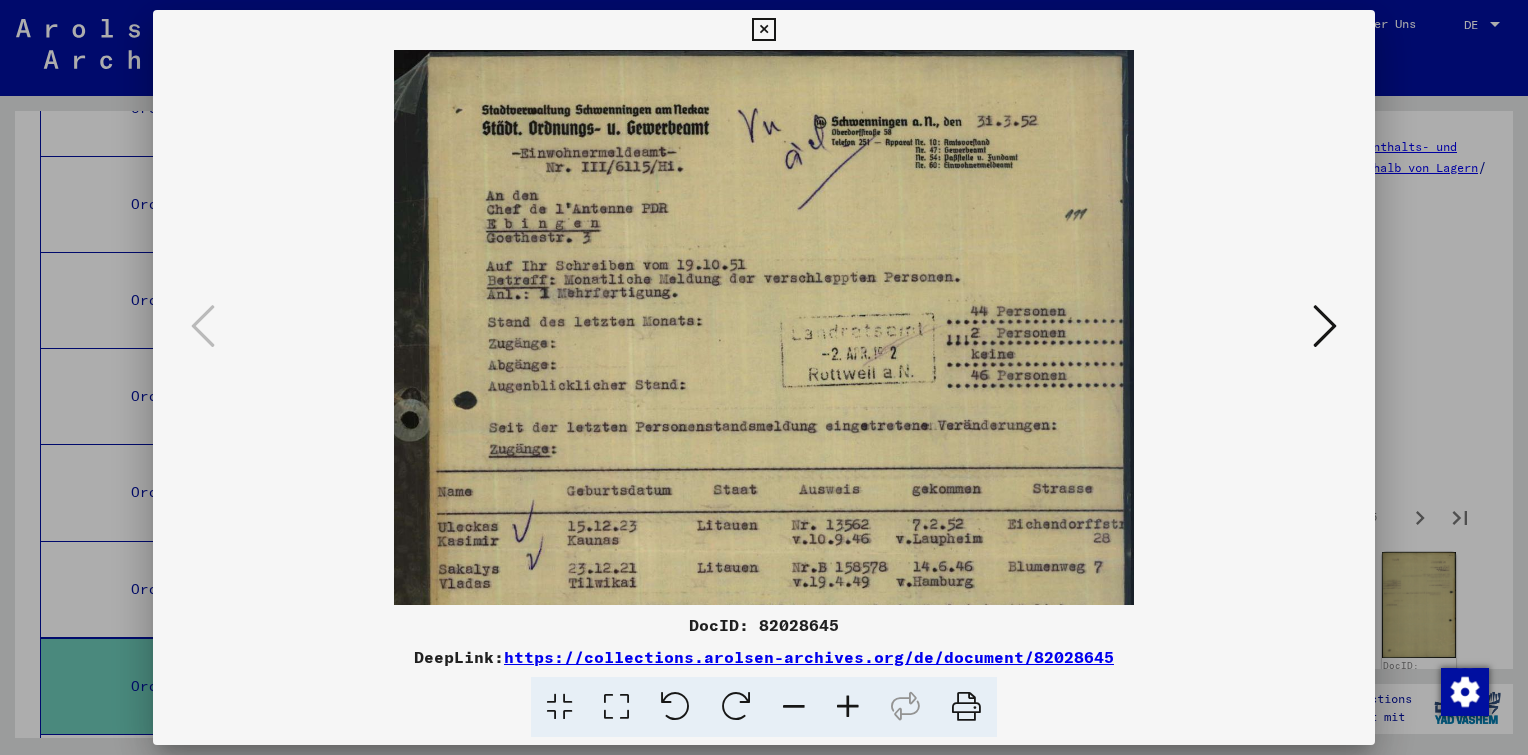click at bounding box center [848, 707] 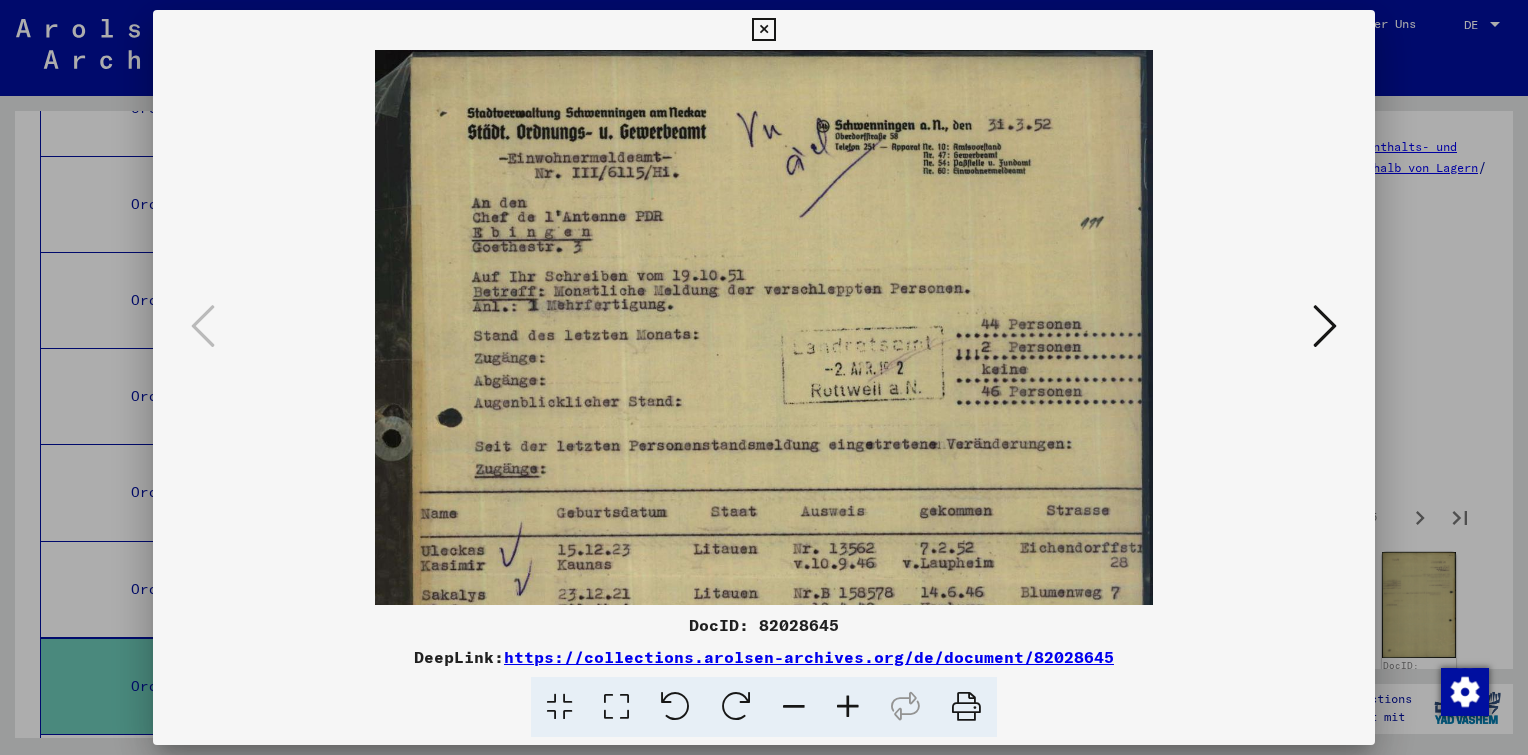 click at bounding box center (848, 707) 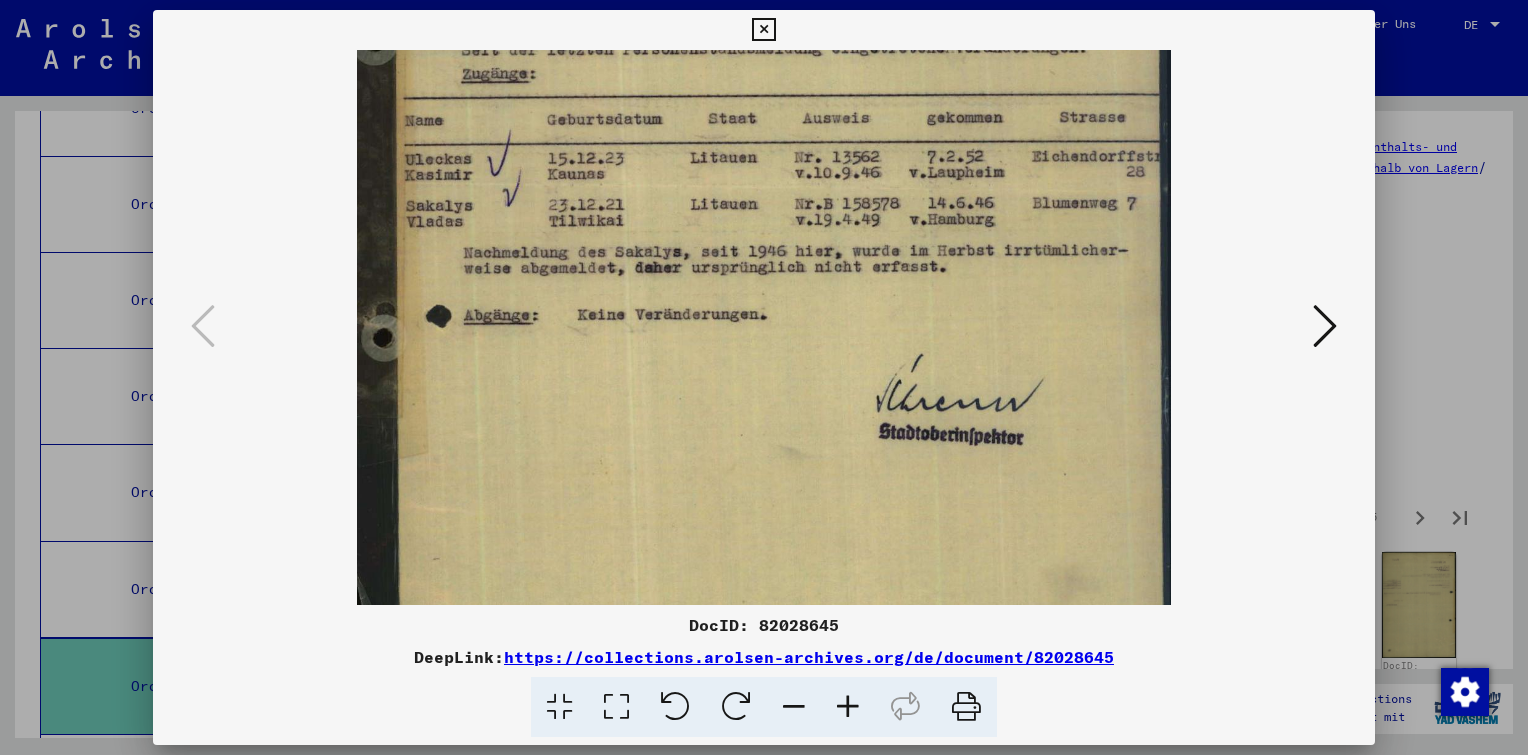 scroll, scrollTop: 412, scrollLeft: 0, axis: vertical 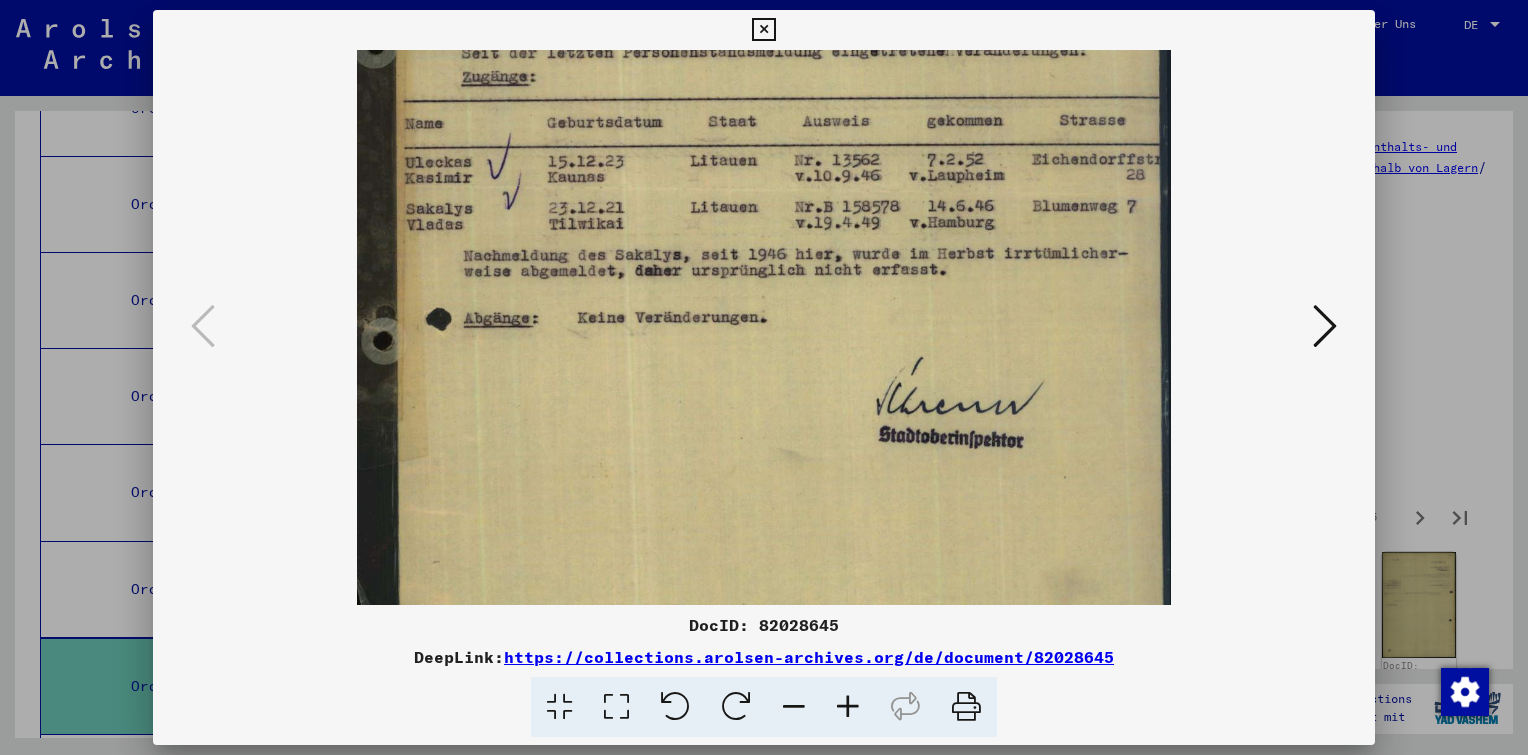 drag, startPoint x: 805, startPoint y: 438, endPoint x: 662, endPoint y: 37, distance: 425.73465 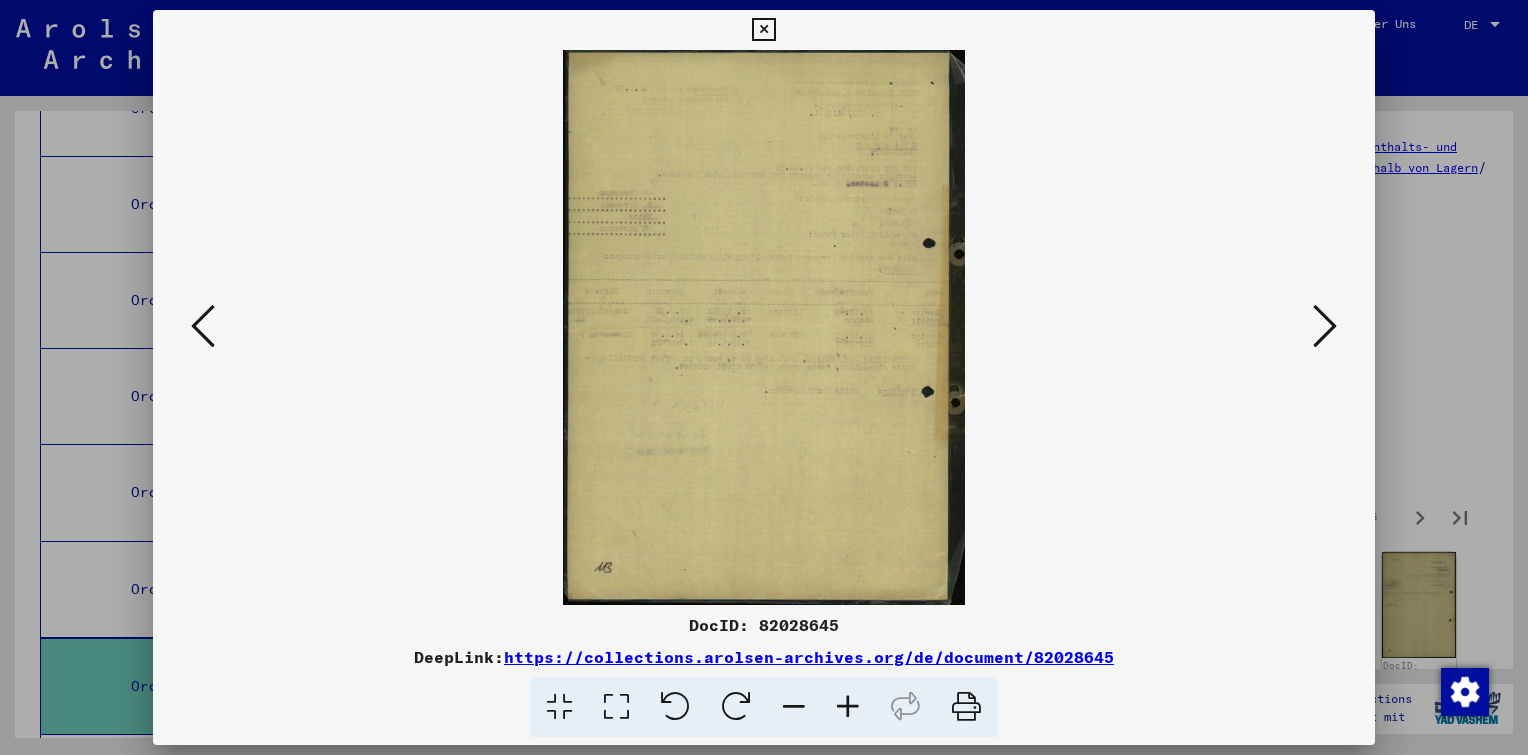 scroll, scrollTop: 0, scrollLeft: 0, axis: both 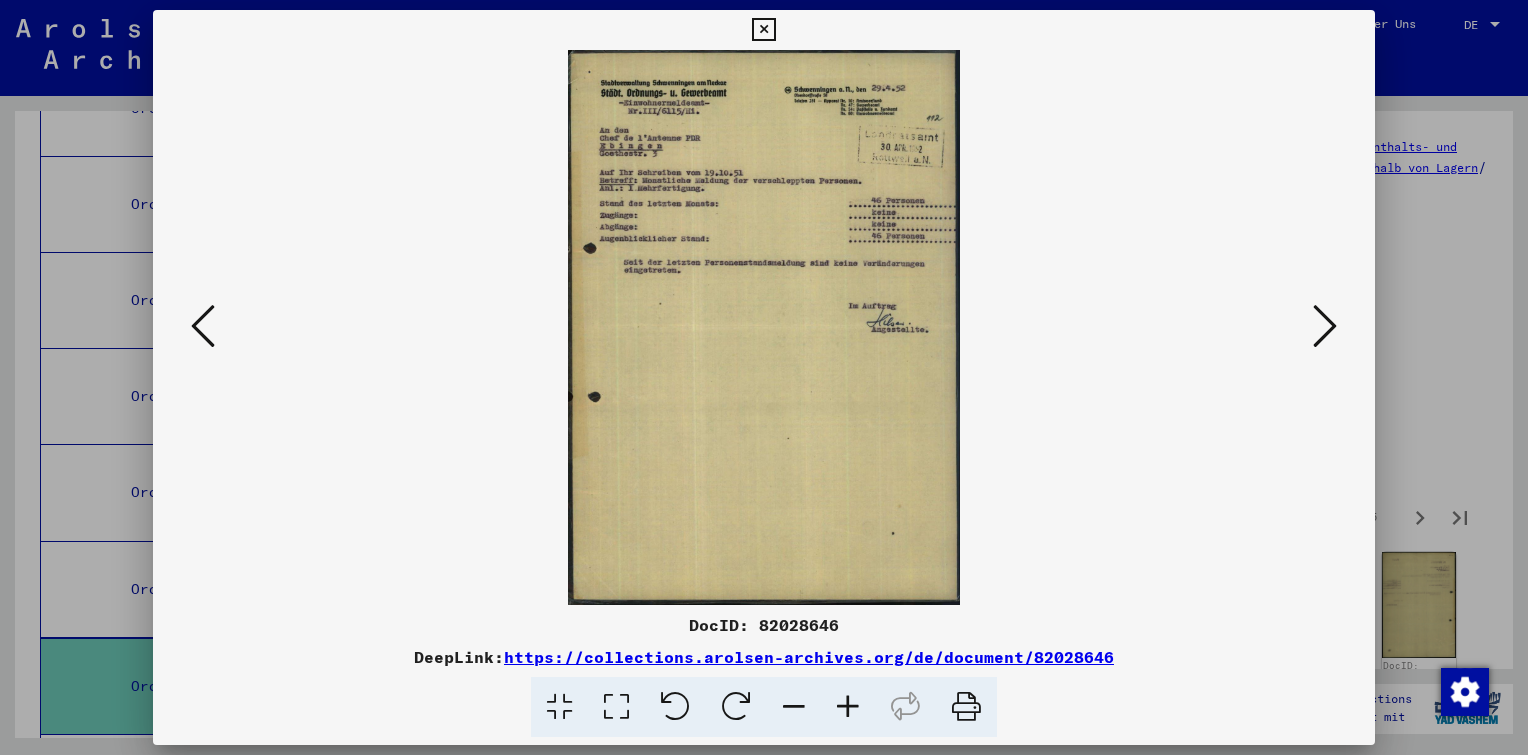 click at bounding box center [763, 327] 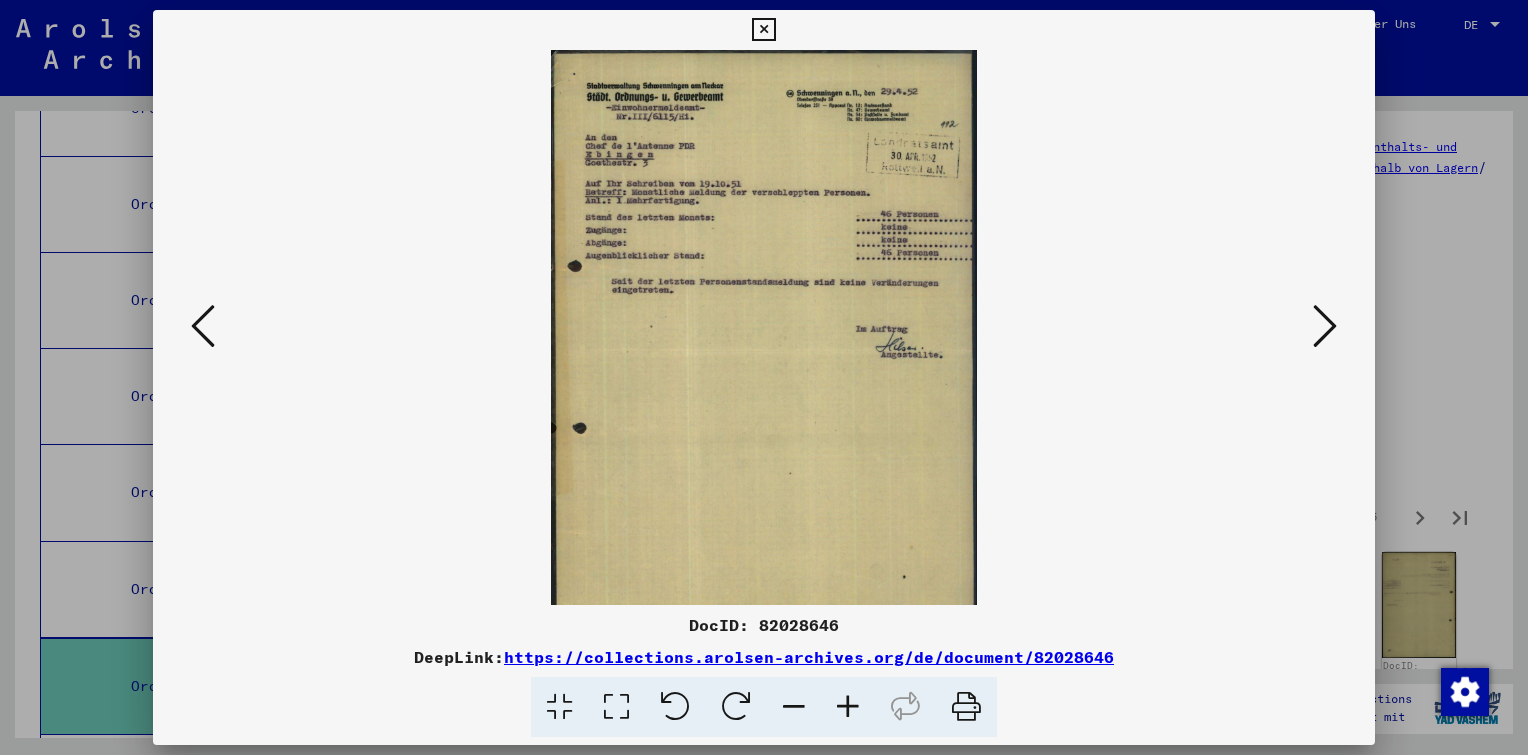 click at bounding box center (848, 707) 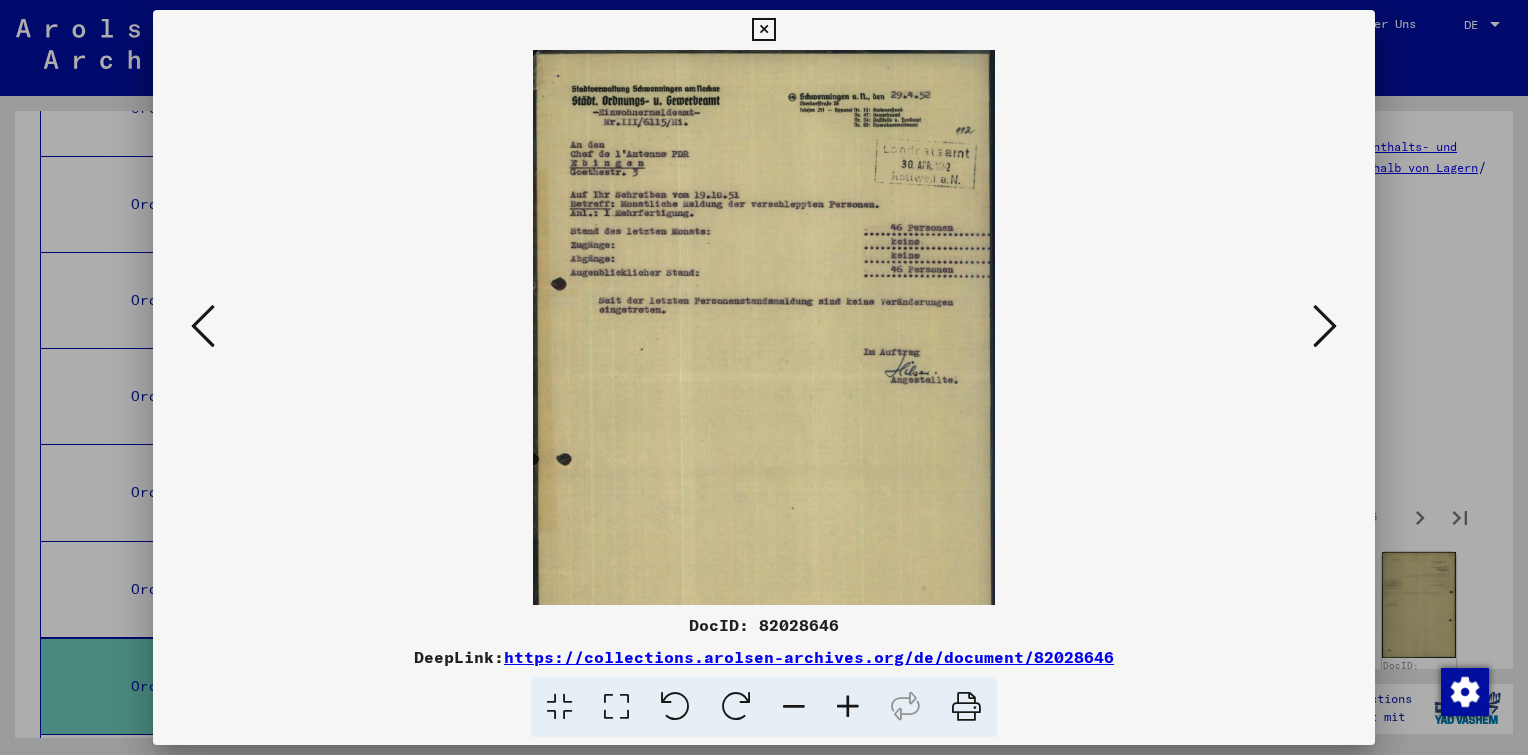 click at bounding box center (848, 707) 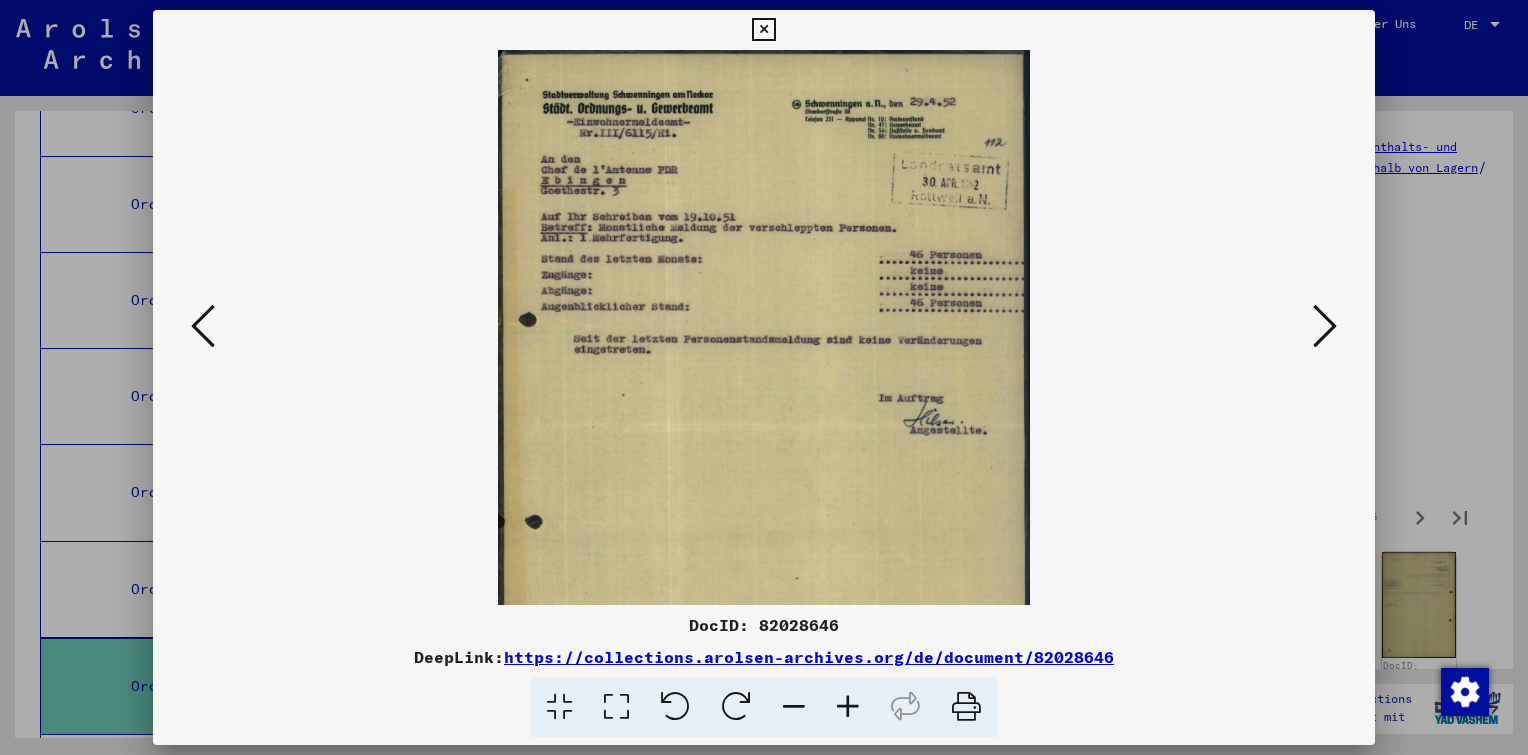 click at bounding box center [848, 707] 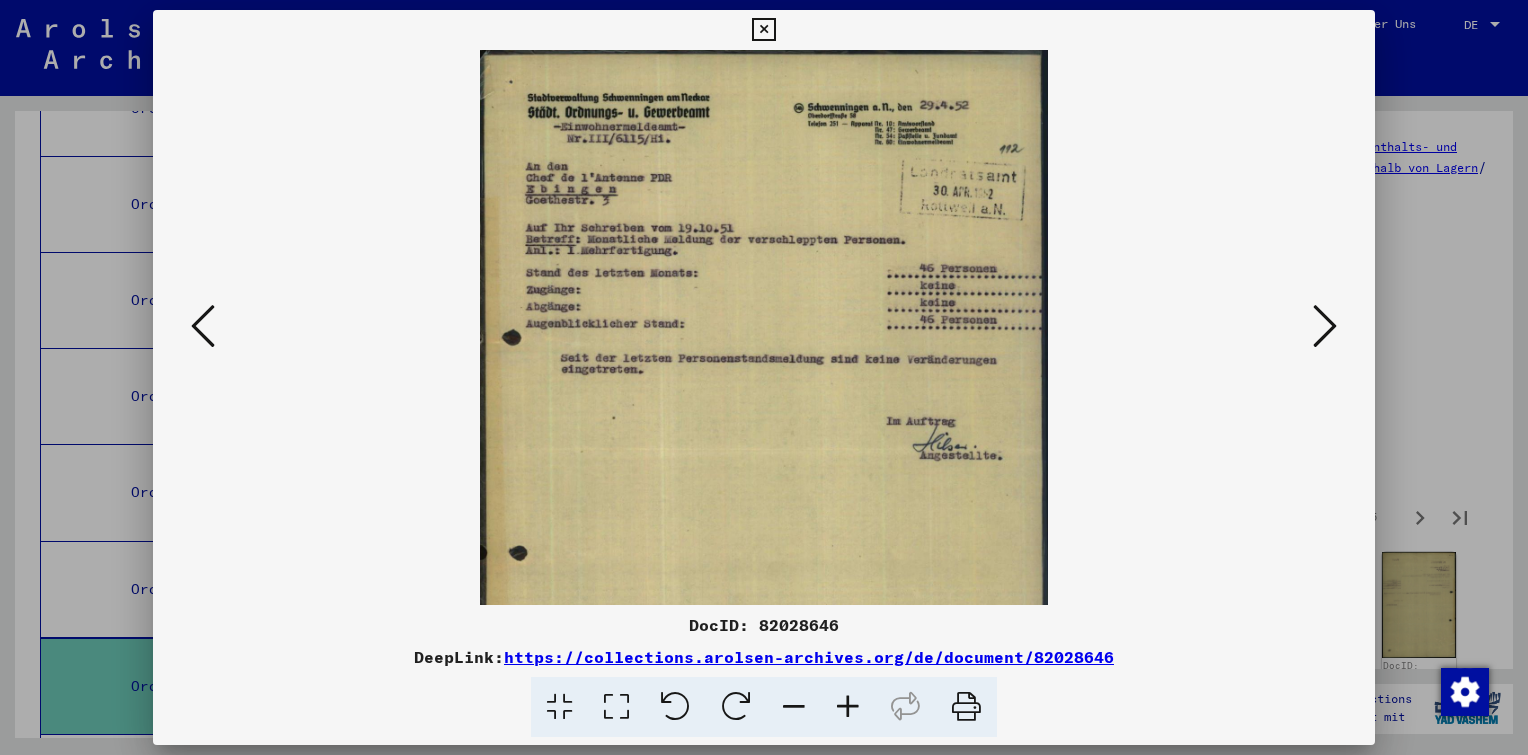 click at bounding box center [848, 707] 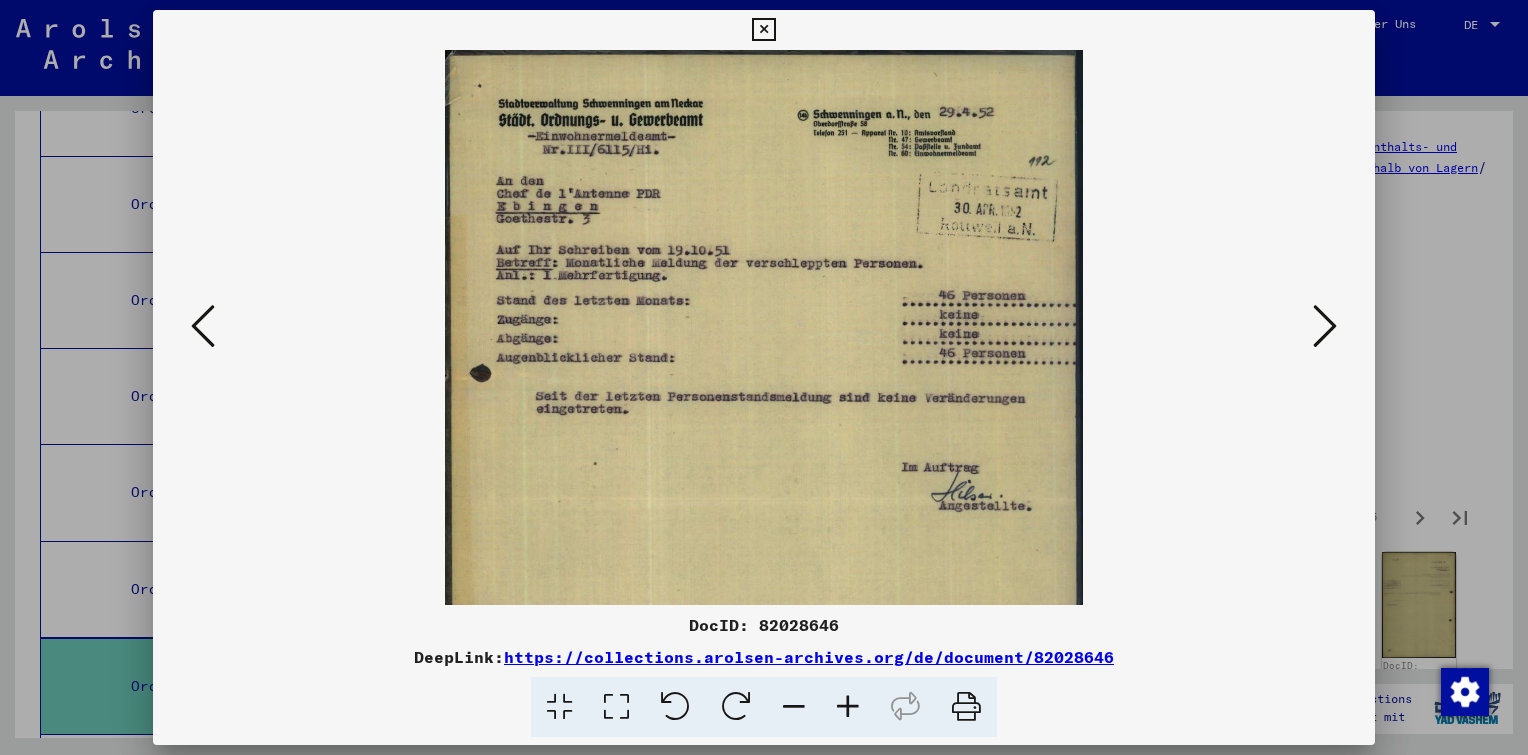click at bounding box center [848, 707] 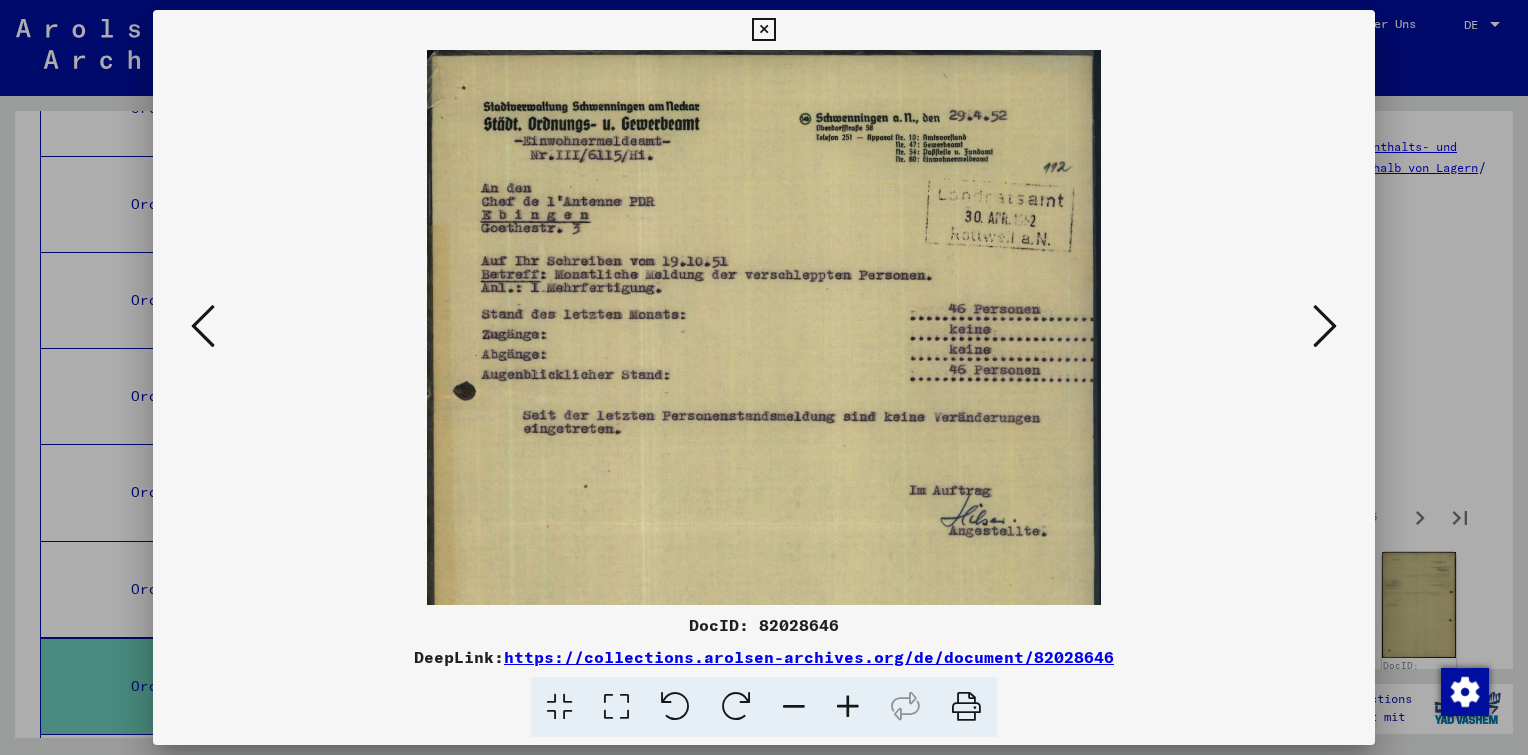 click at bounding box center (848, 707) 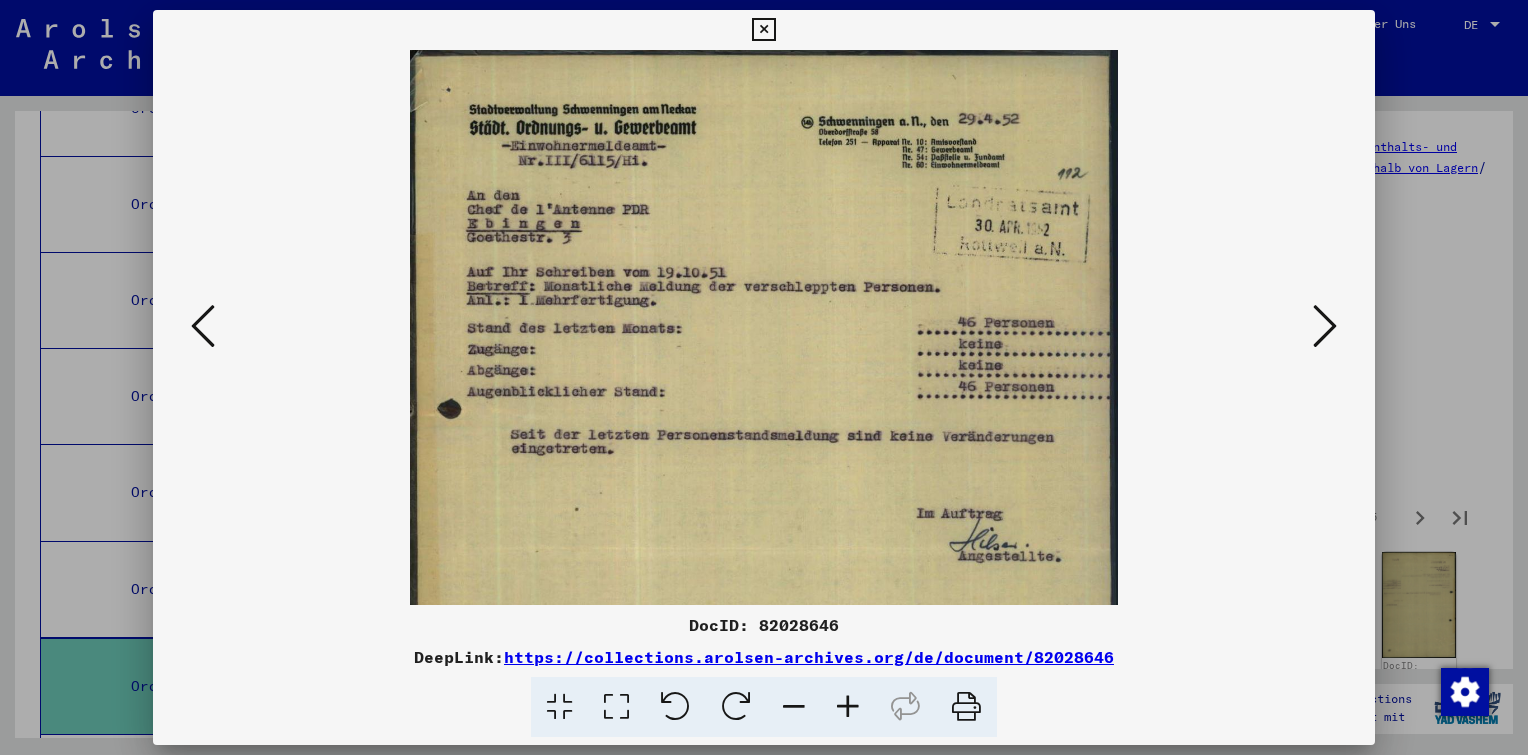 click at bounding box center [848, 707] 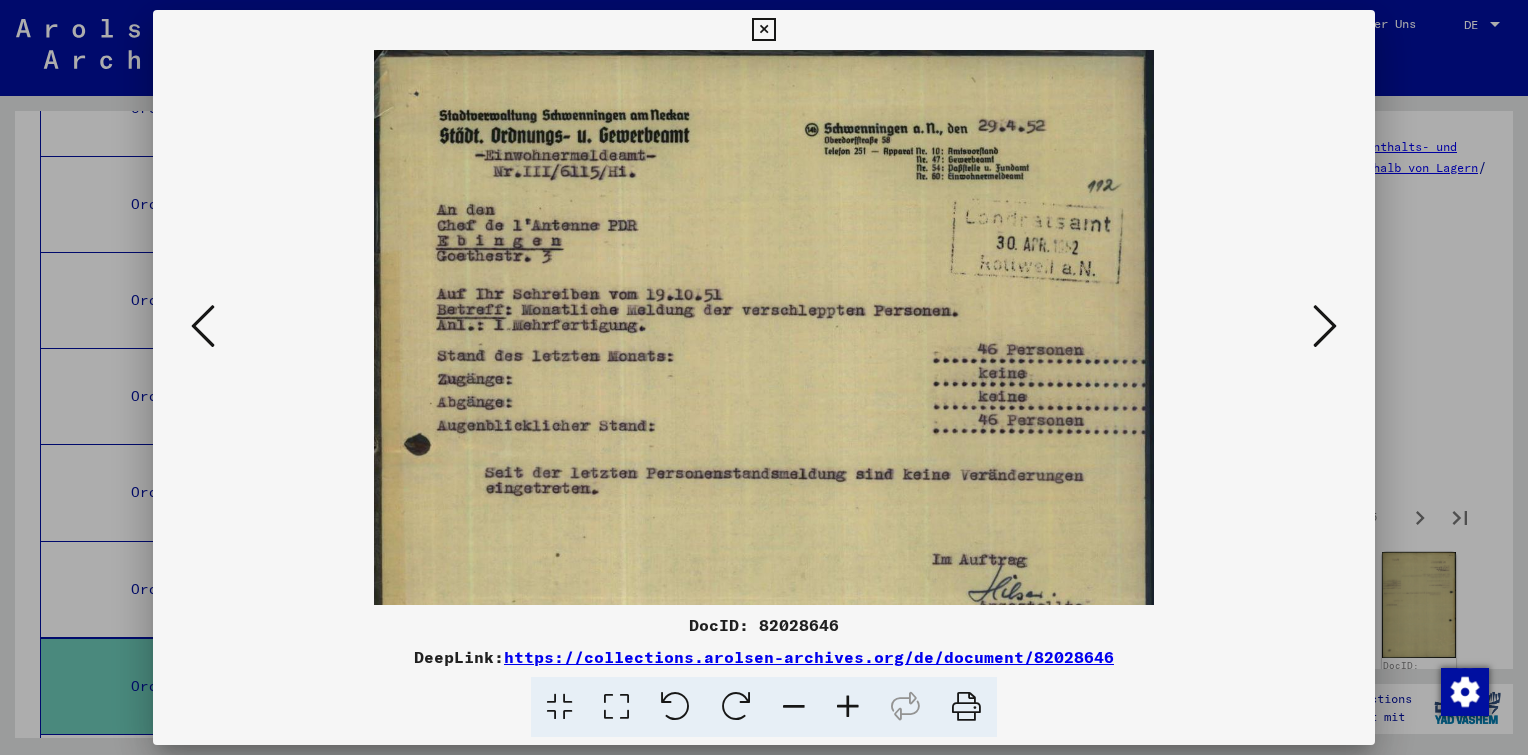 click at bounding box center [848, 707] 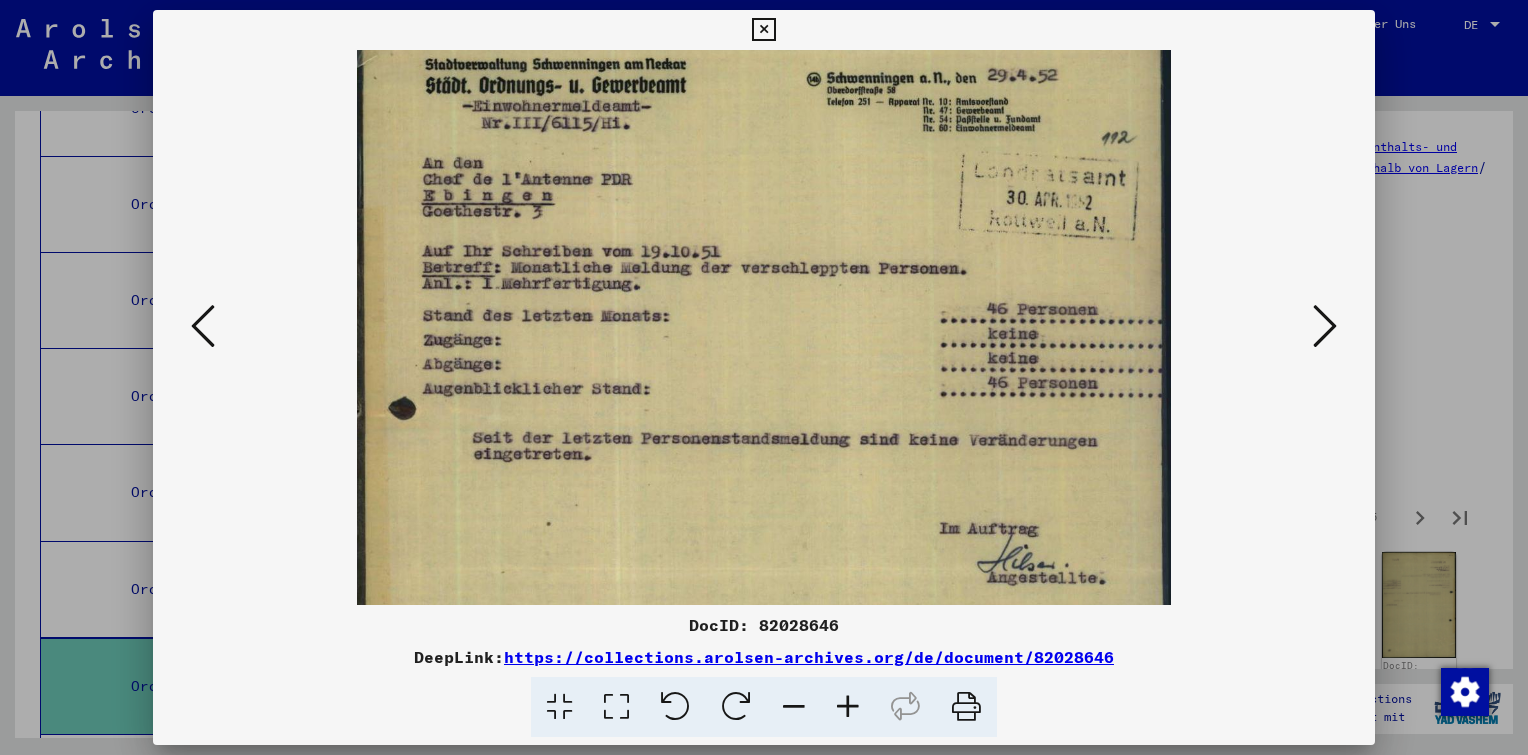 scroll, scrollTop: 25, scrollLeft: 0, axis: vertical 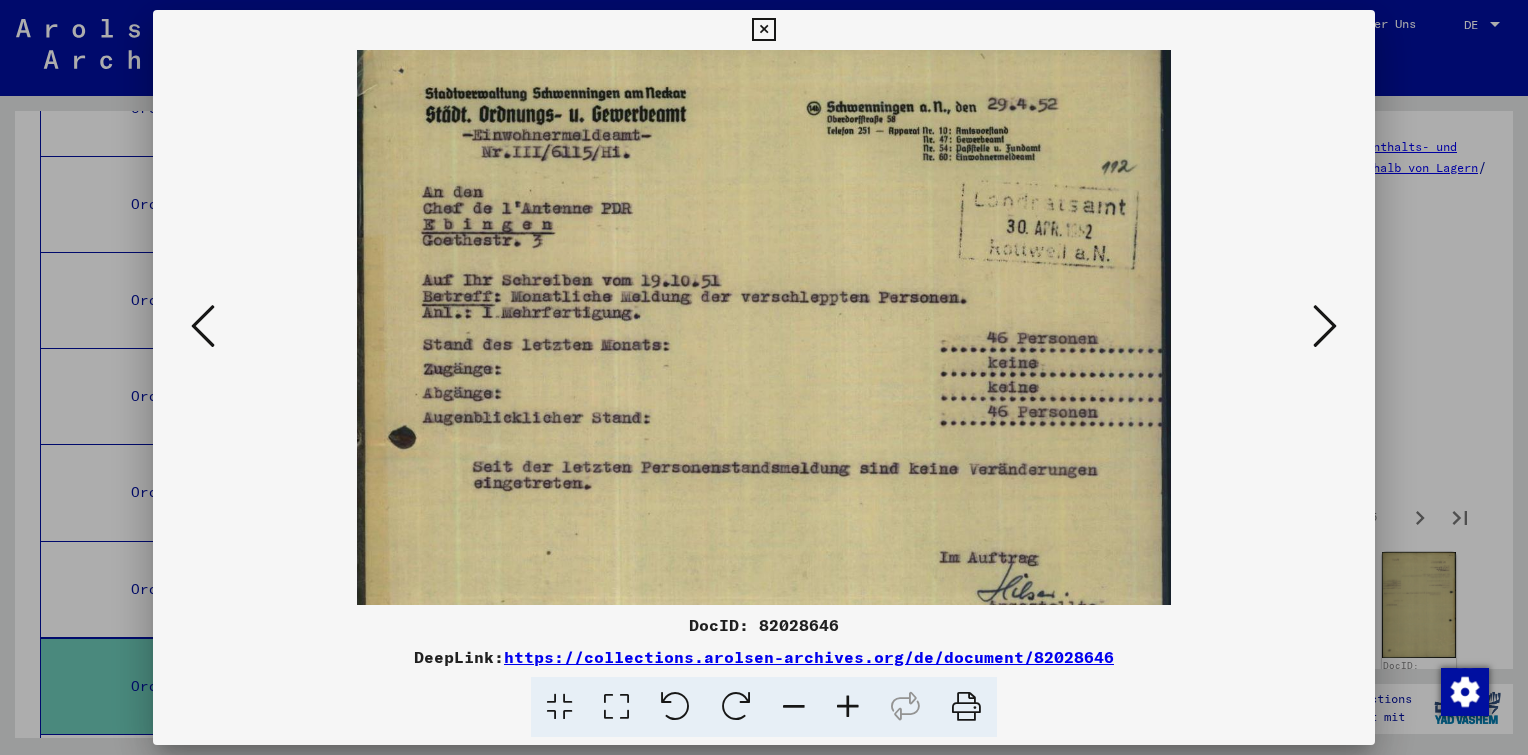 drag, startPoint x: 884, startPoint y: 400, endPoint x: 816, endPoint y: 380, distance: 70.88018 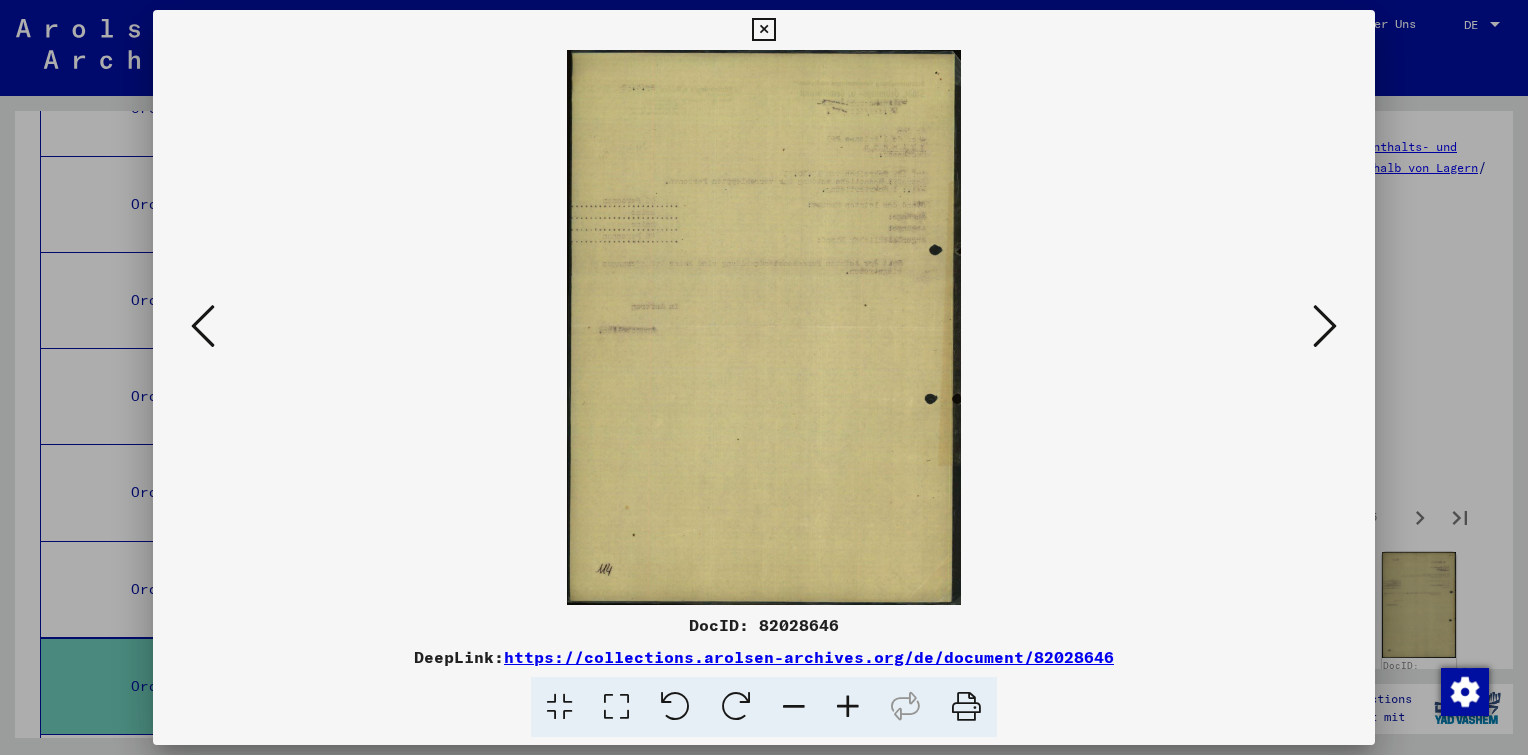 scroll, scrollTop: 0, scrollLeft: 0, axis: both 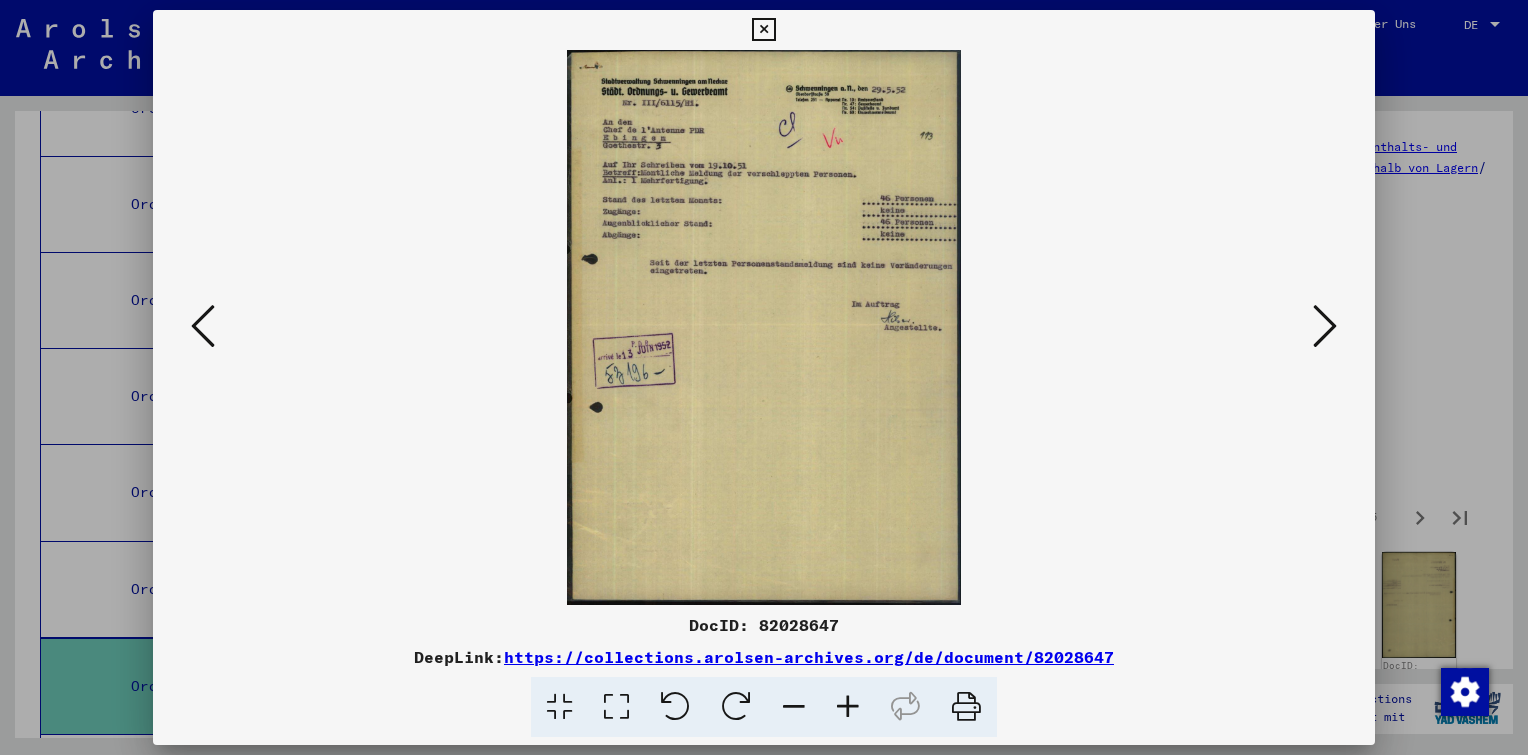 drag, startPoint x: 845, startPoint y: 628, endPoint x: 760, endPoint y: 627, distance: 85.00588 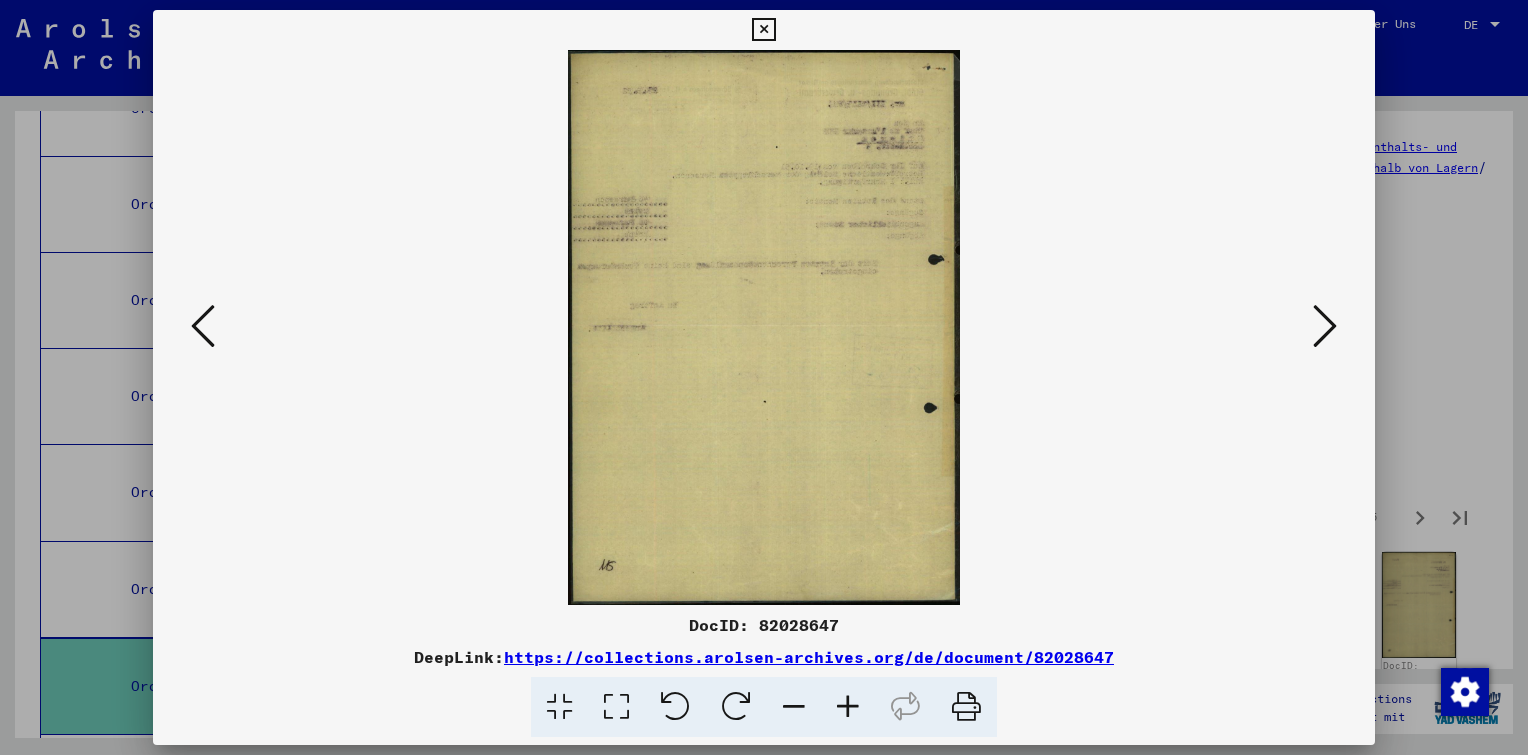 click at bounding box center (1325, 326) 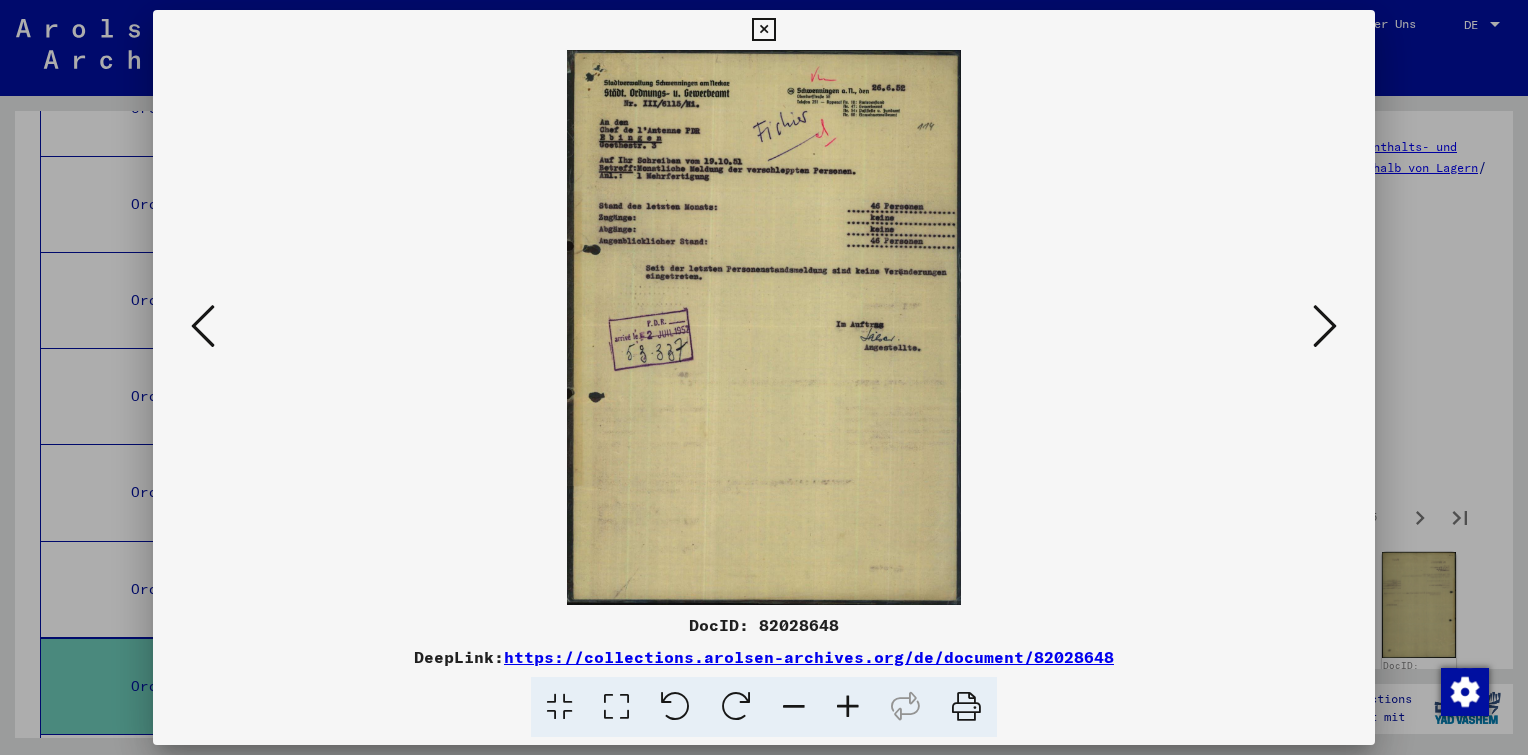 drag, startPoint x: 855, startPoint y: 631, endPoint x: 760, endPoint y: 630, distance: 95.005264 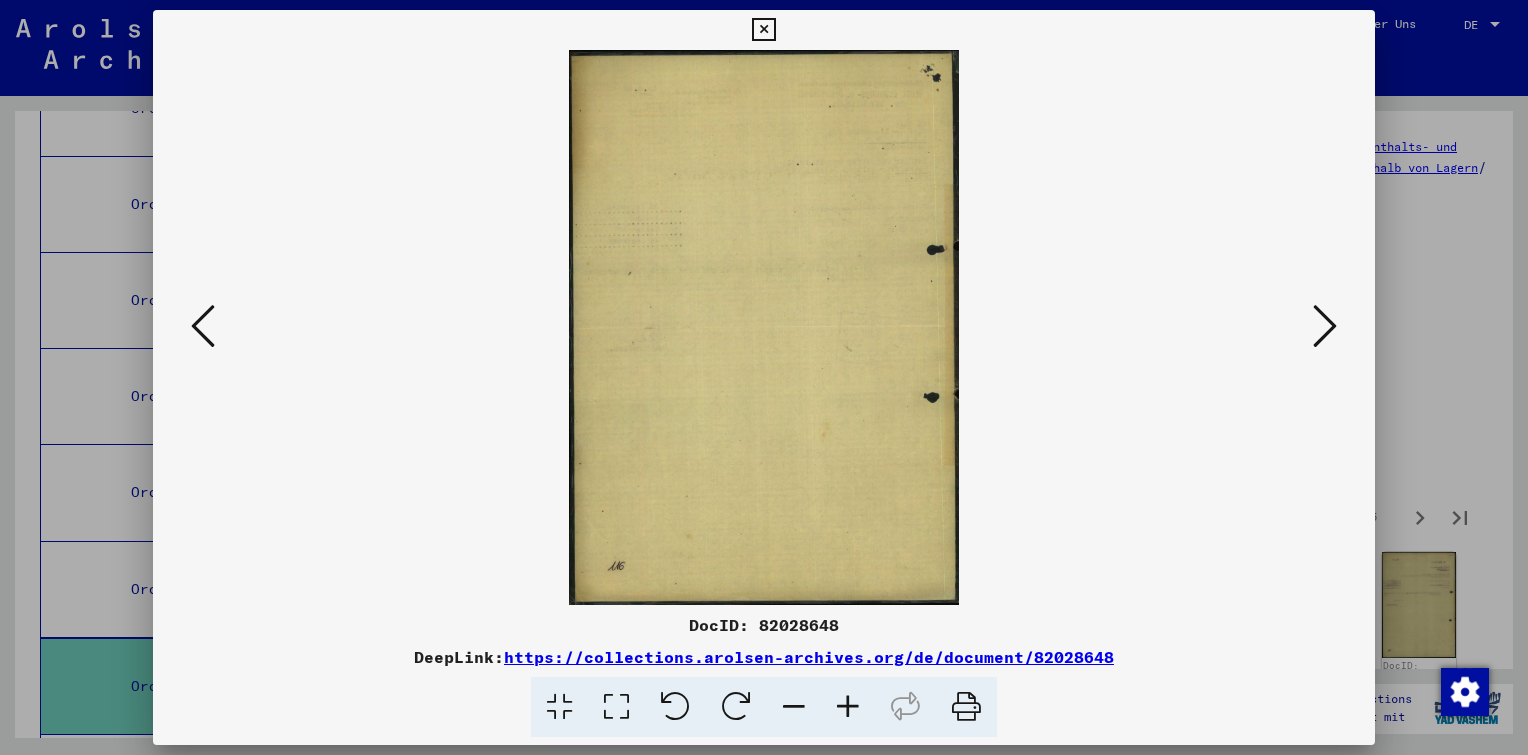 click at bounding box center (1325, 326) 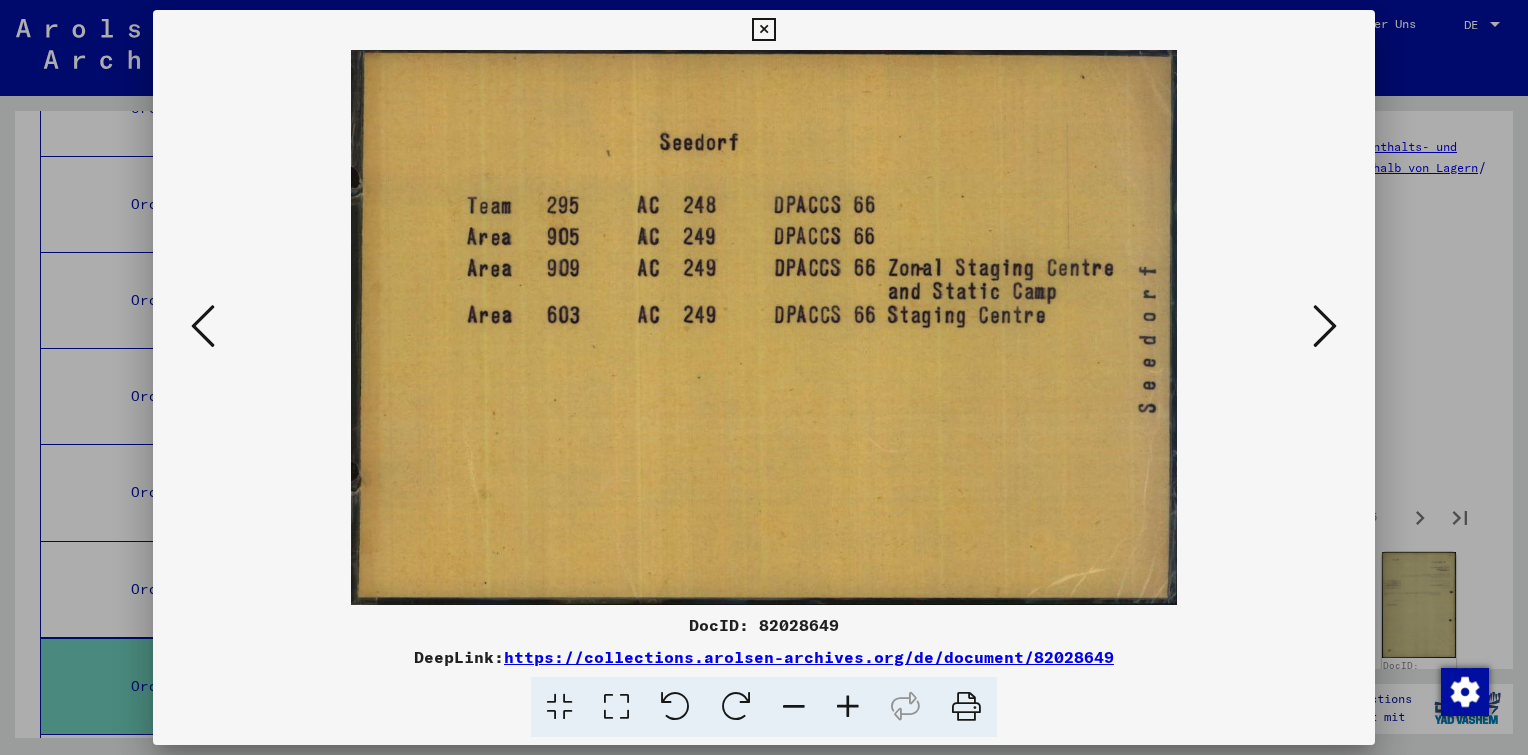 click at bounding box center (203, 326) 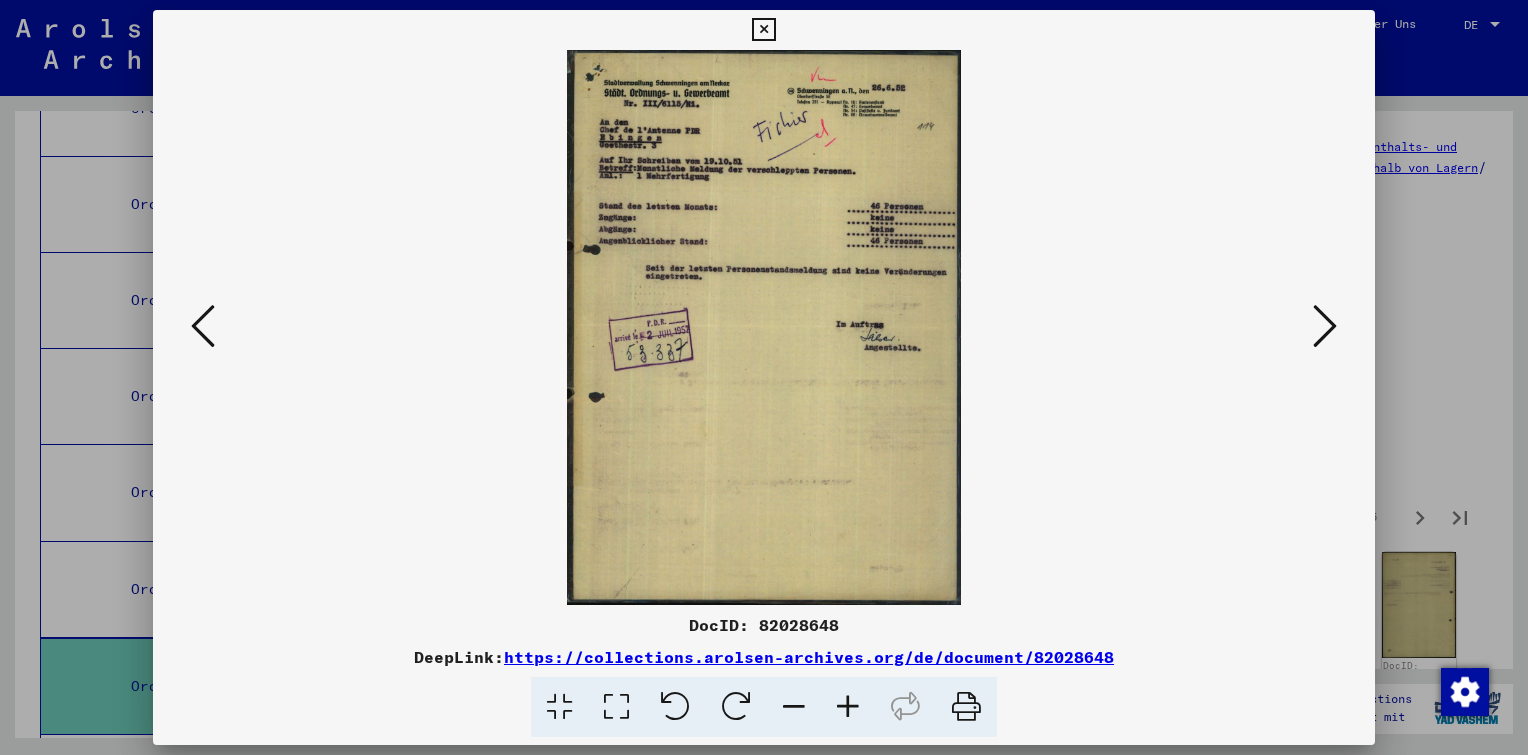 click at bounding box center (203, 326) 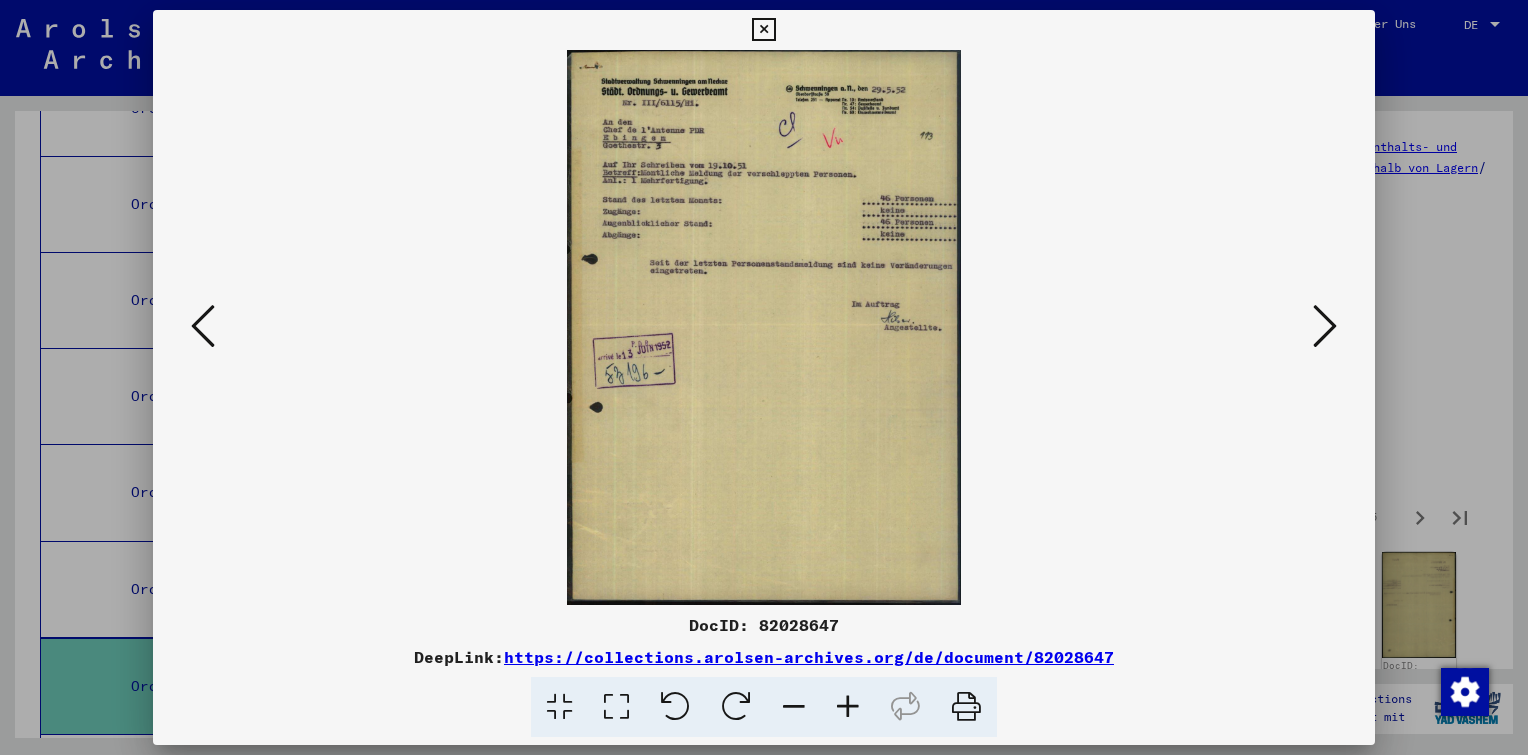 click at bounding box center (203, 326) 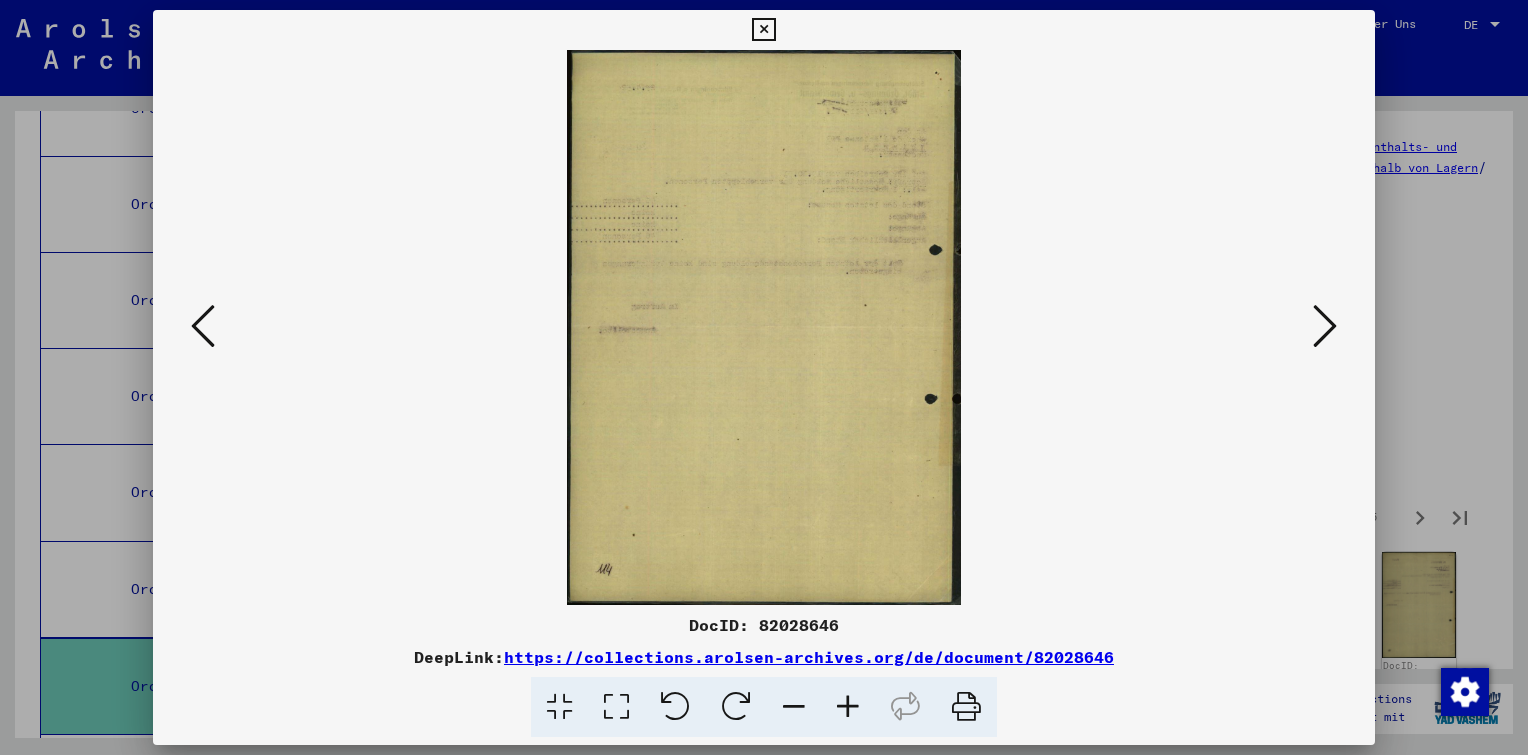click at bounding box center (203, 326) 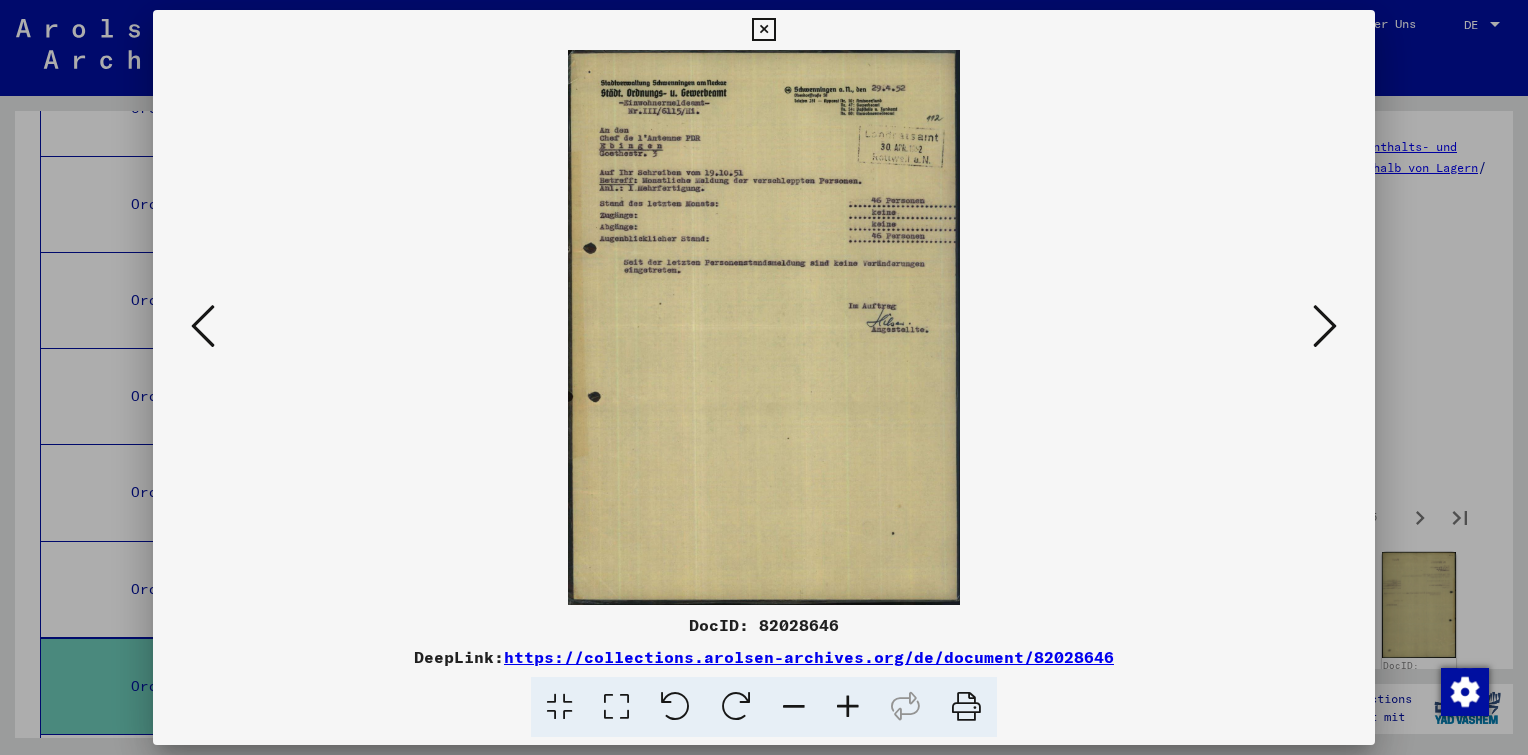 click at bounding box center (203, 326) 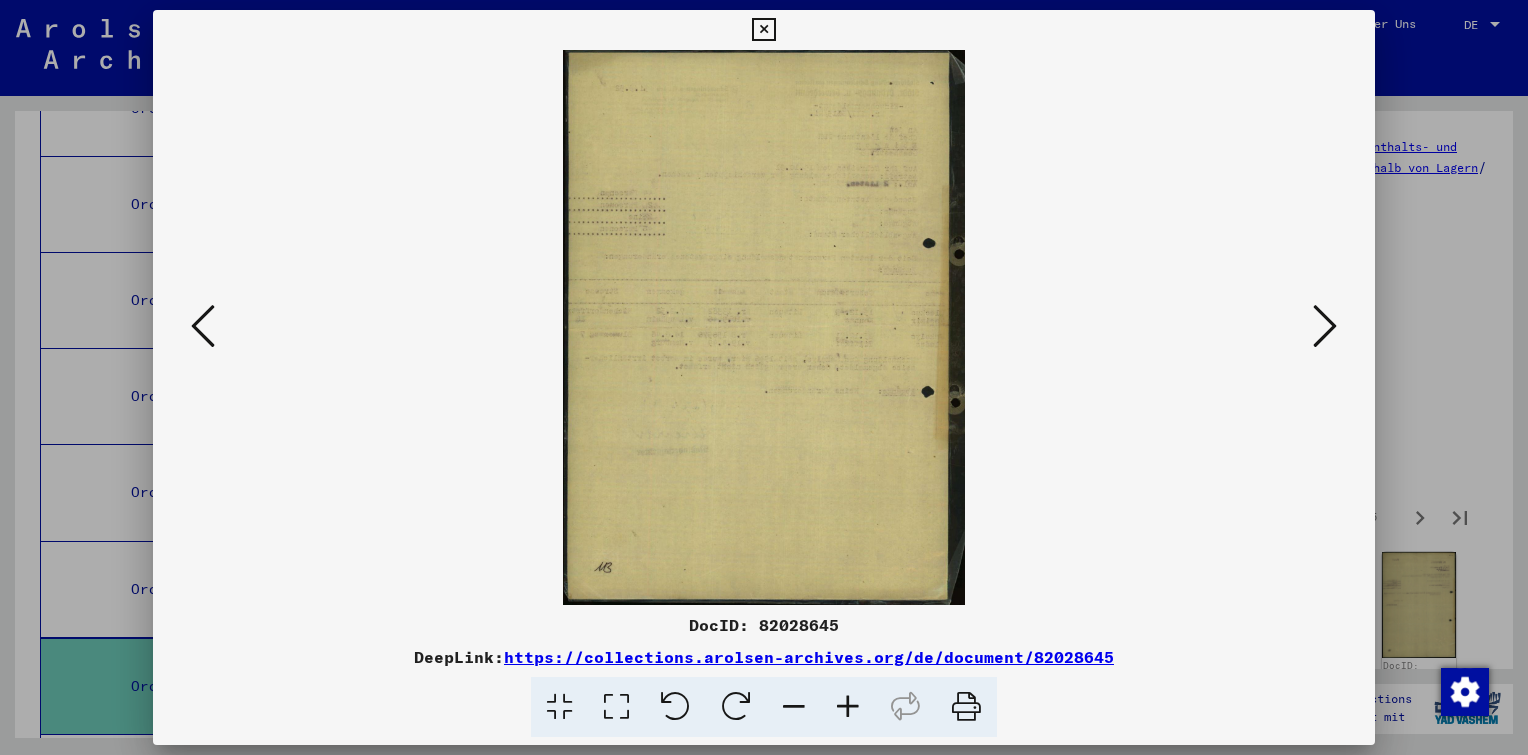 click at bounding box center [203, 326] 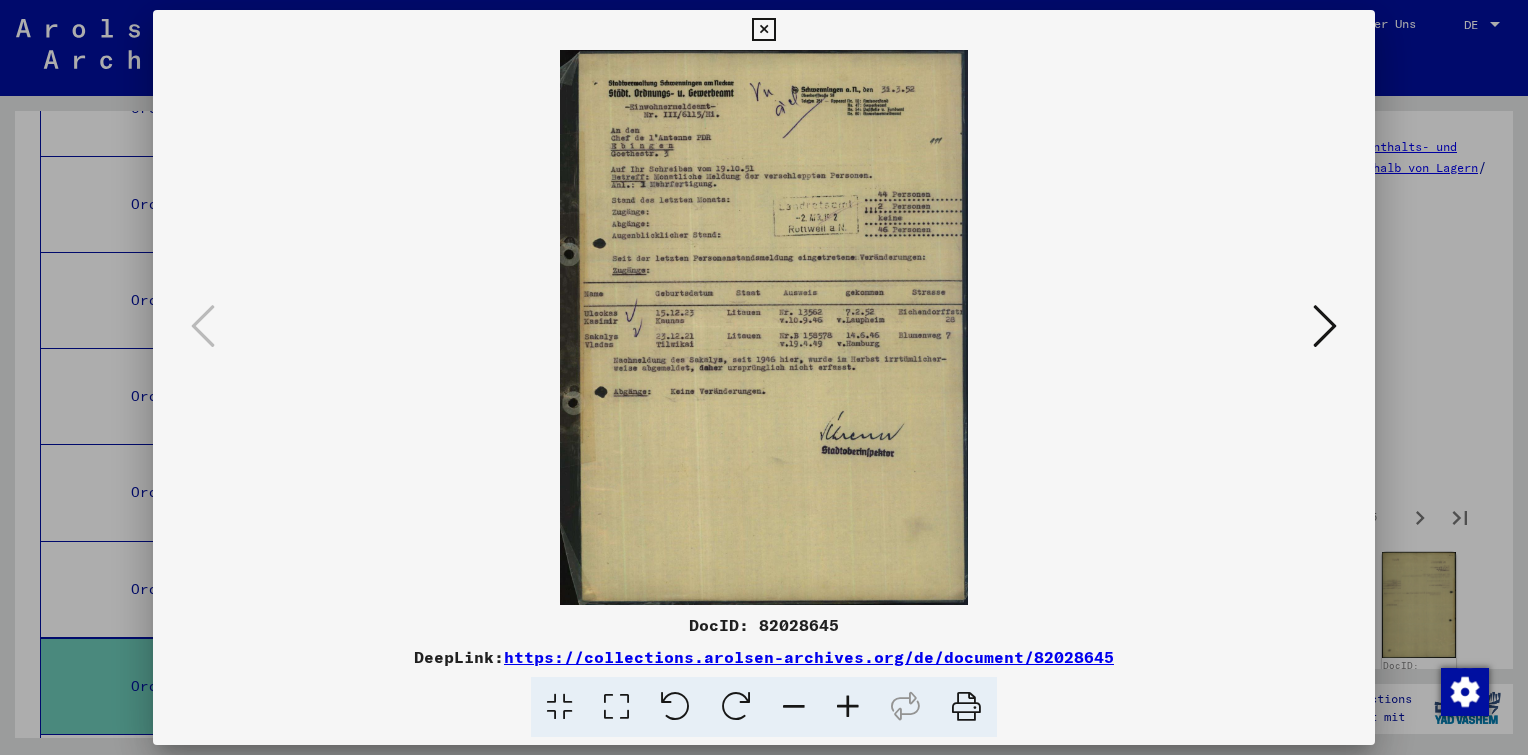 click at bounding box center [763, 30] 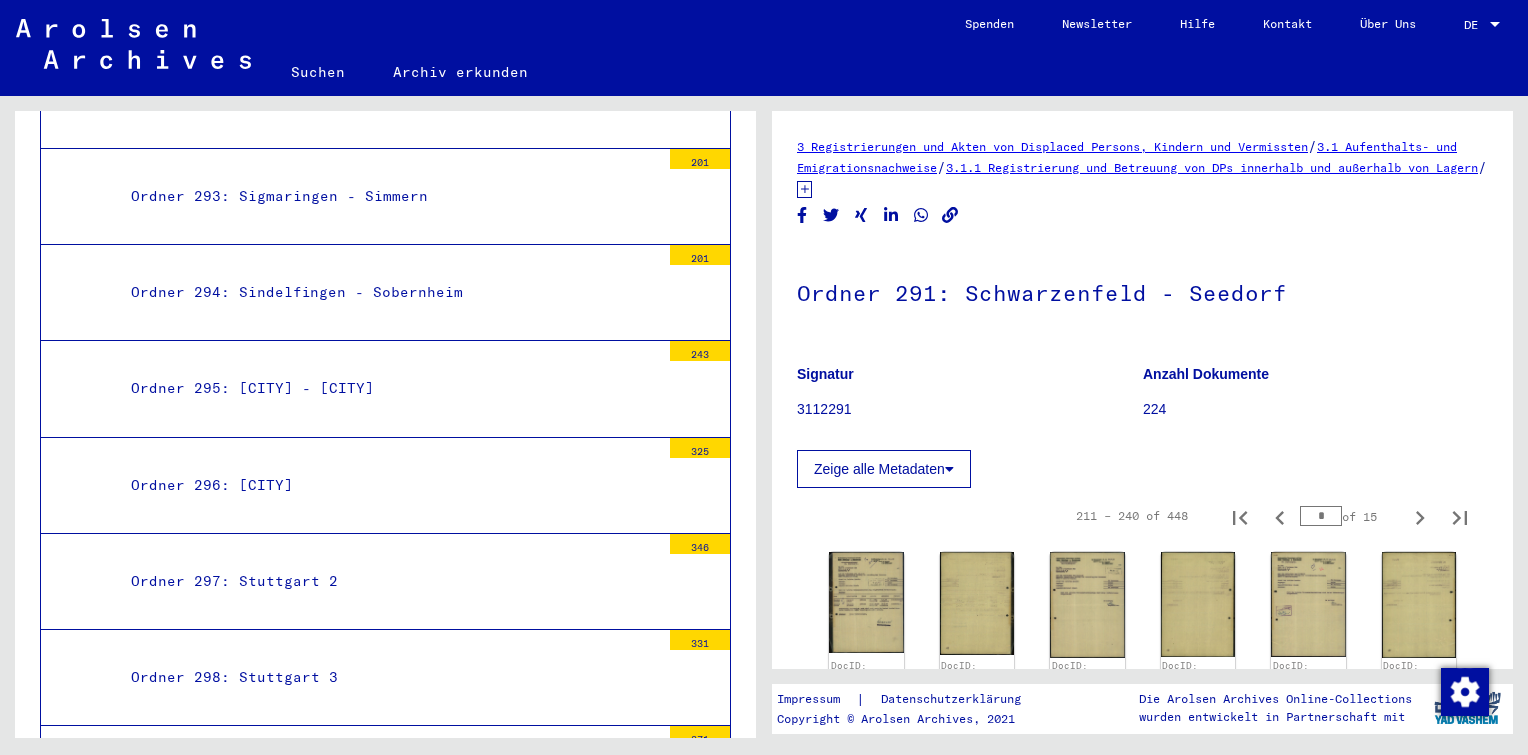 scroll, scrollTop: 29512, scrollLeft: 0, axis: vertical 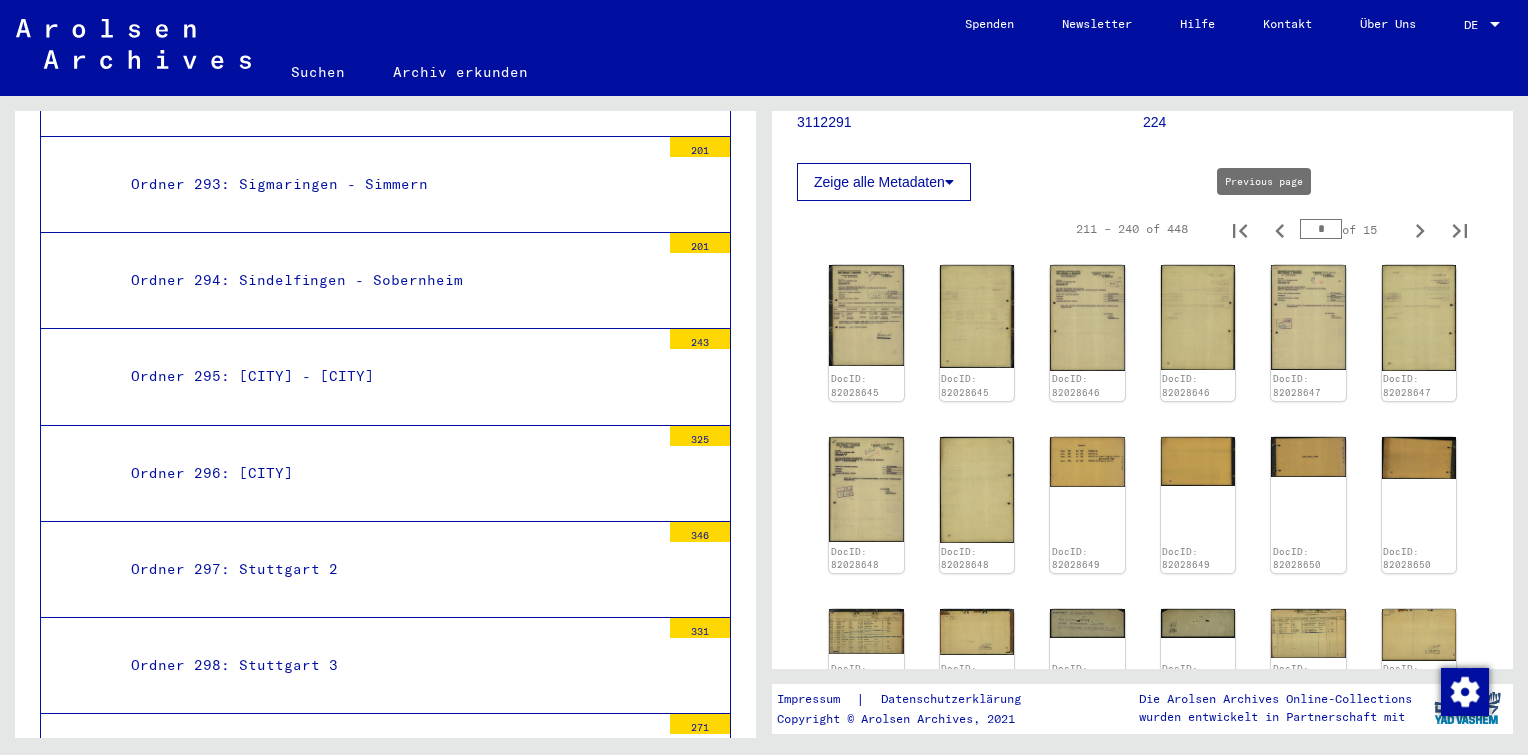 click 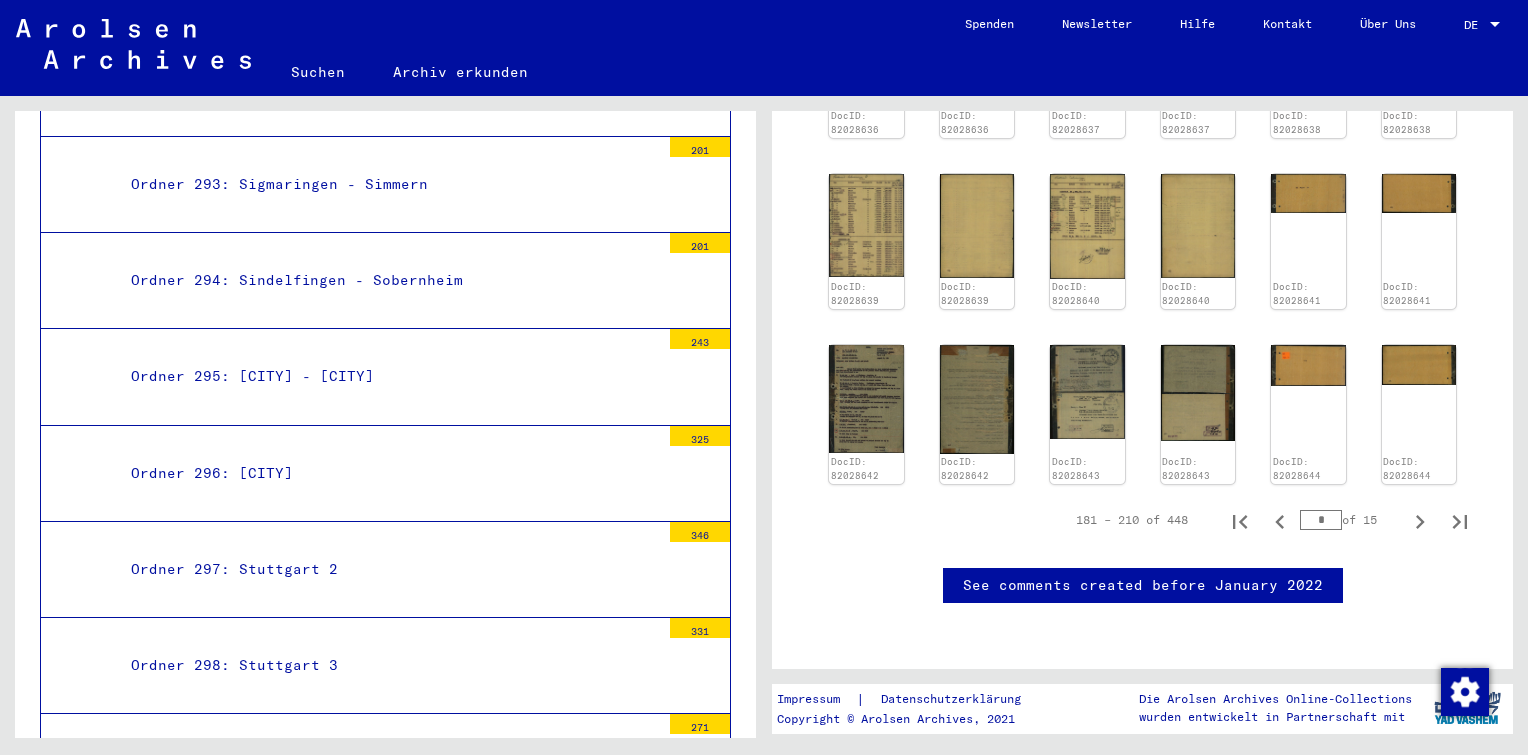 scroll, scrollTop: 910, scrollLeft: 0, axis: vertical 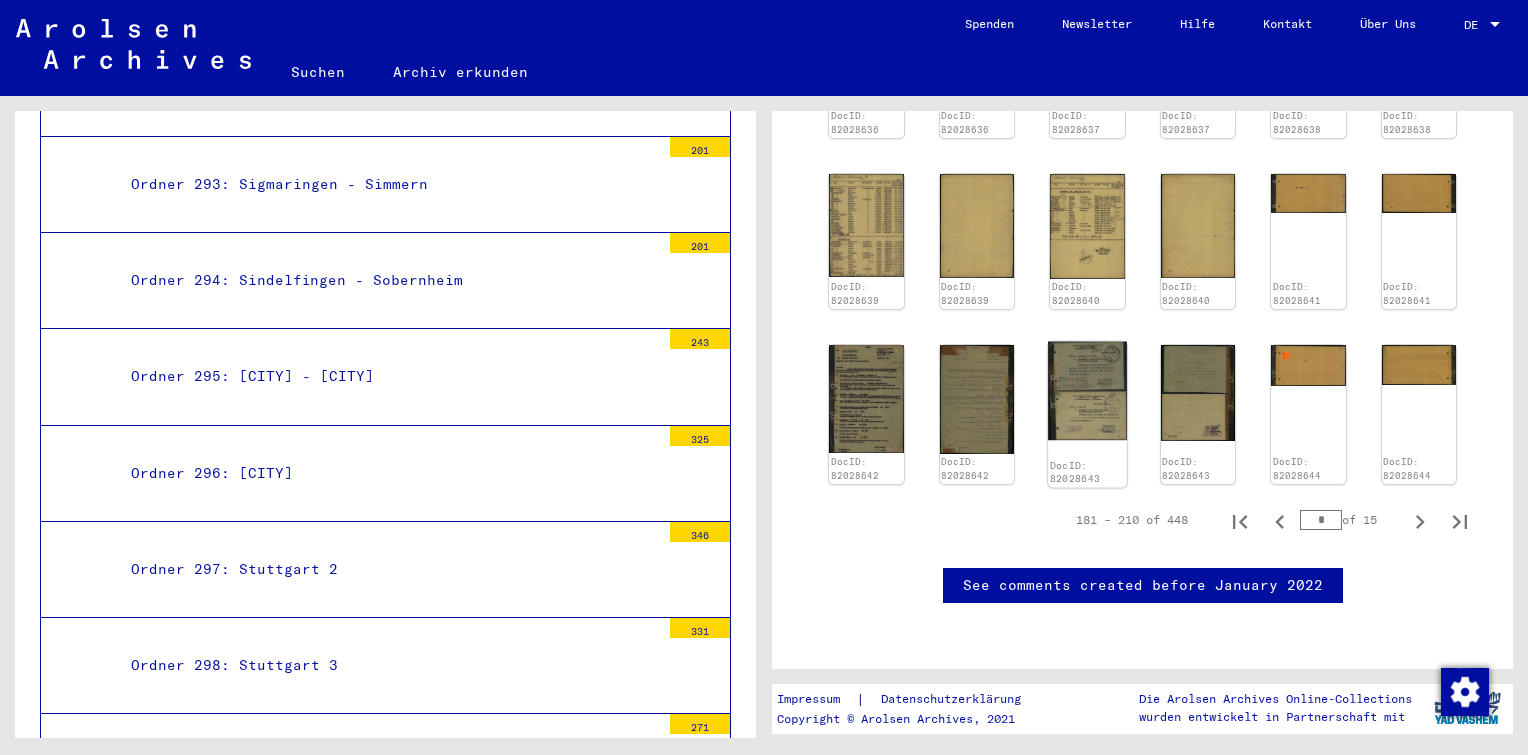 click 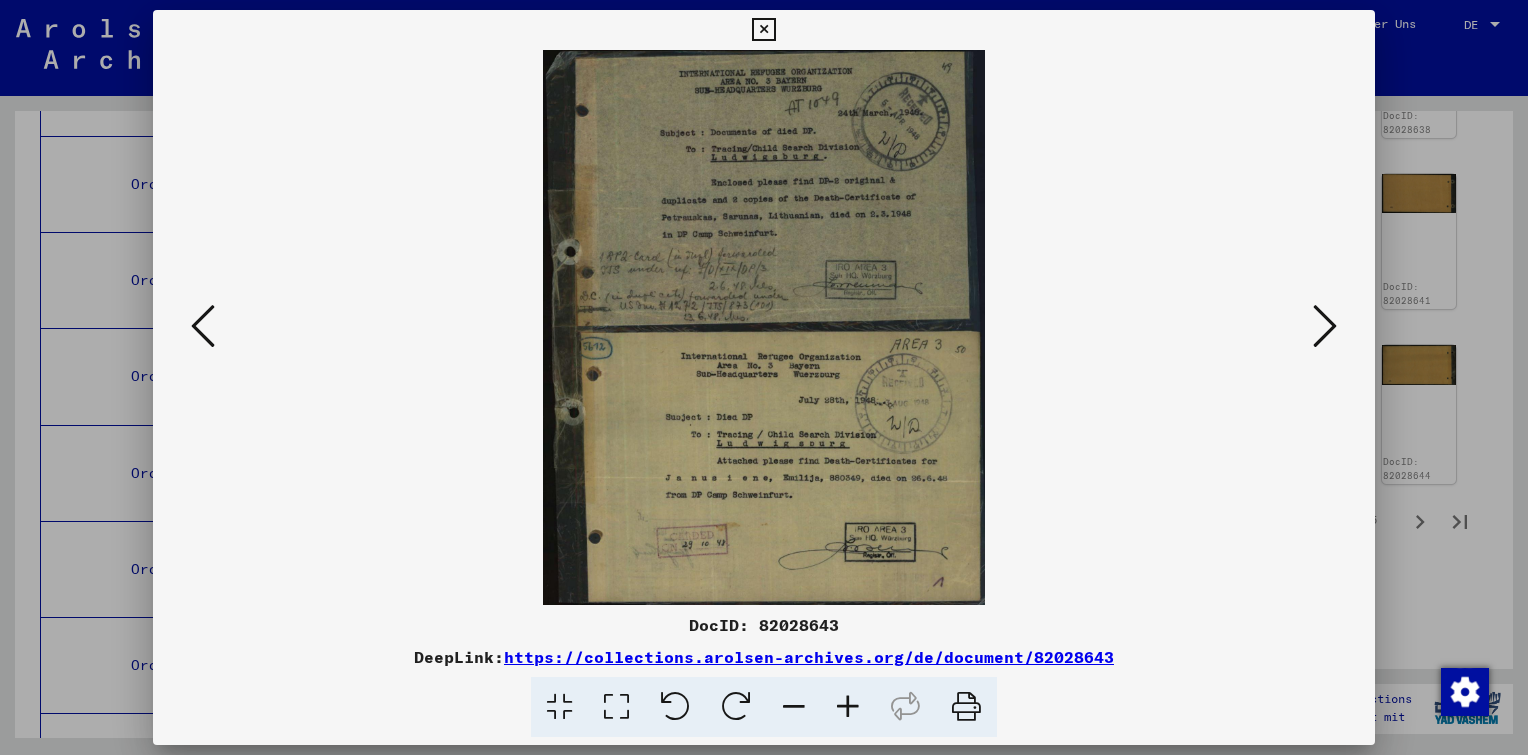 drag, startPoint x: 847, startPoint y: 624, endPoint x: 760, endPoint y: 631, distance: 87.28116 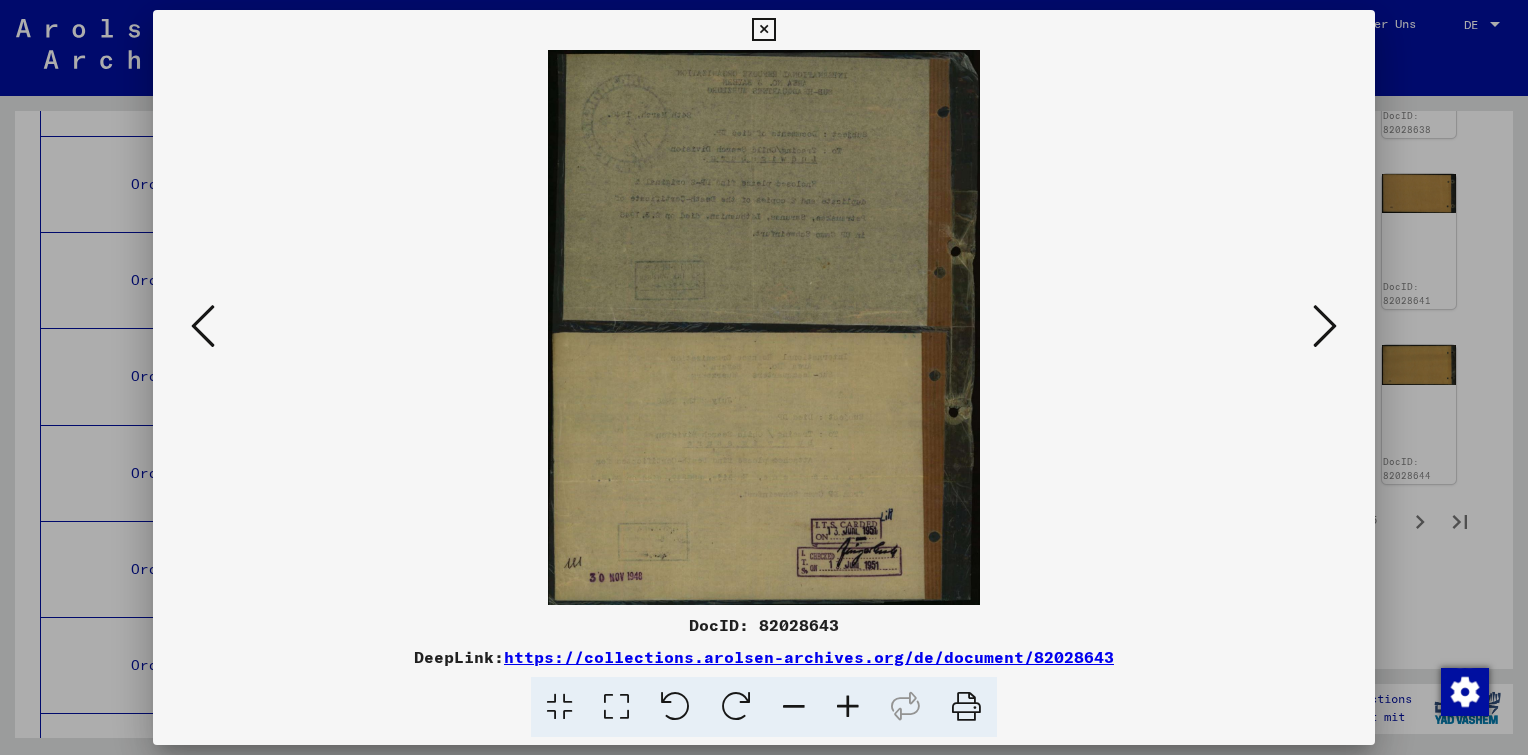 type 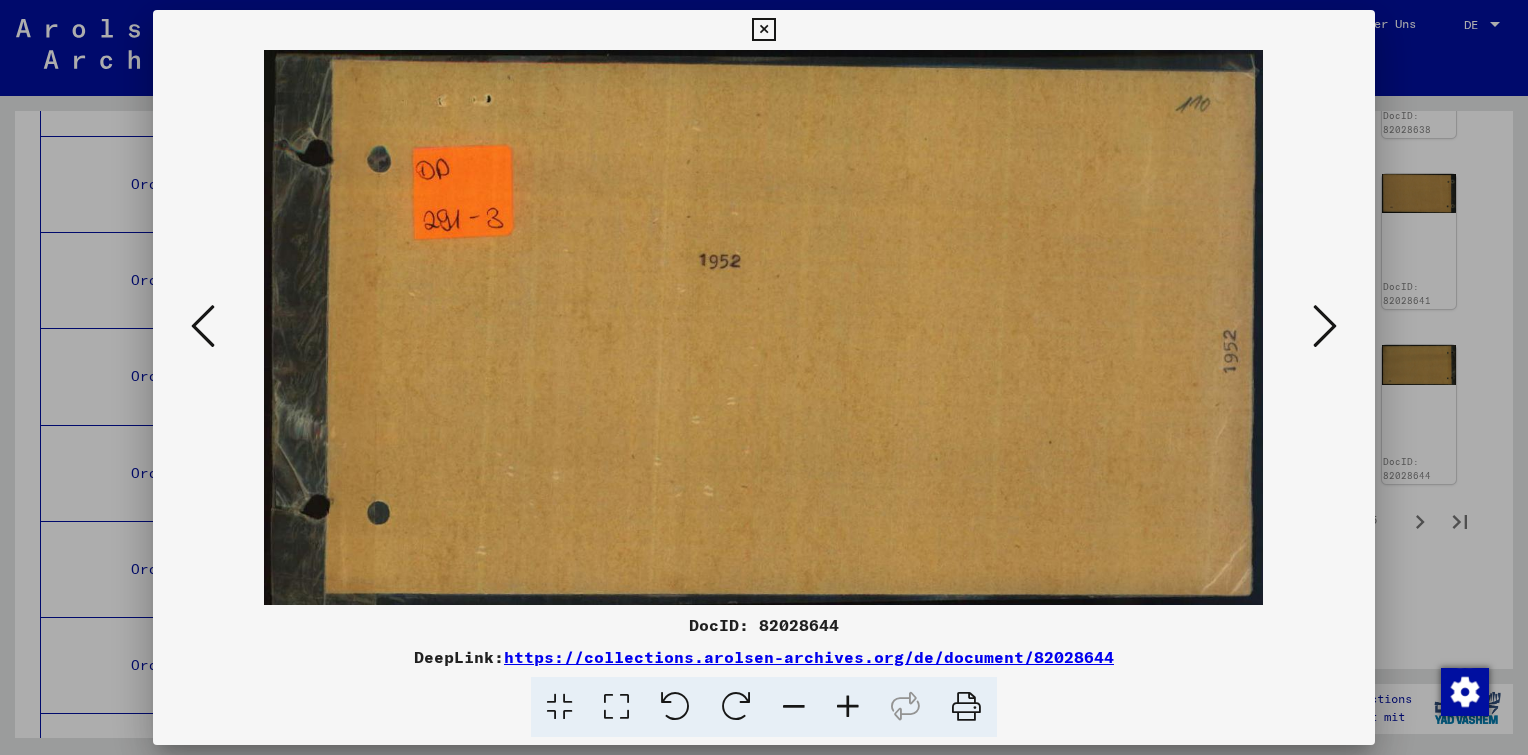 drag, startPoint x: 839, startPoint y: 623, endPoint x: 756, endPoint y: 634, distance: 83.725746 